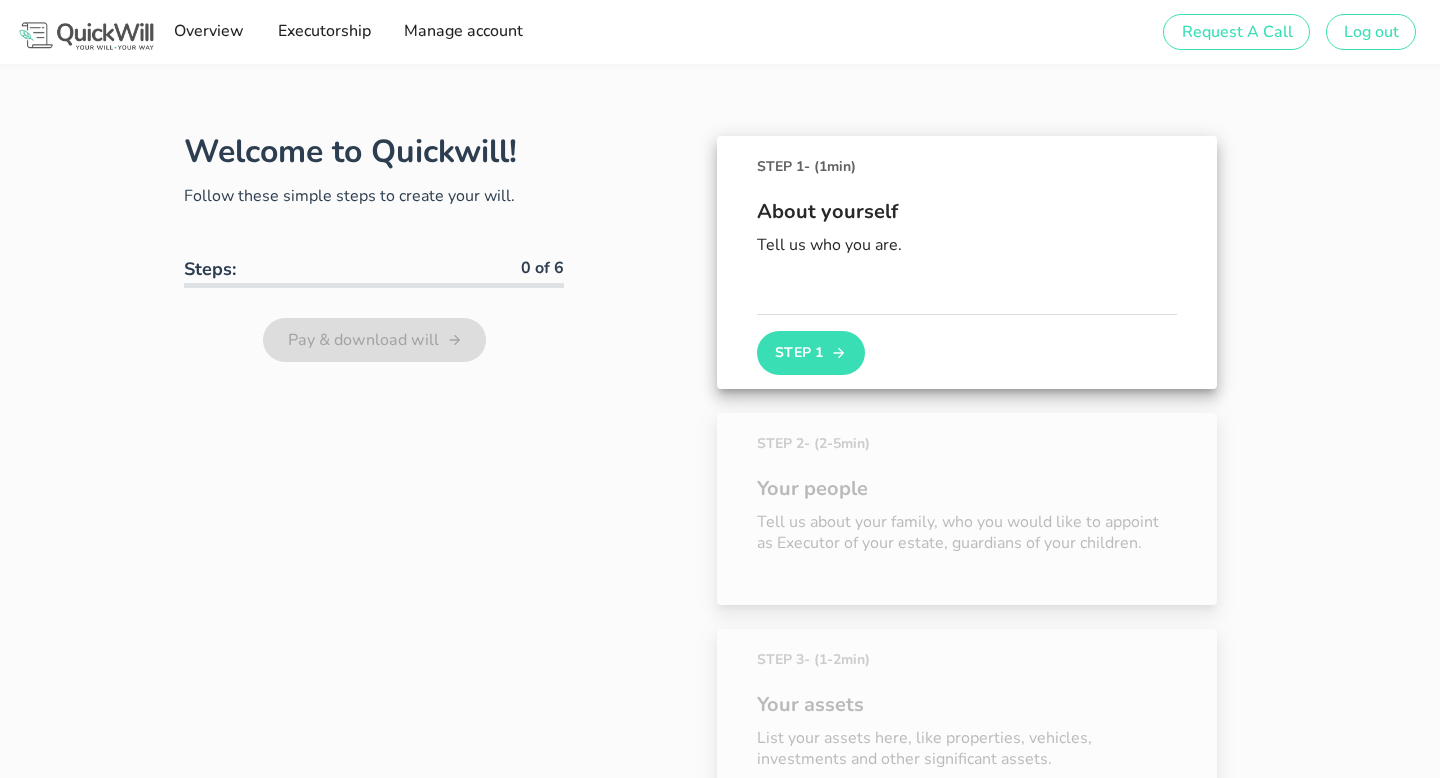 scroll, scrollTop: 0, scrollLeft: 0, axis: both 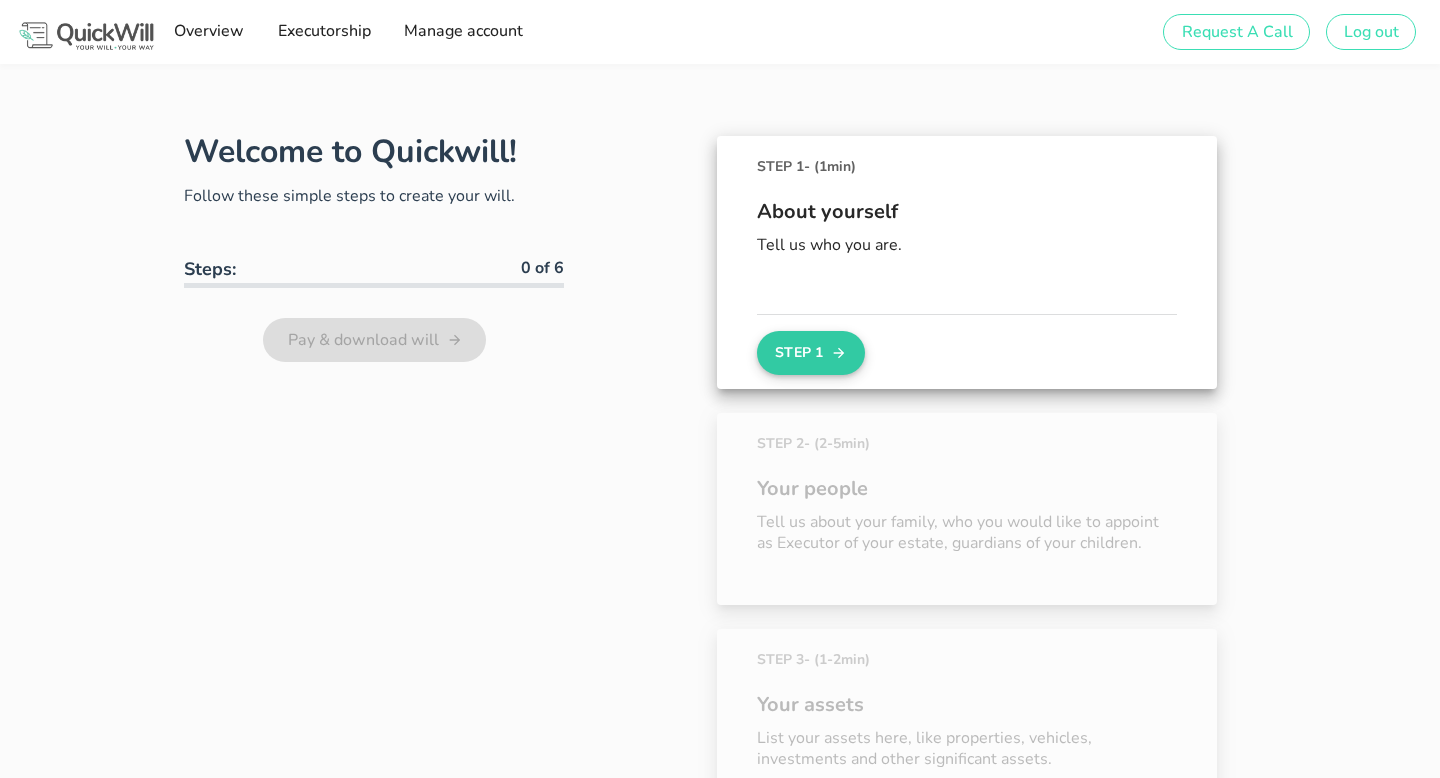 click 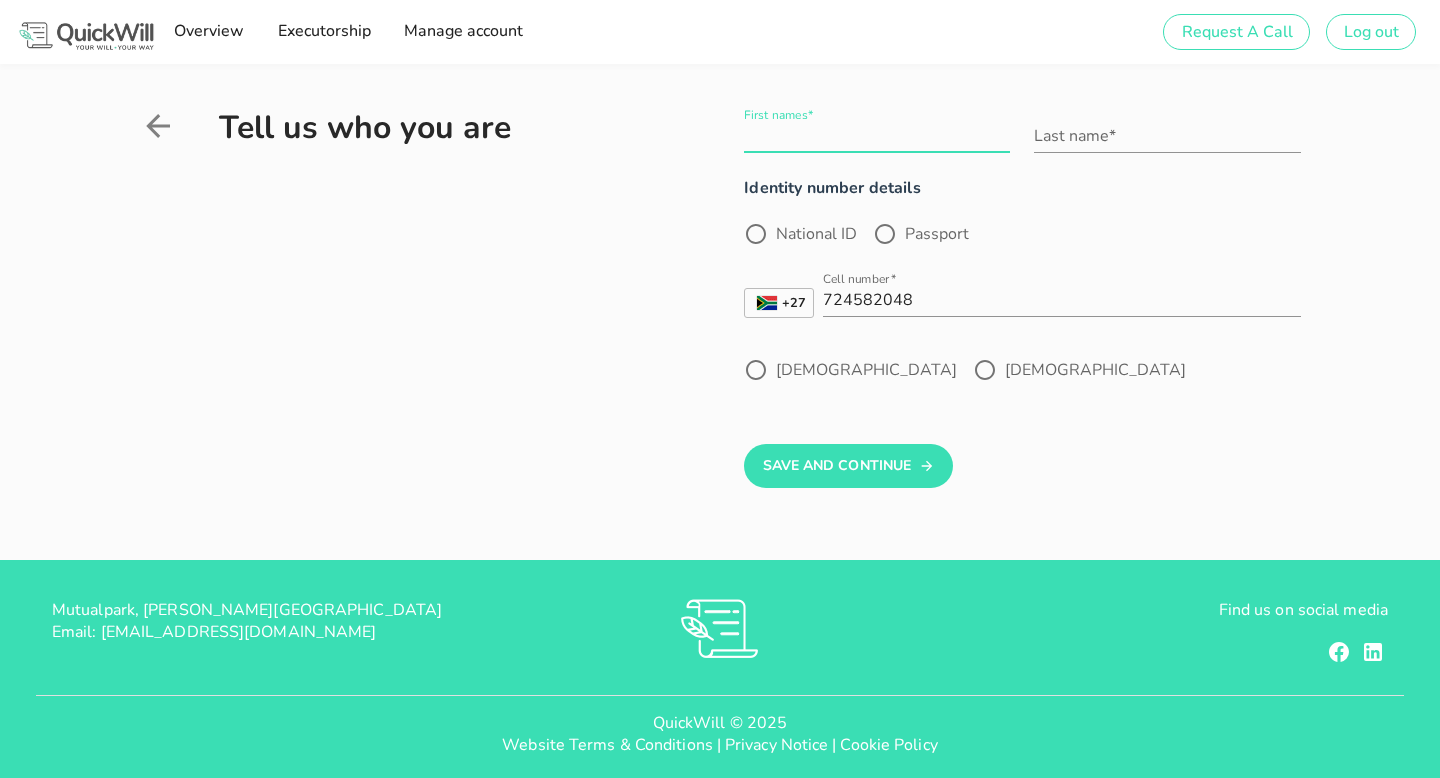 click on "First names*" at bounding box center (877, 136) 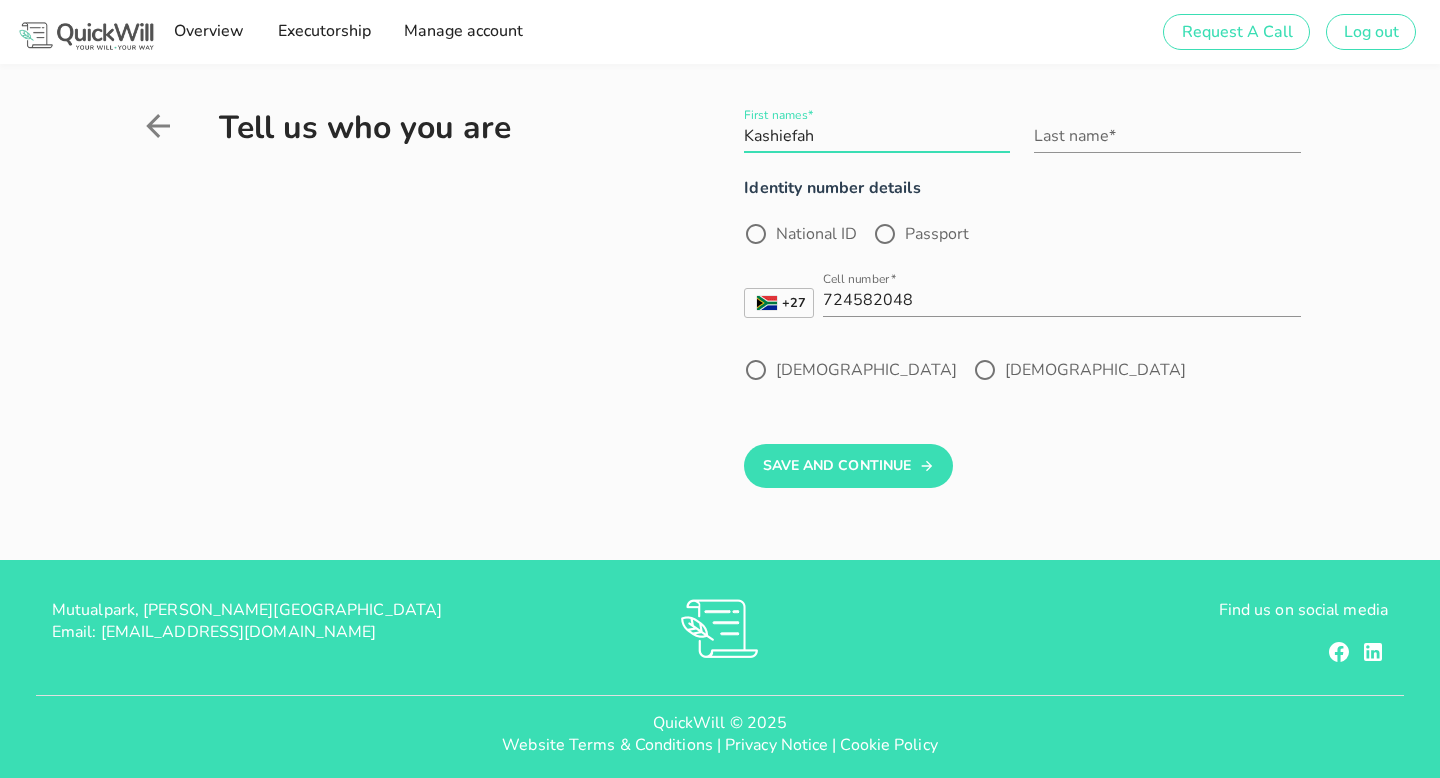 type on "Chetty" 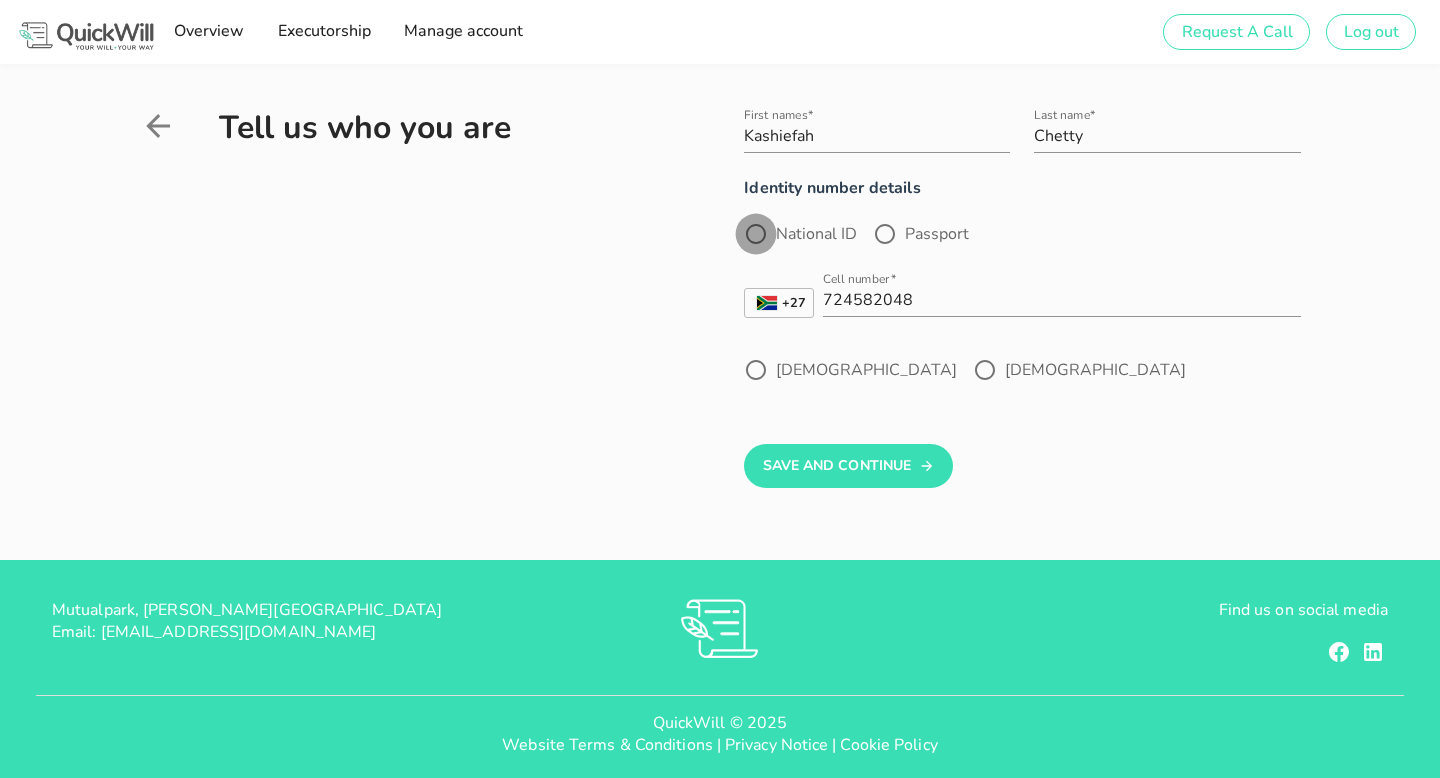 click at bounding box center (756, 234) 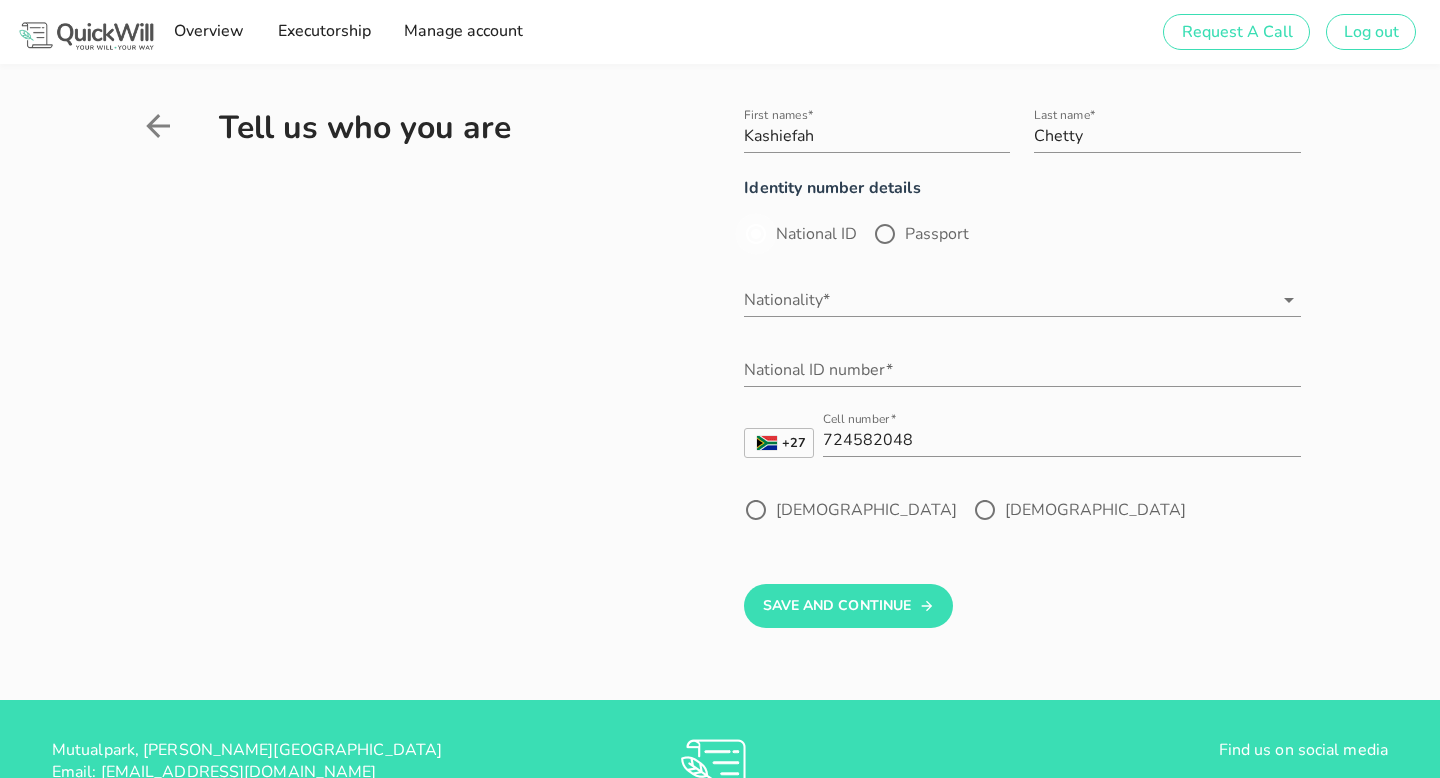click at bounding box center [756, 234] 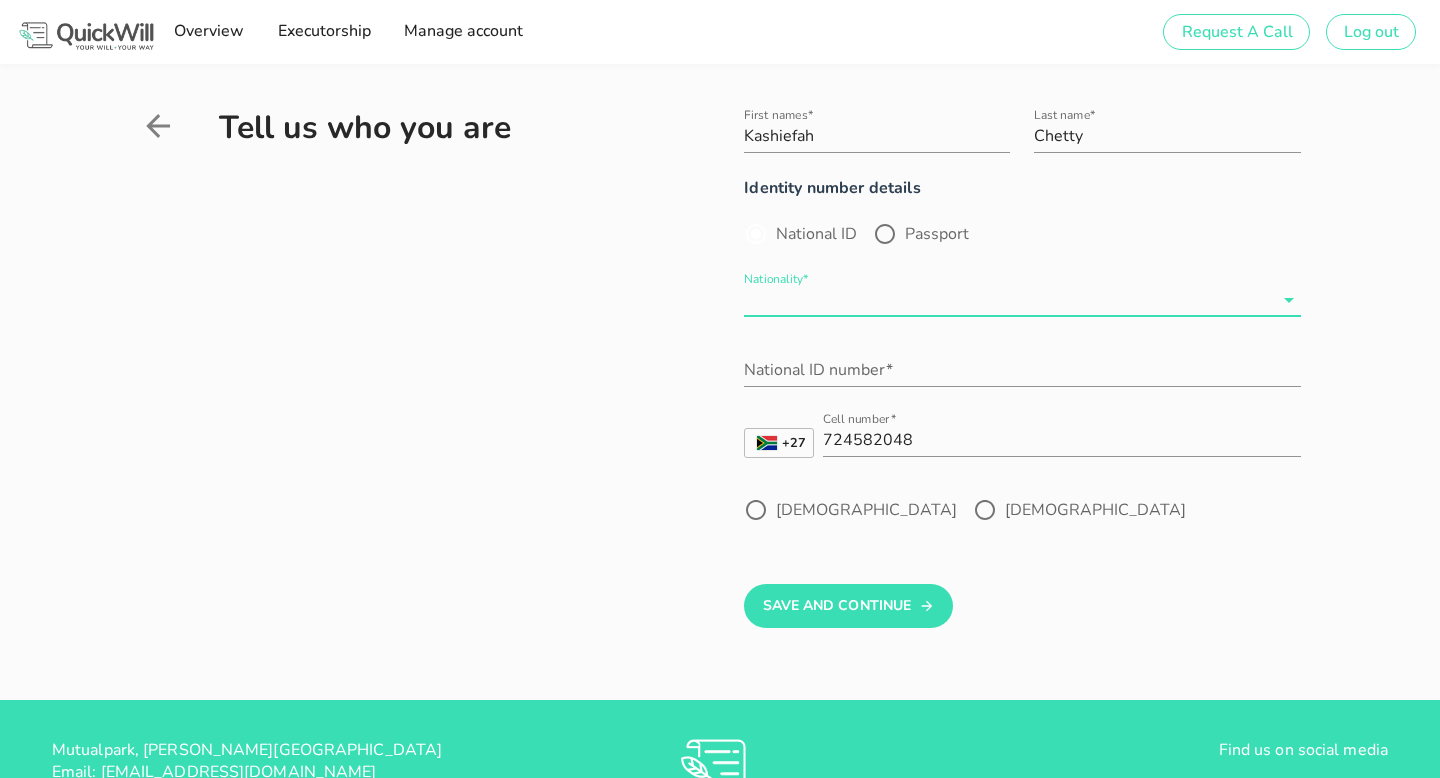 click on "Nationality*" at bounding box center (1008, 300) 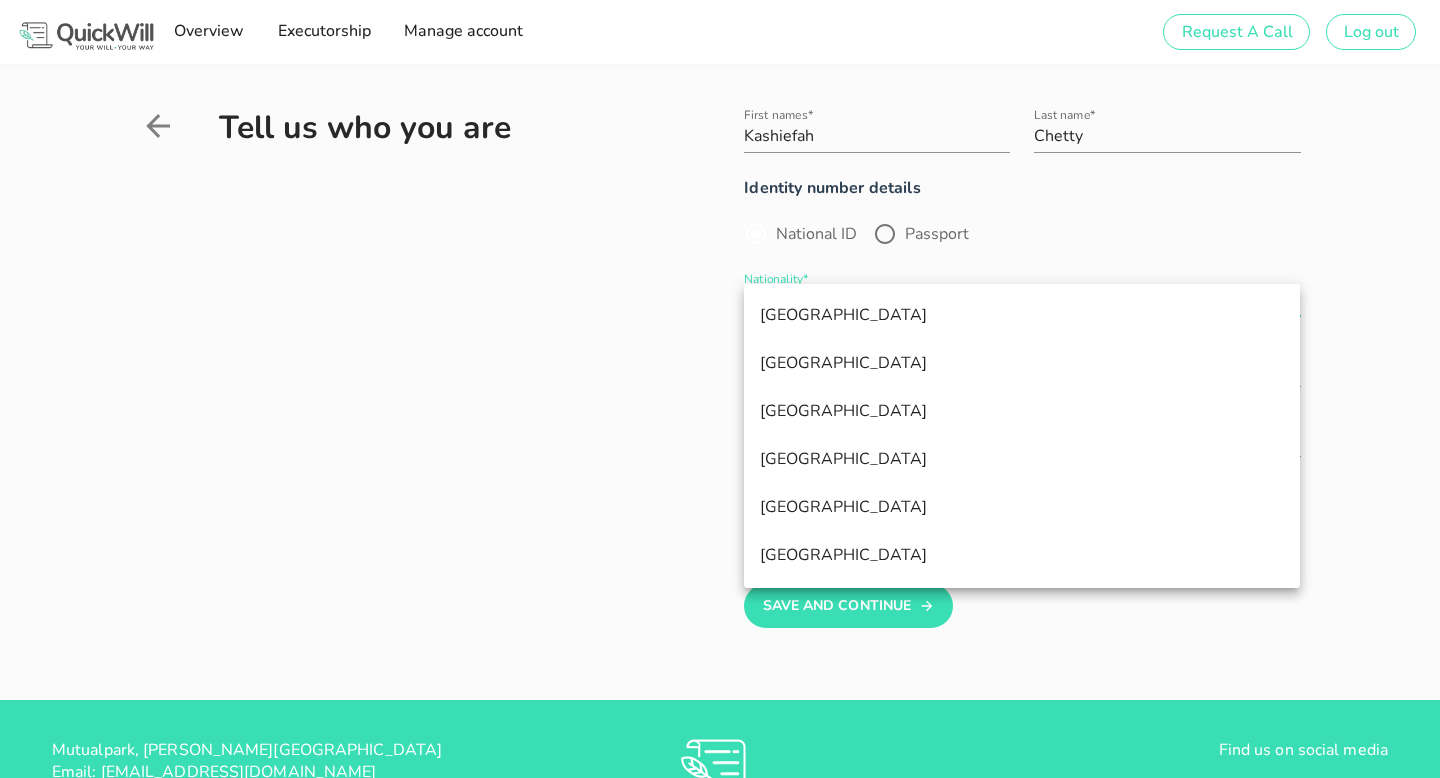 click on "[GEOGRAPHIC_DATA]" at bounding box center (1022, 315) 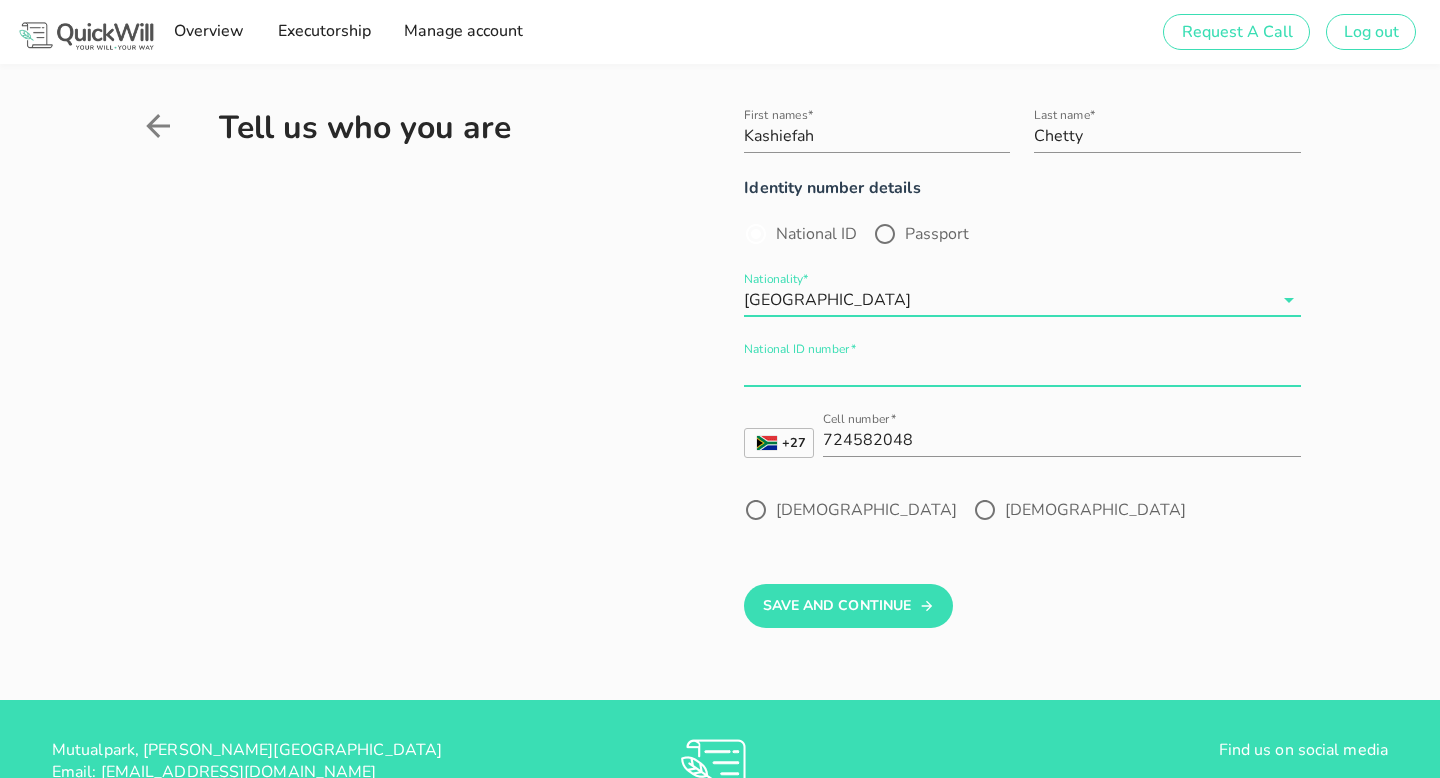 click on "National ID number*" at bounding box center [1022, 370] 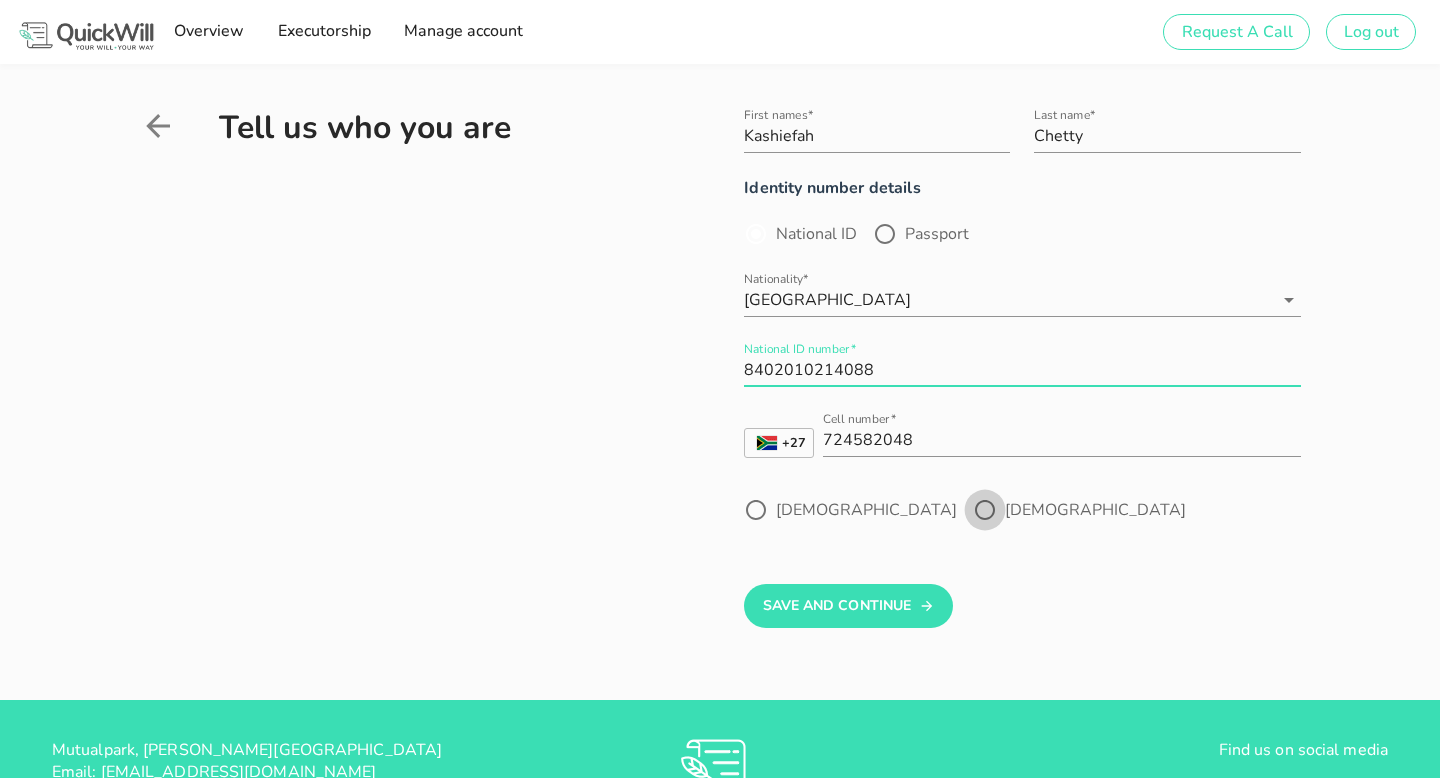type on "8402010214088" 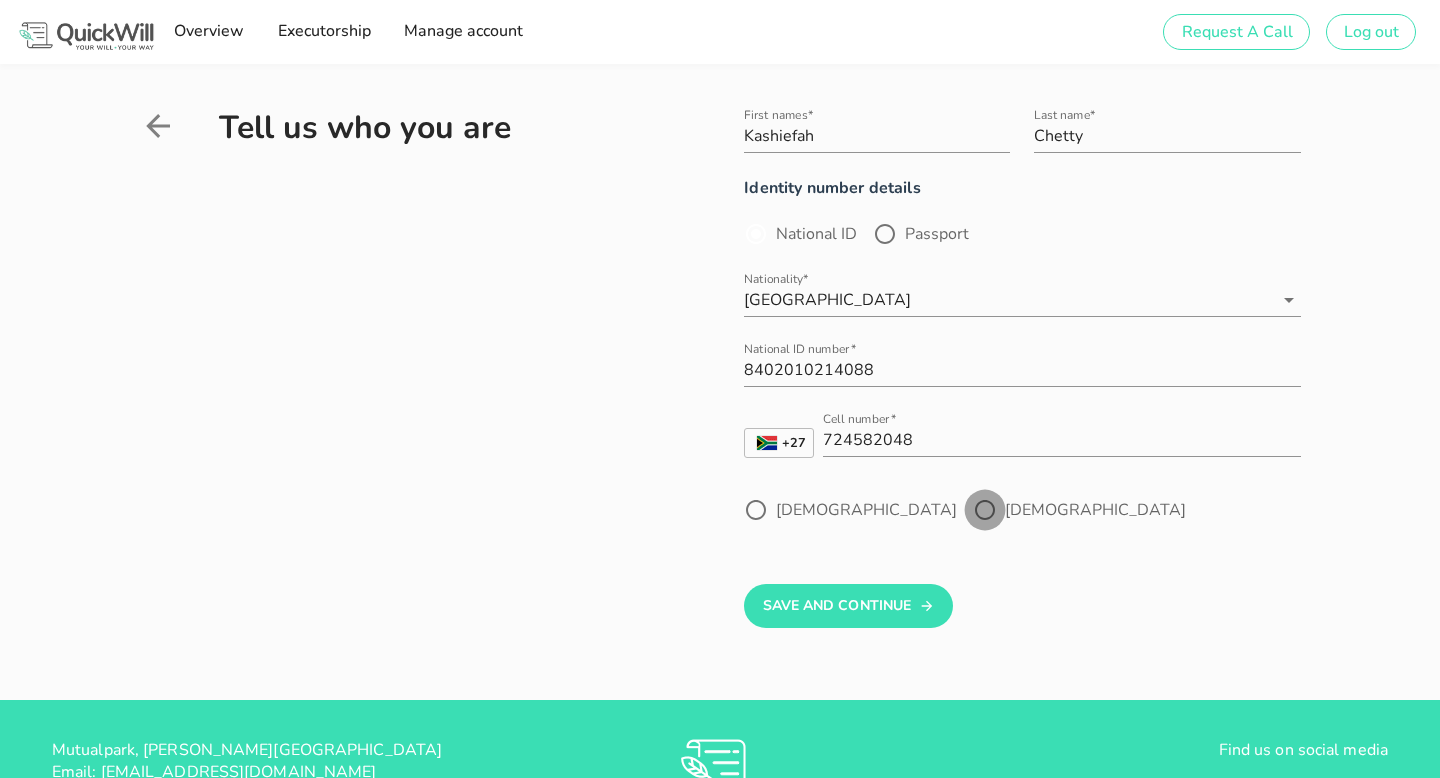 click at bounding box center [985, 510] 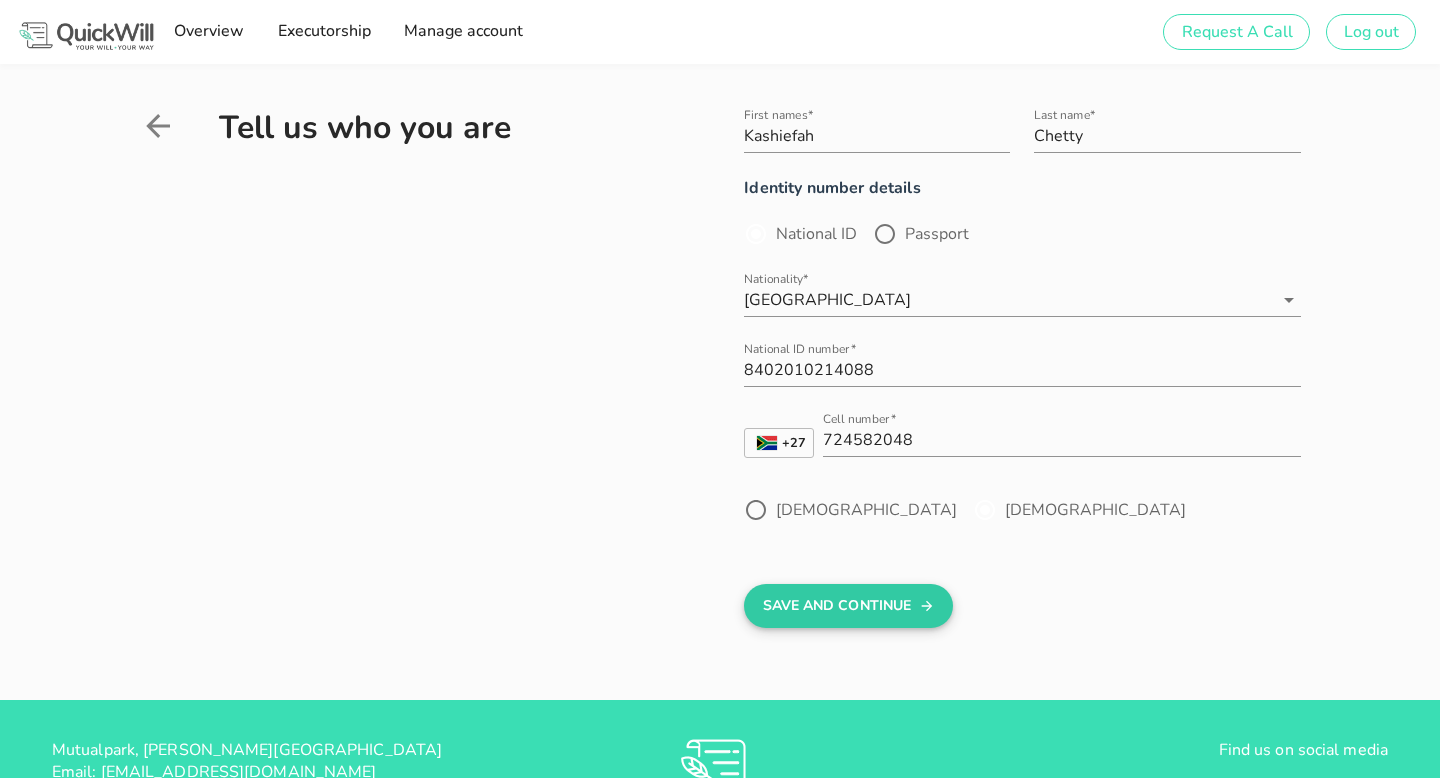 click on "Save And Continue" at bounding box center (848, 606) 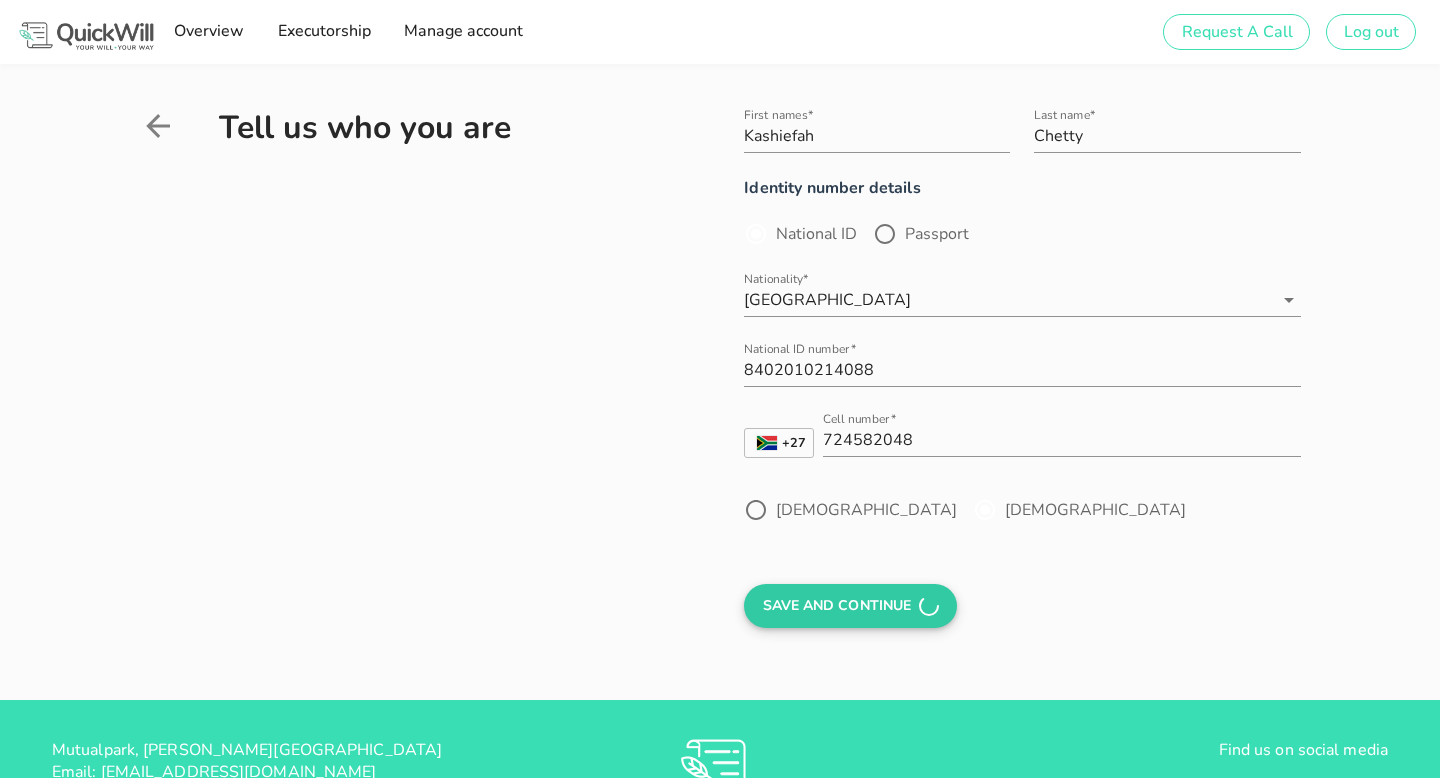 scroll, scrollTop: 111, scrollLeft: 0, axis: vertical 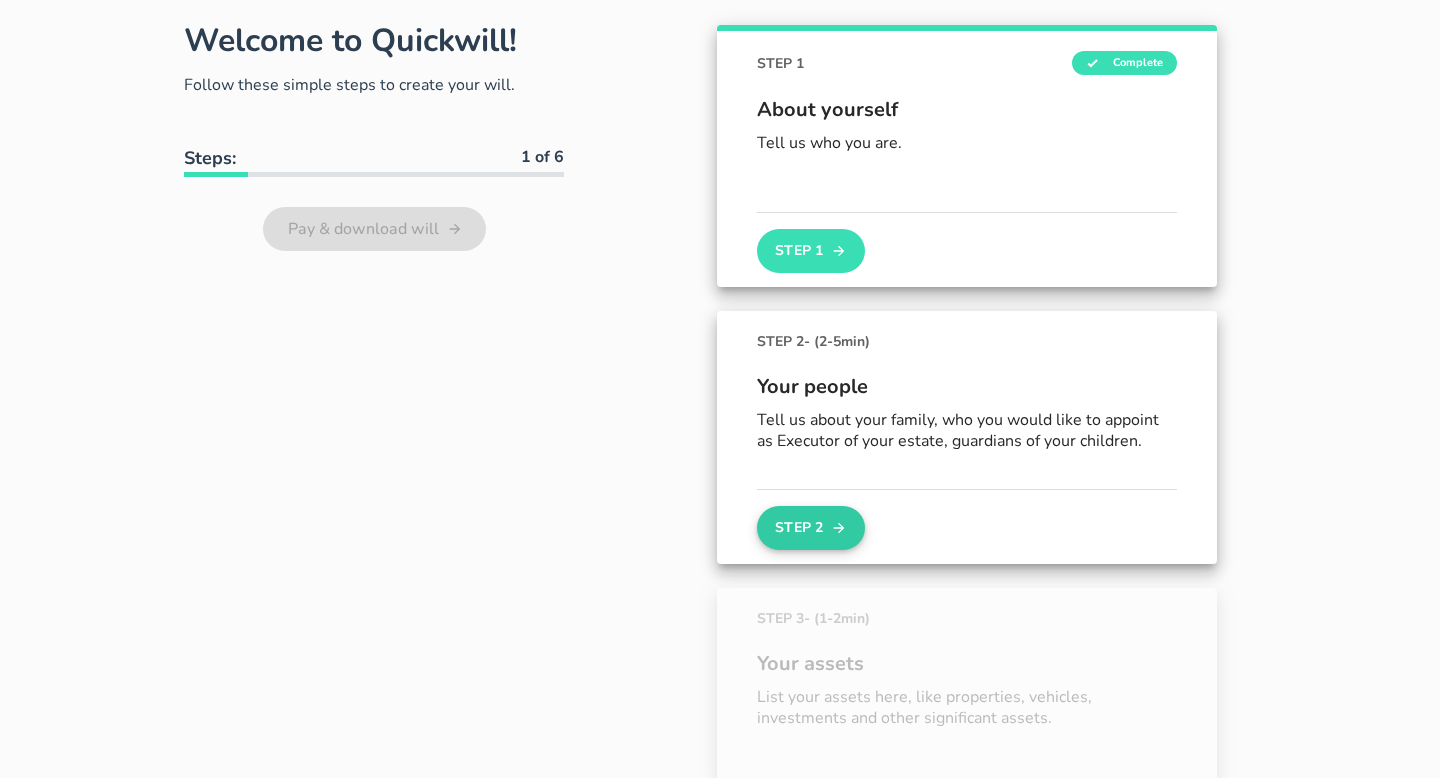 click on "Step 2" at bounding box center (811, 528) 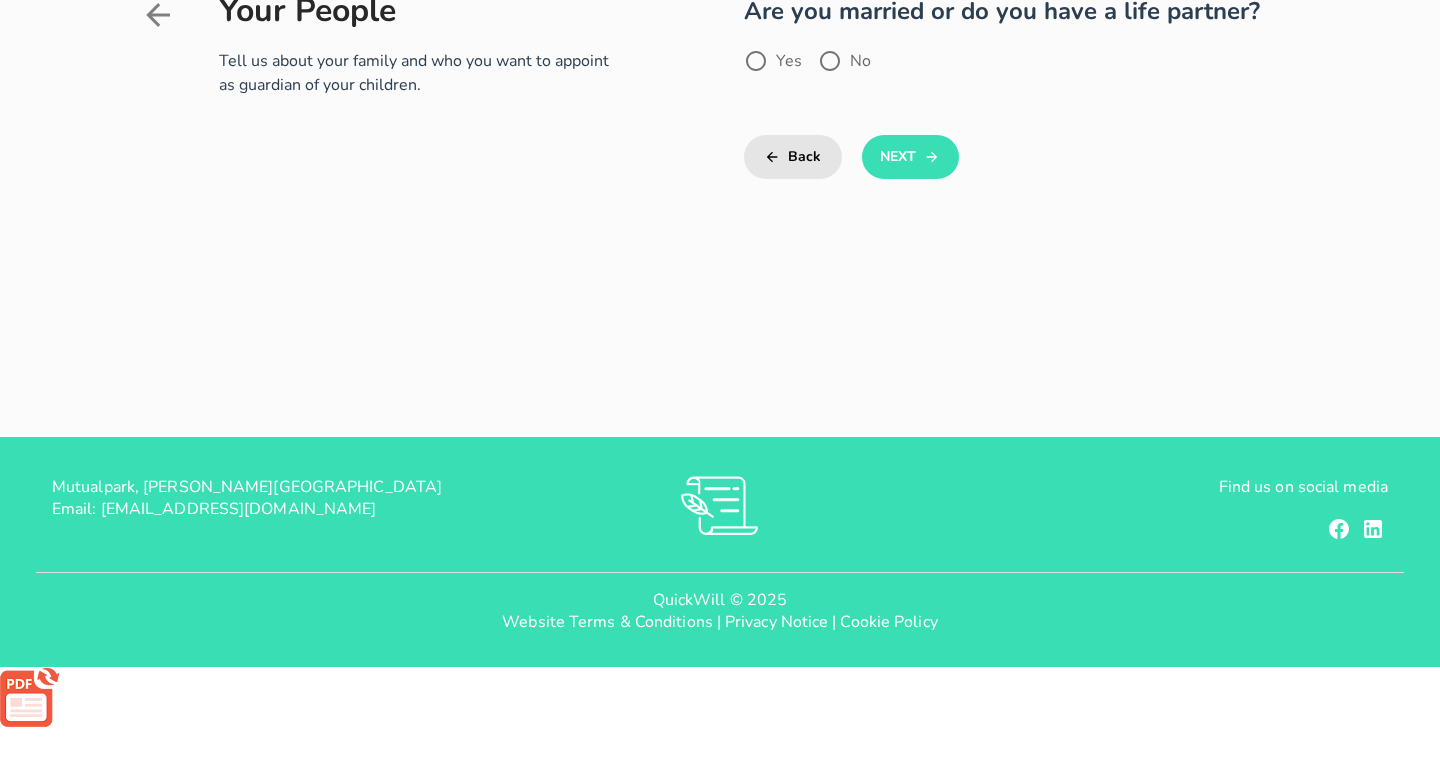 scroll, scrollTop: 0, scrollLeft: 0, axis: both 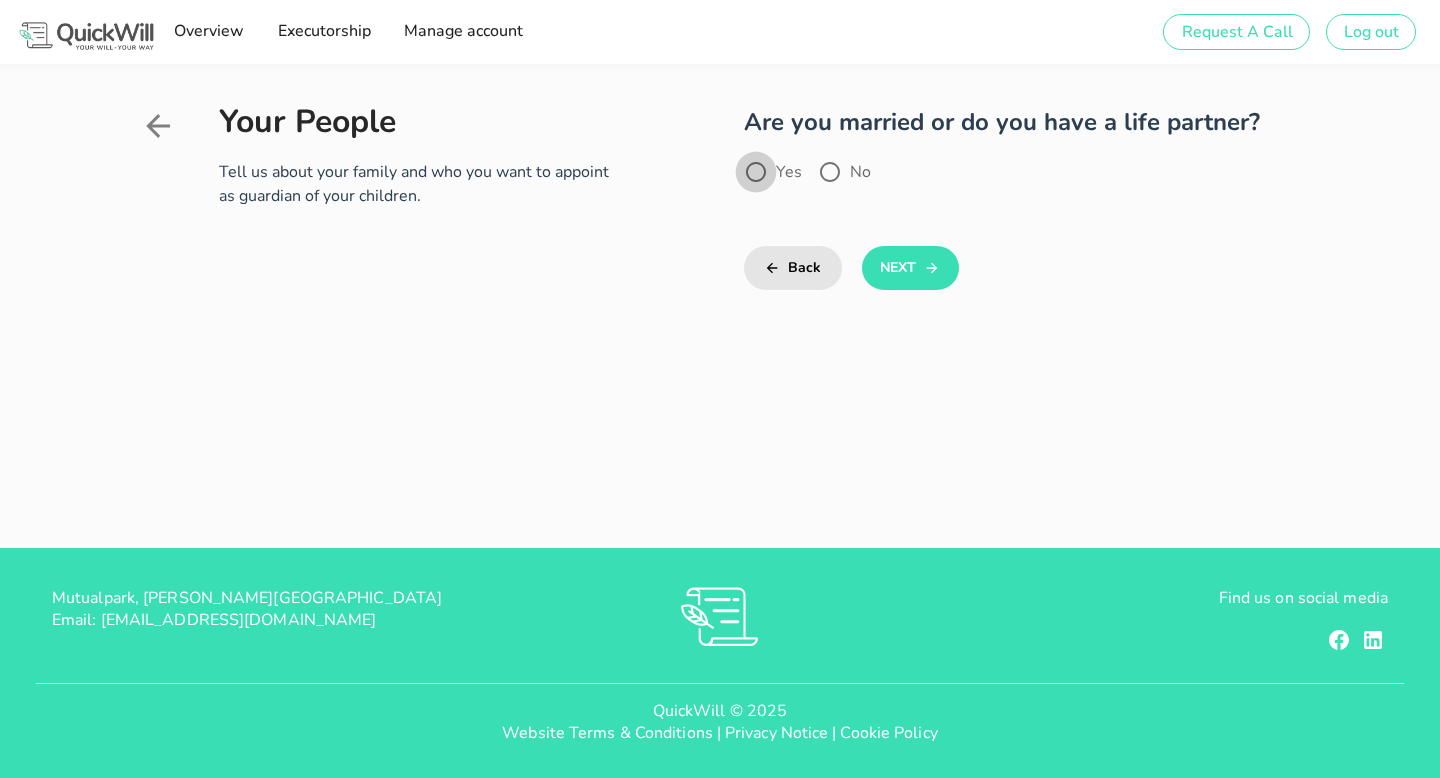 click at bounding box center [756, 172] 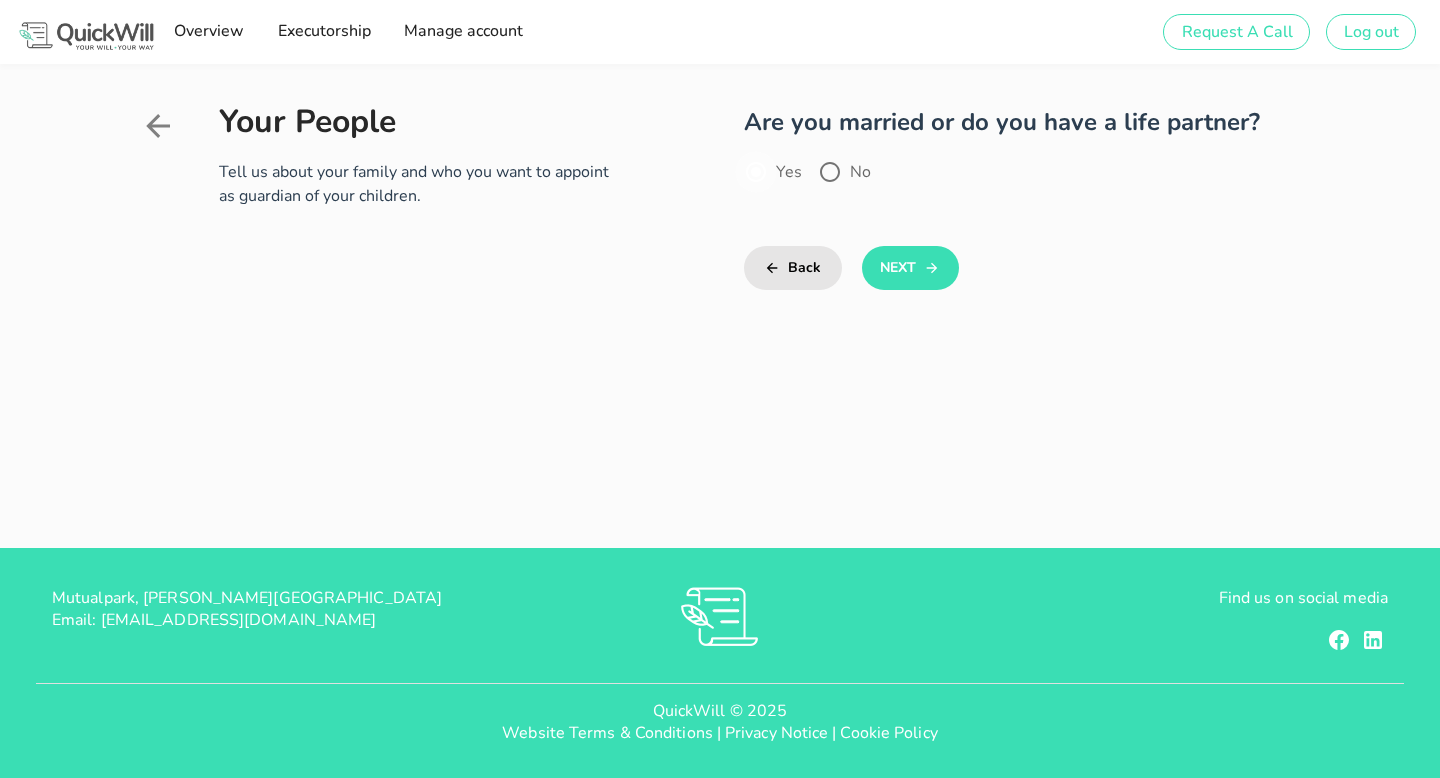 click at bounding box center (756, 172) 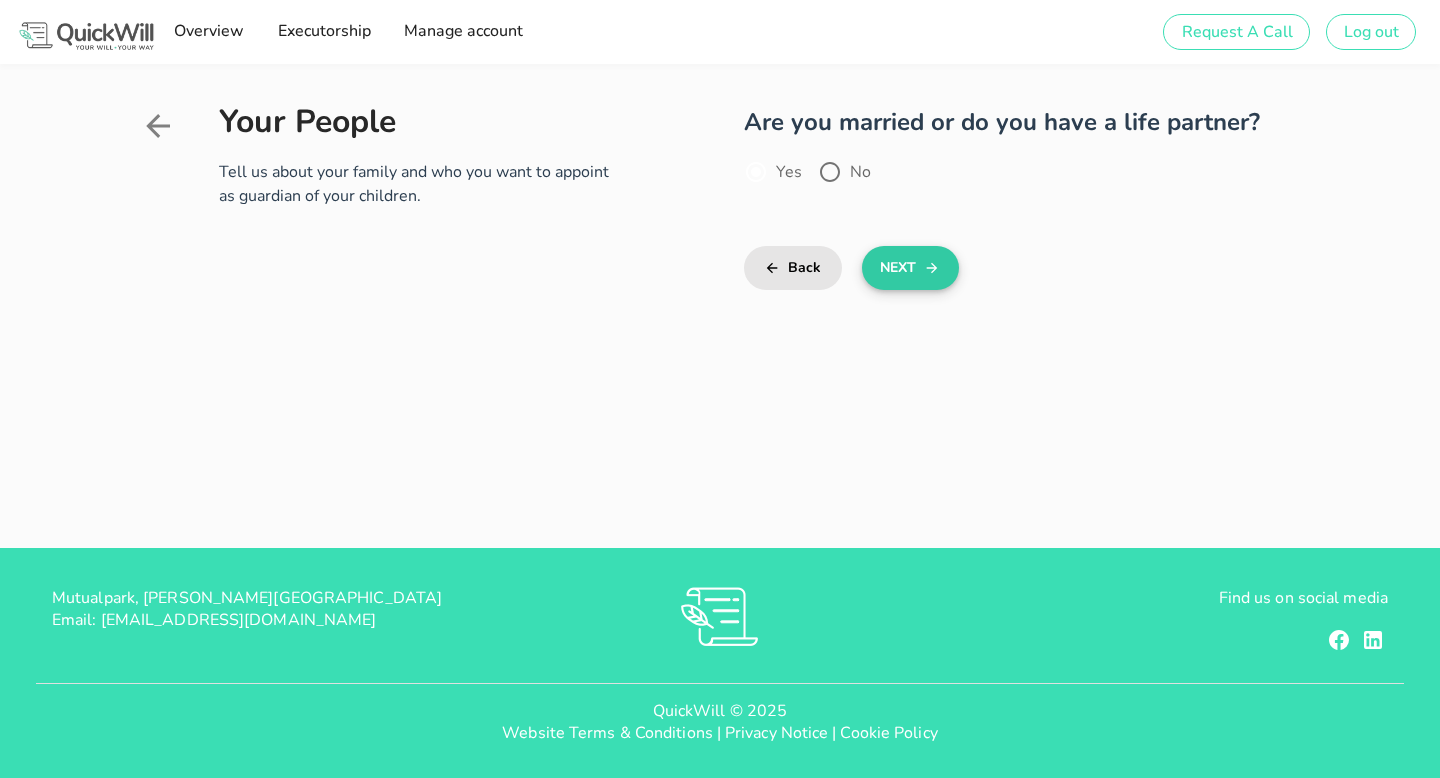 click on "Next" at bounding box center [910, 268] 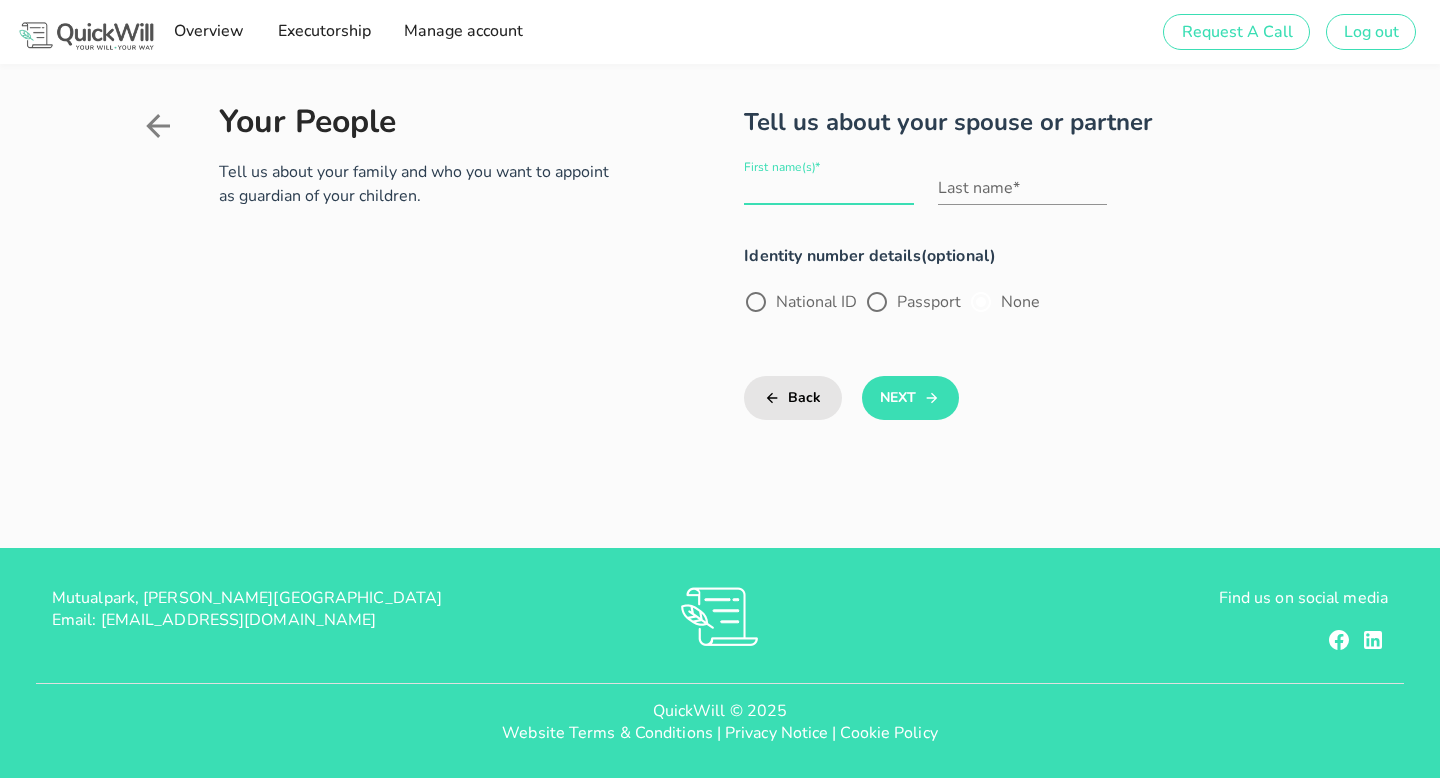click on "First name(s)*" at bounding box center [828, 188] 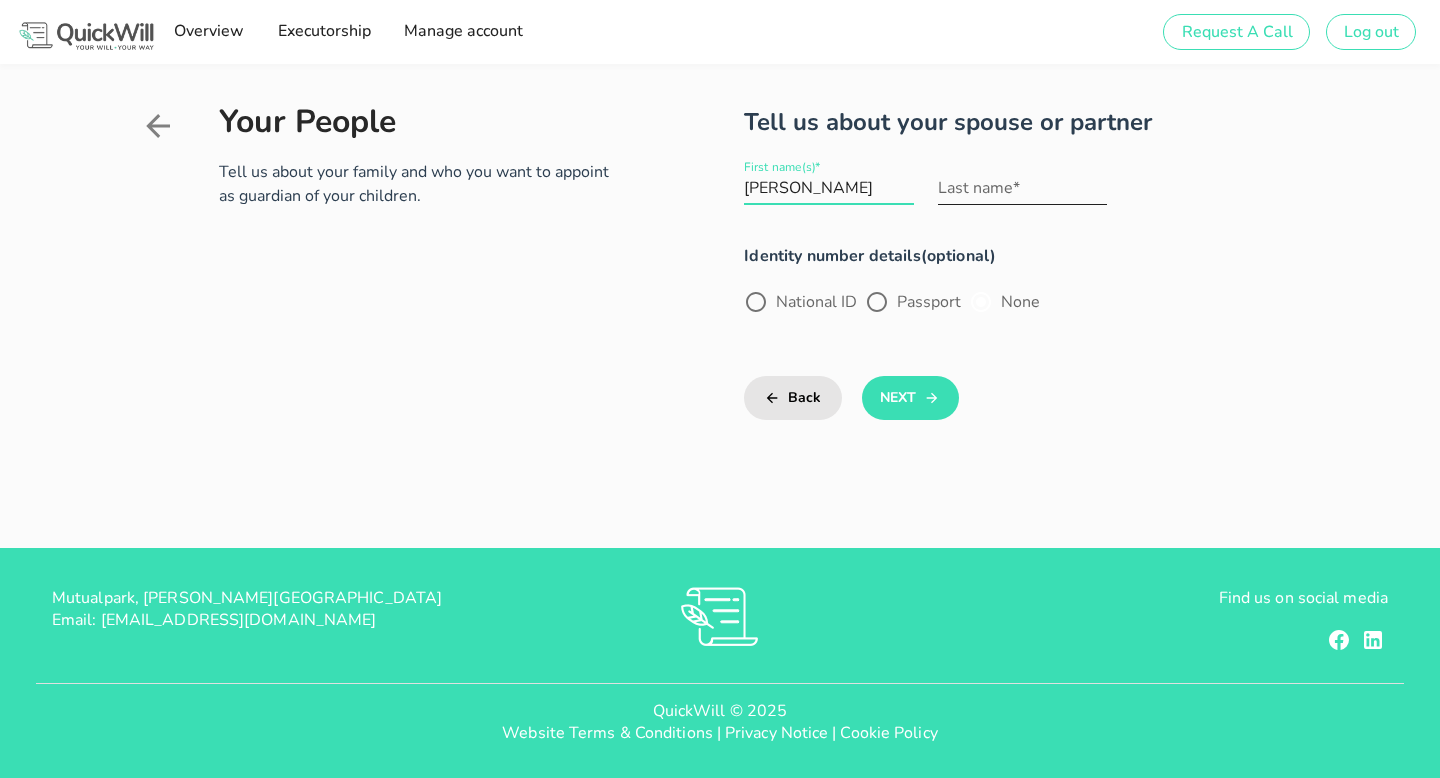 type on "[PERSON_NAME]" 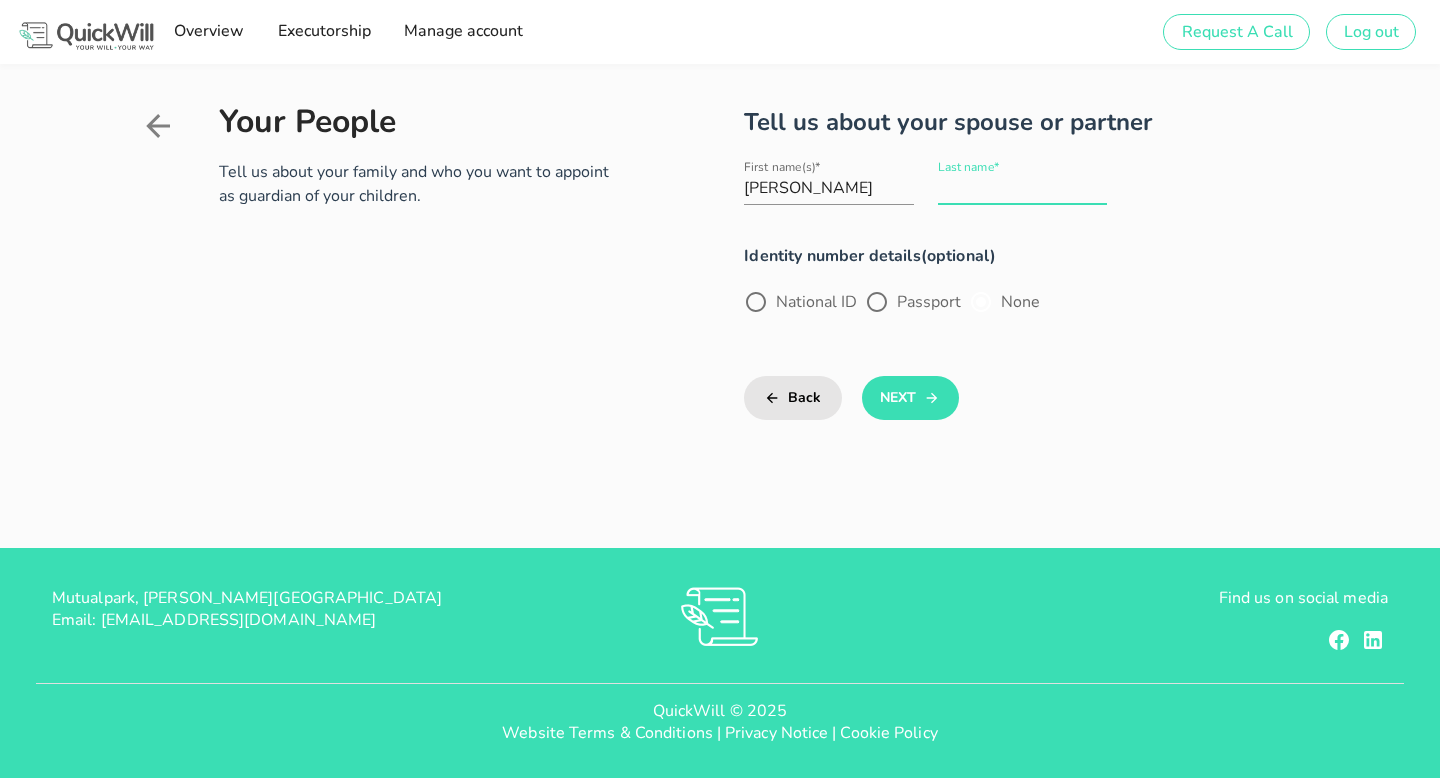 click on "Last name*" at bounding box center (1022, 188) 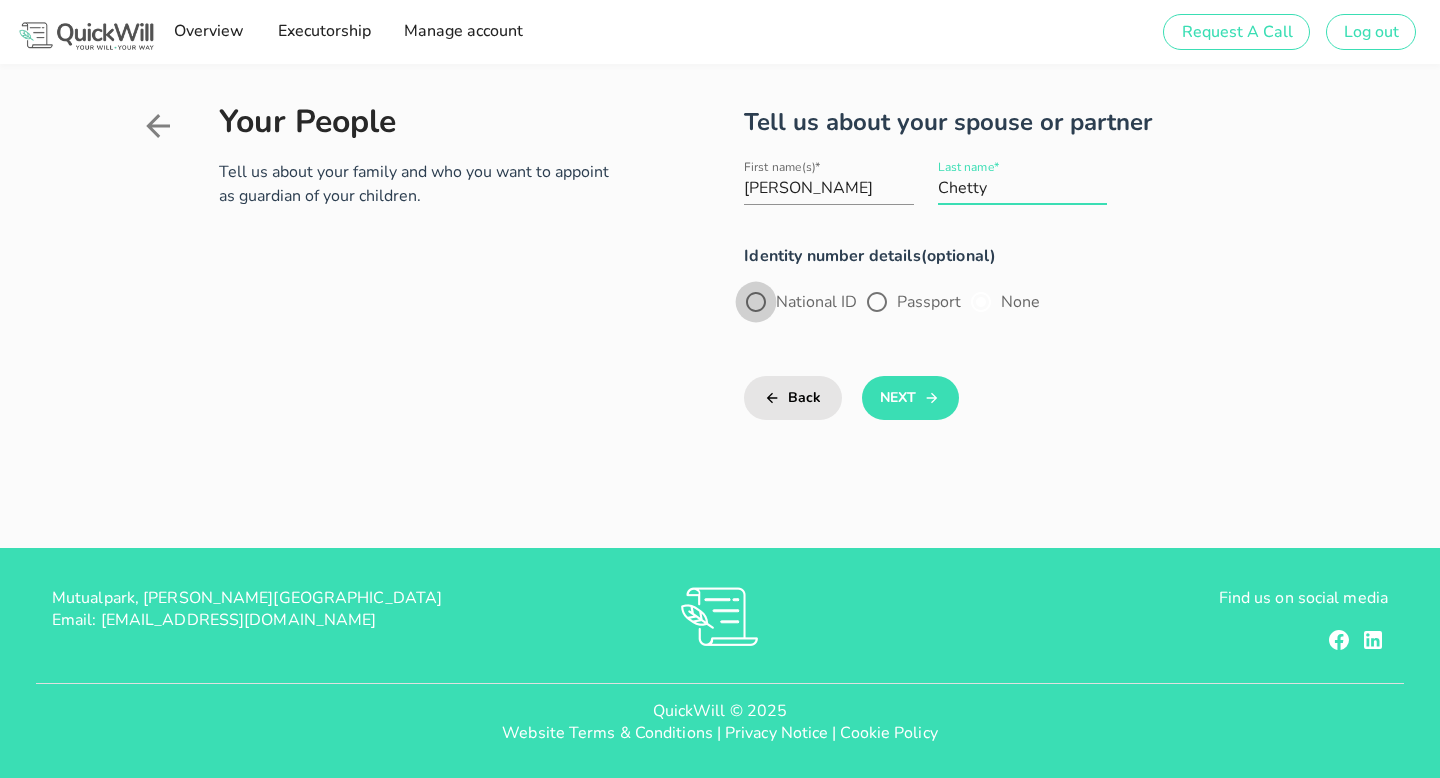 type on "Chetty" 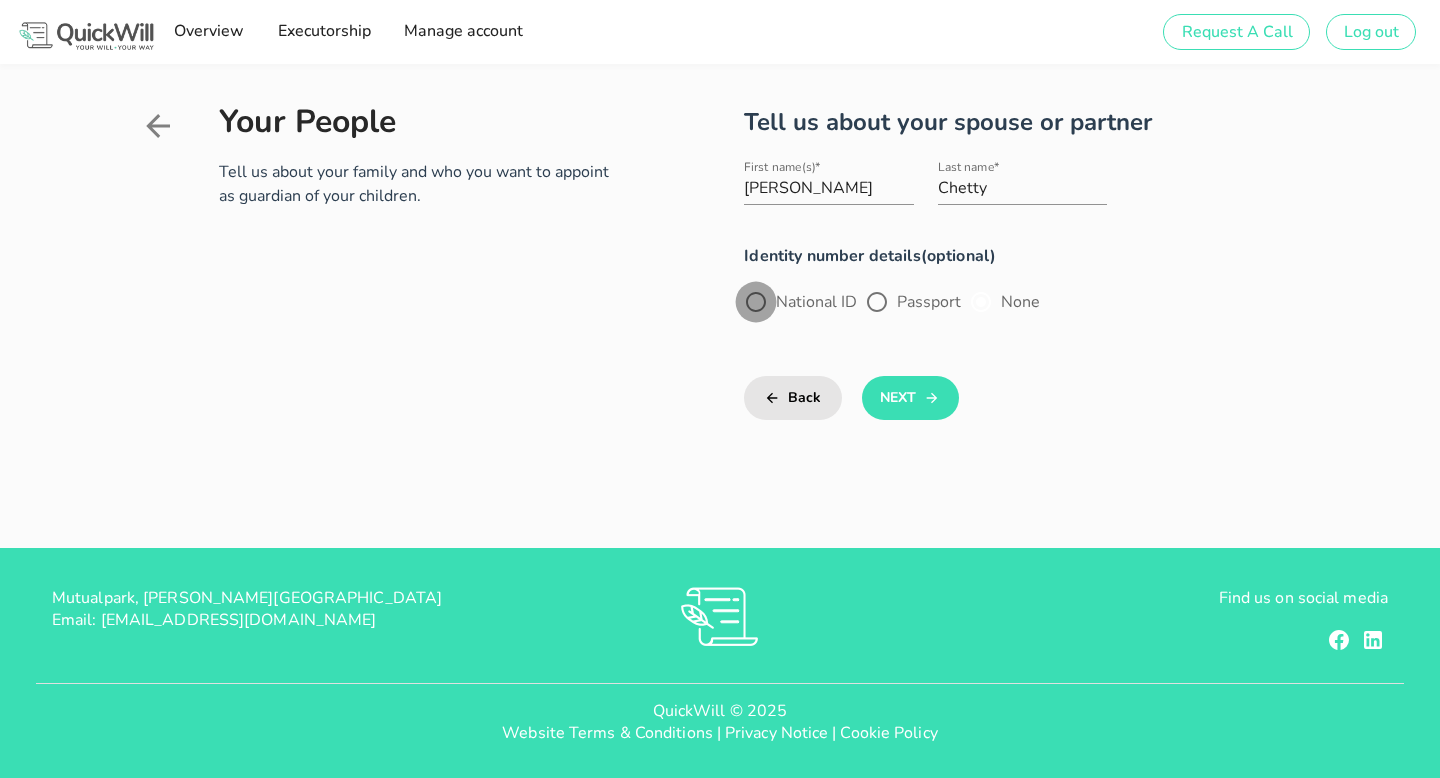 click at bounding box center (756, 302) 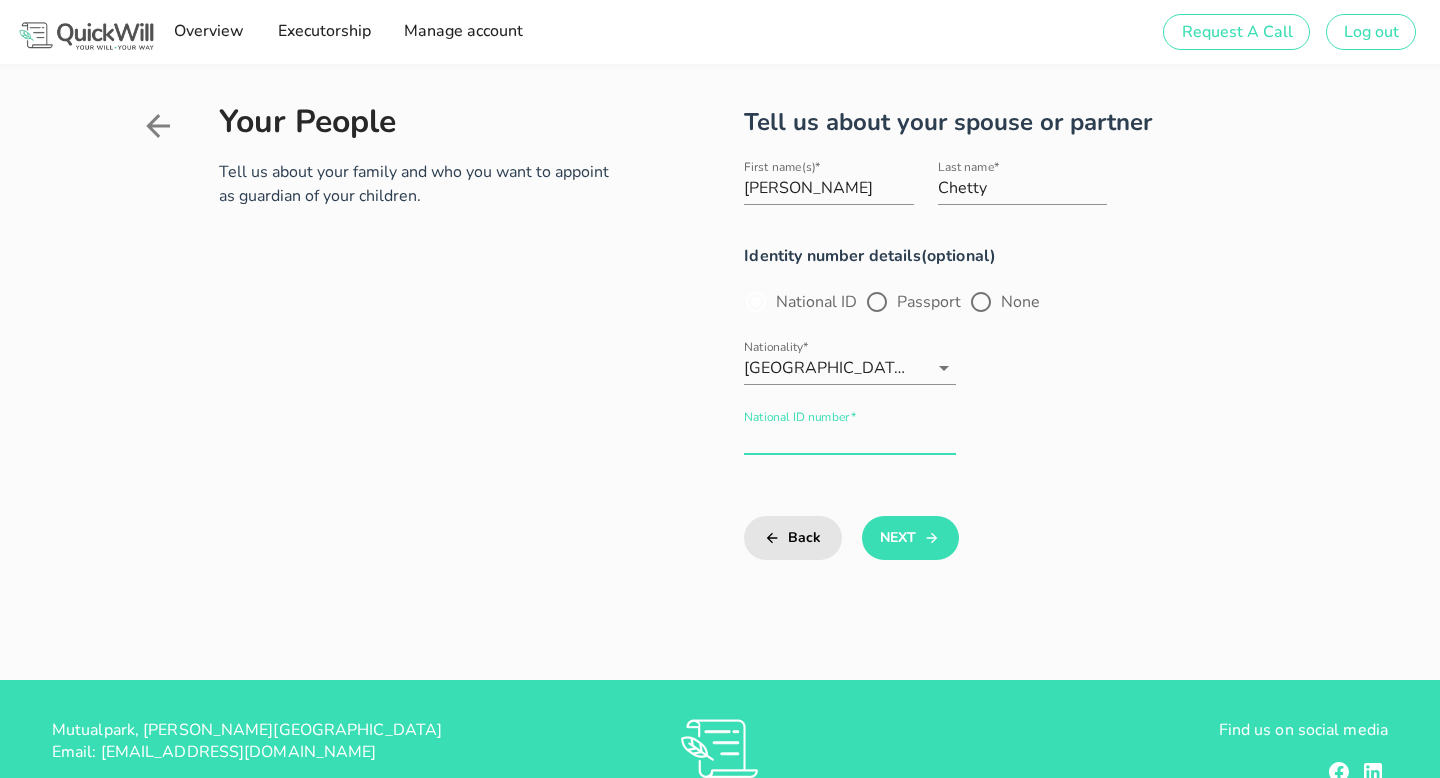 click on "National ID number*" at bounding box center (850, 438) 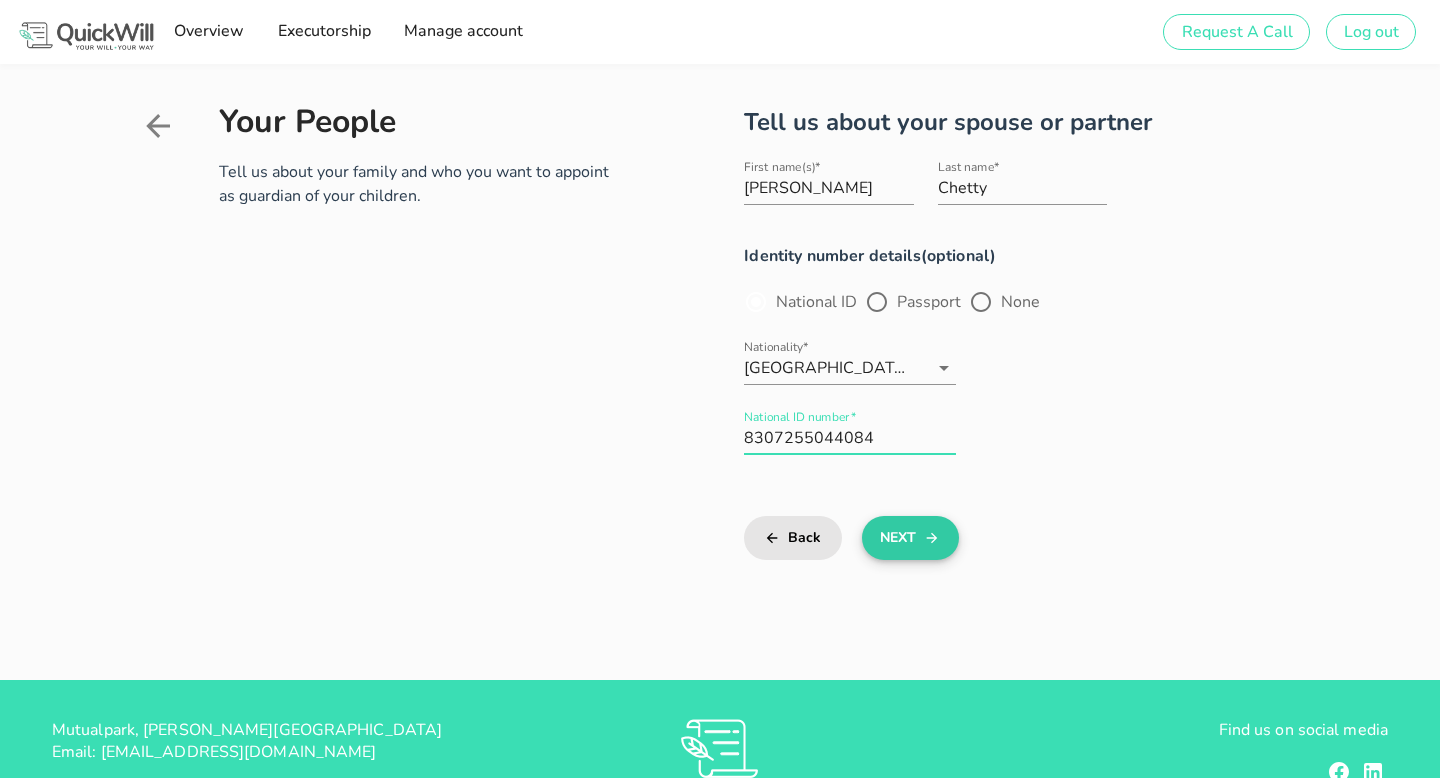 type on "8307255044084" 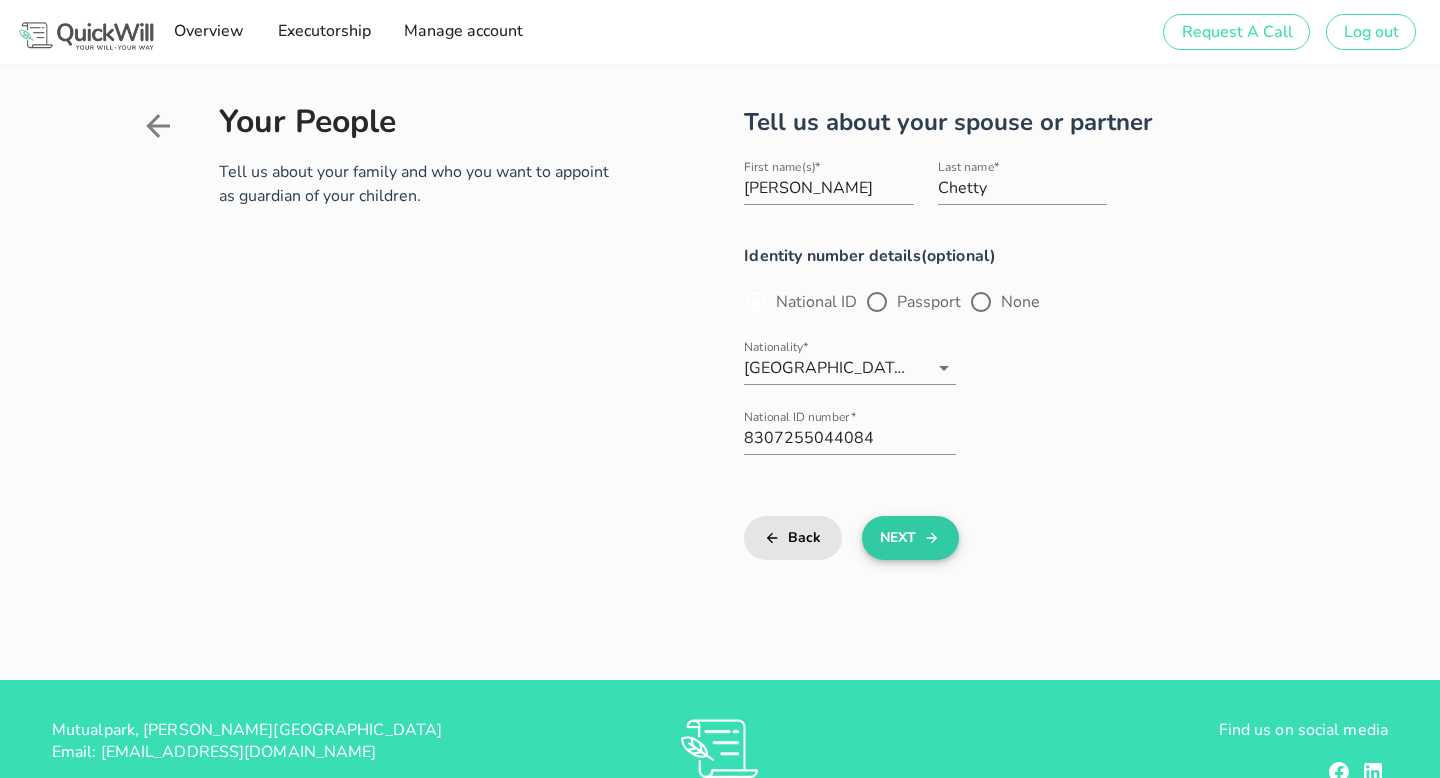 click on "Next" at bounding box center [910, 538] 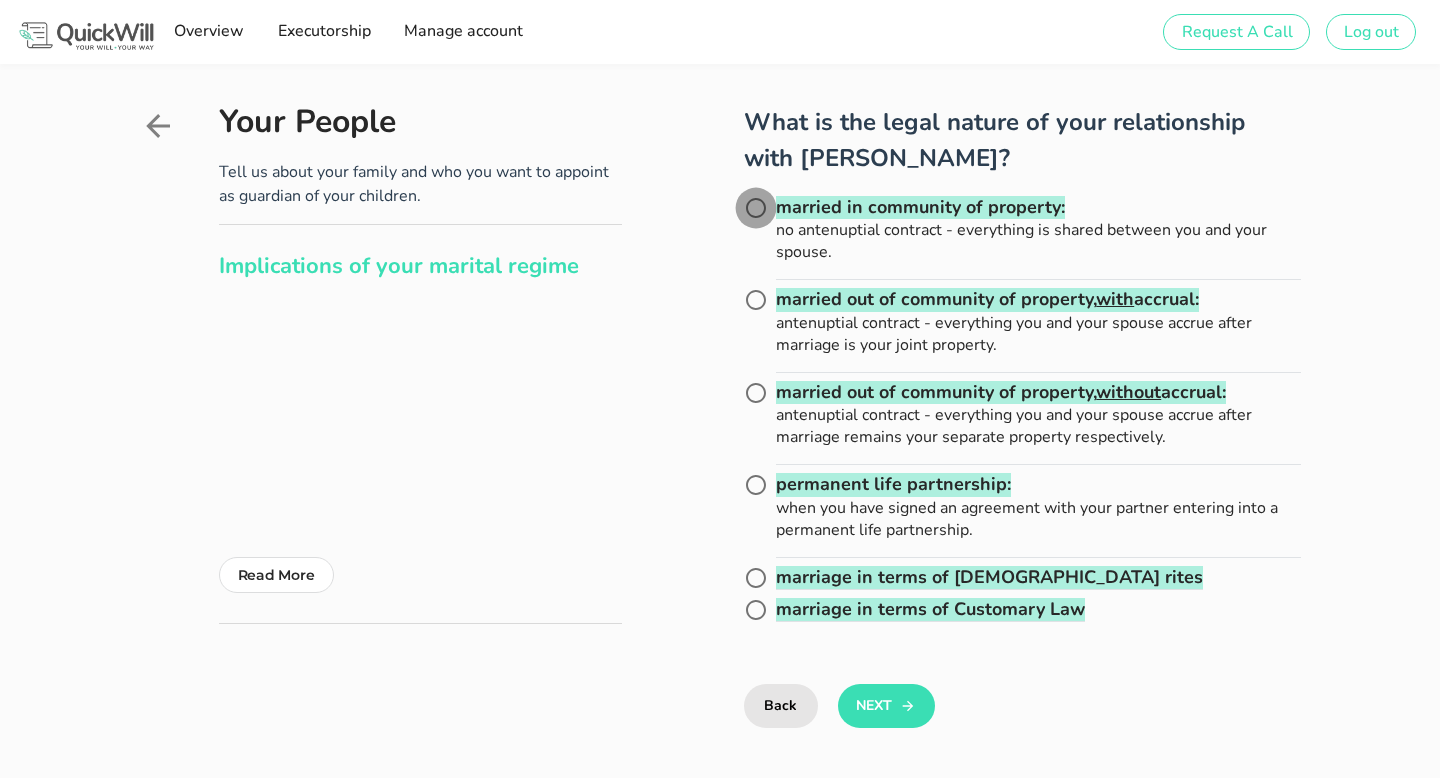 click at bounding box center [756, 208] 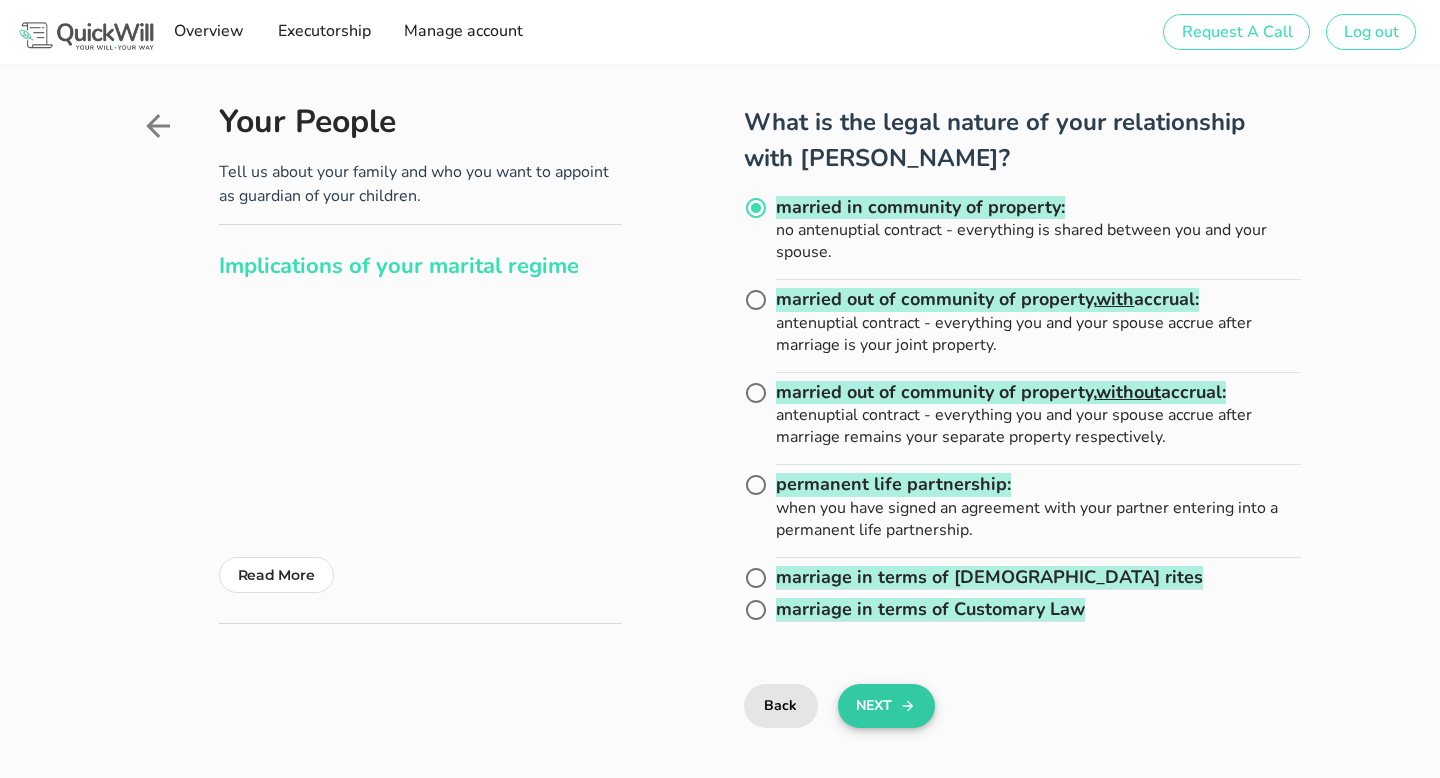 click on "Next" at bounding box center (886, 706) 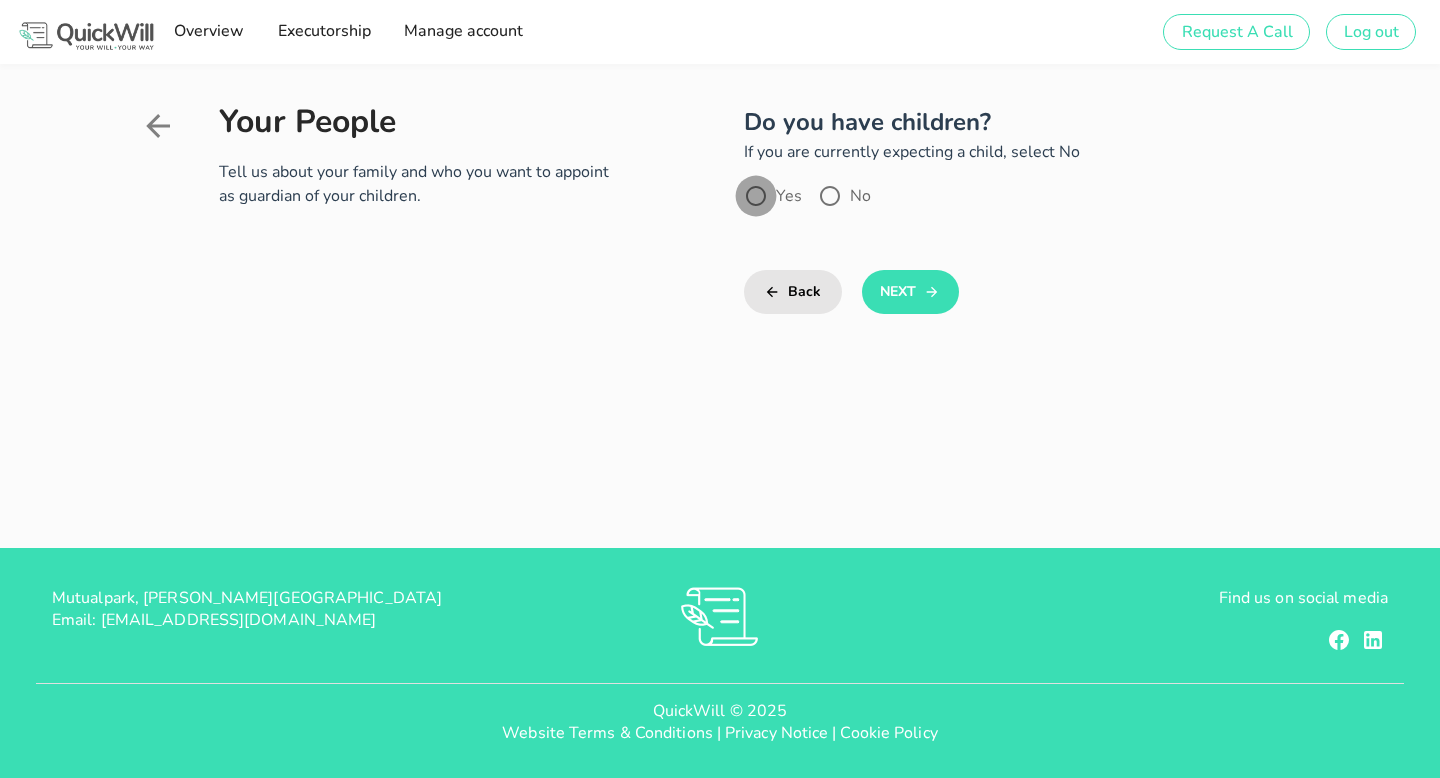 click at bounding box center (756, 196) 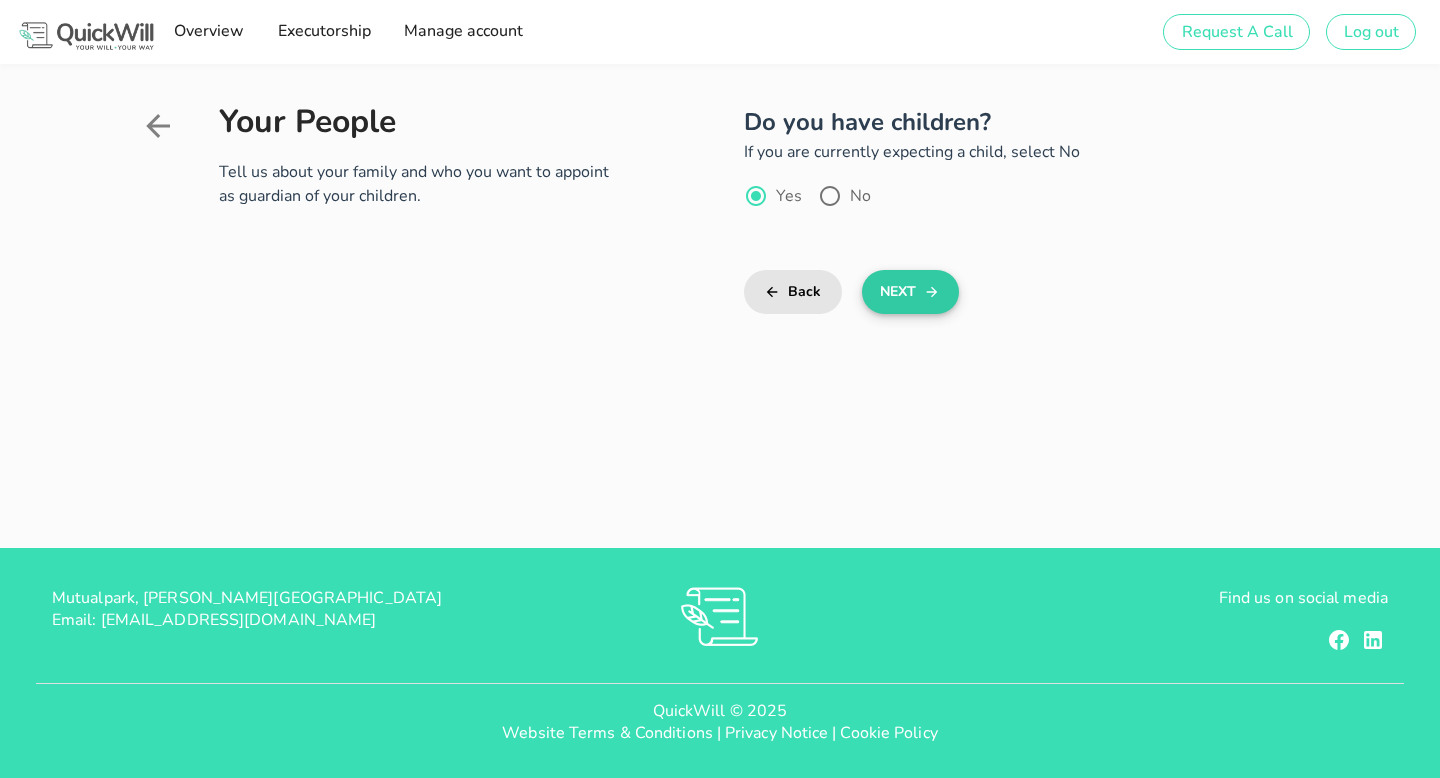 click on "Next" at bounding box center (910, 292) 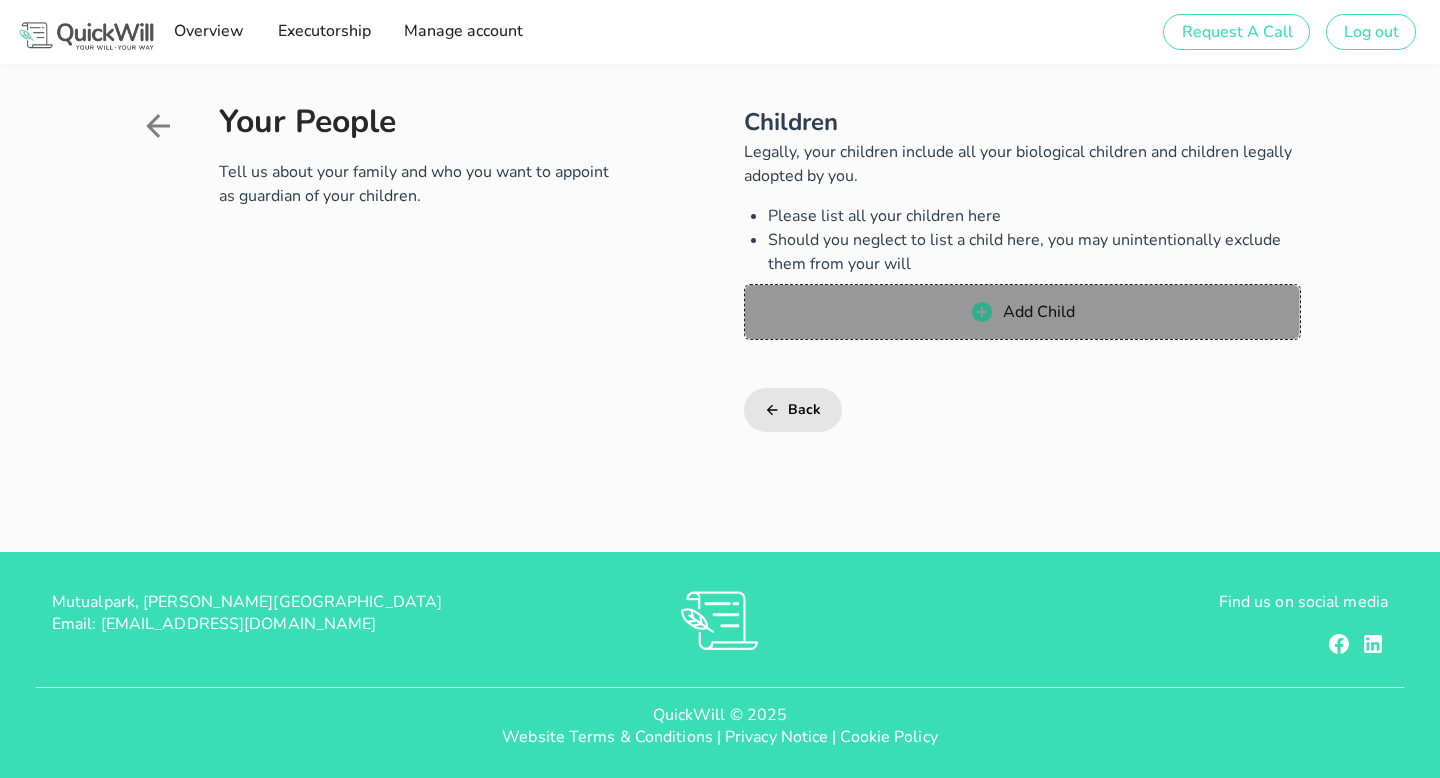 click on "Add Child" at bounding box center [1038, 312] 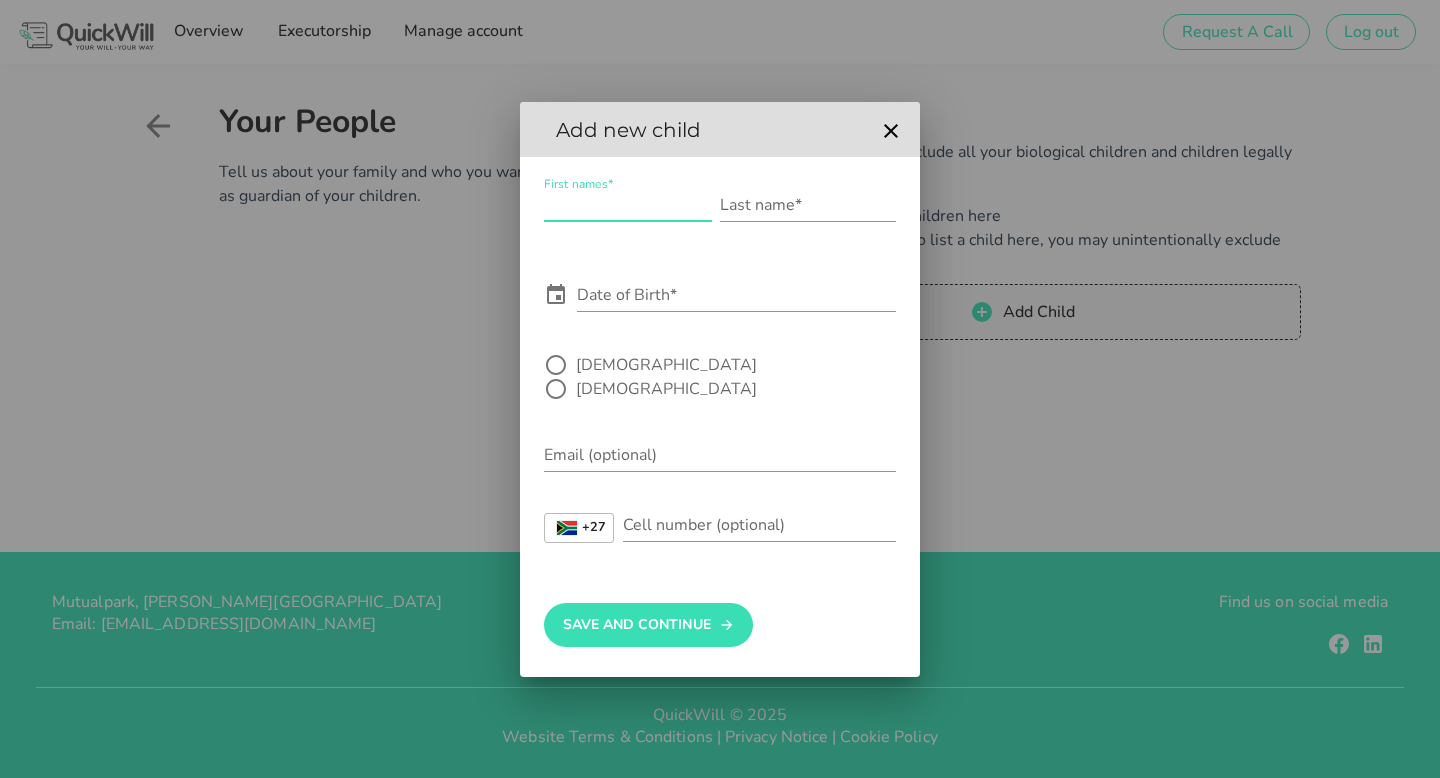 click on "First names*" at bounding box center (628, 205) 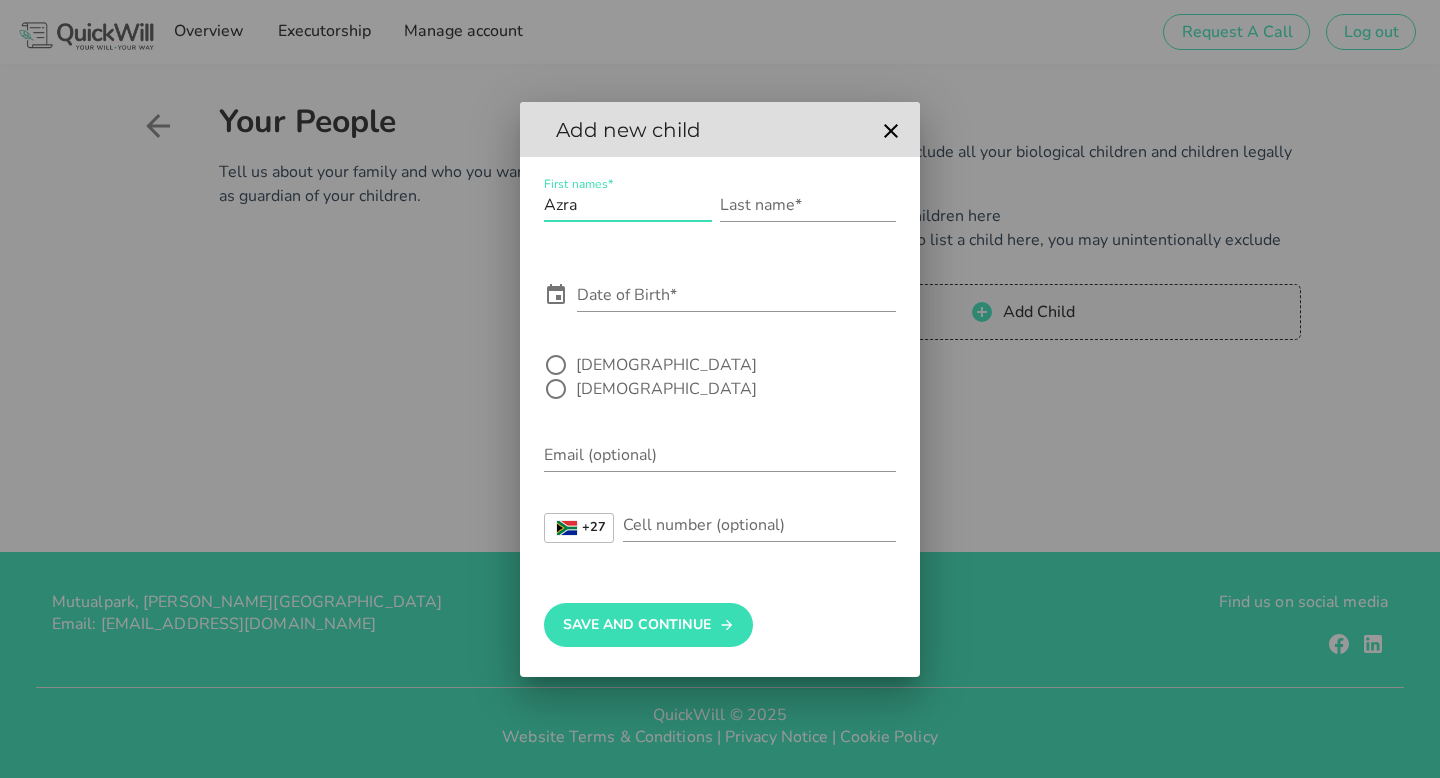 type on "Azra" 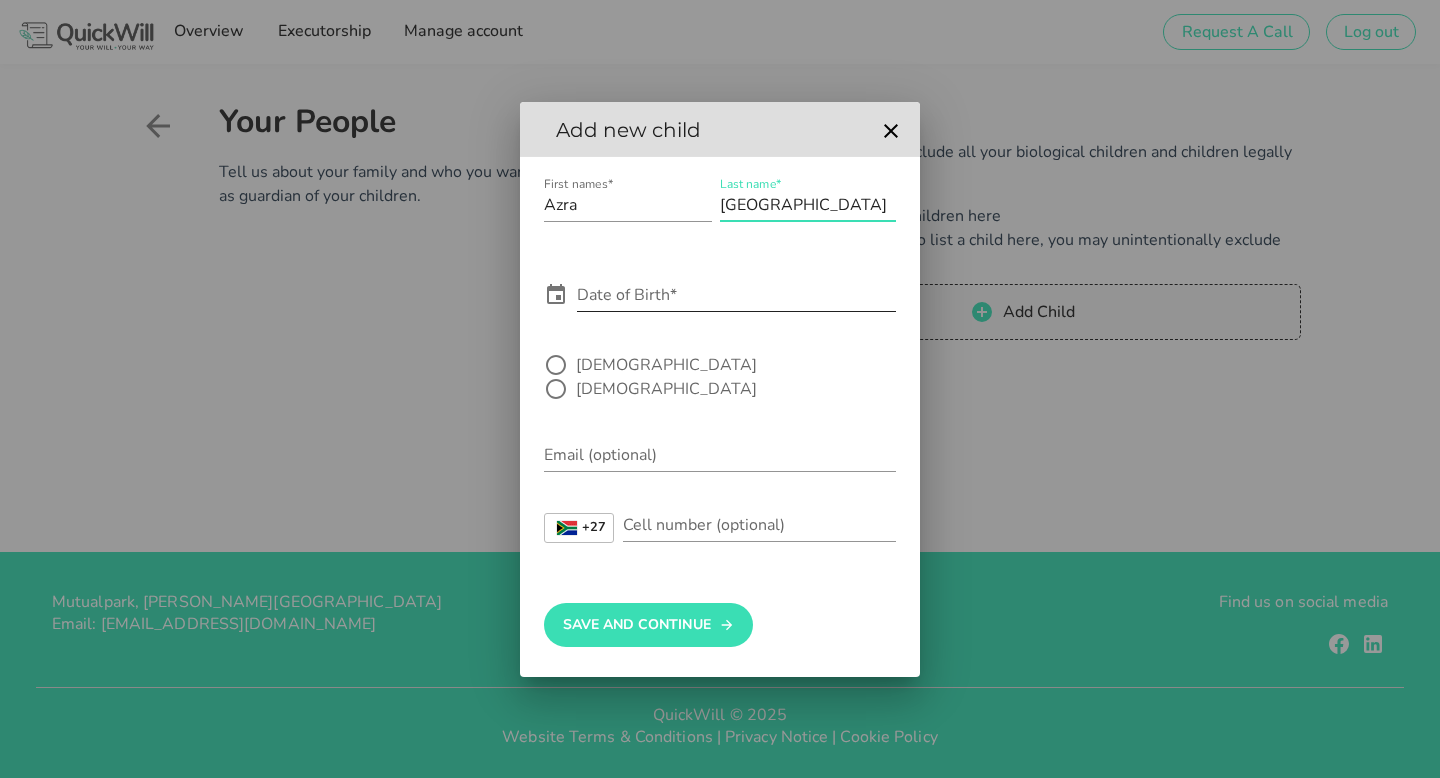 type on "[GEOGRAPHIC_DATA]" 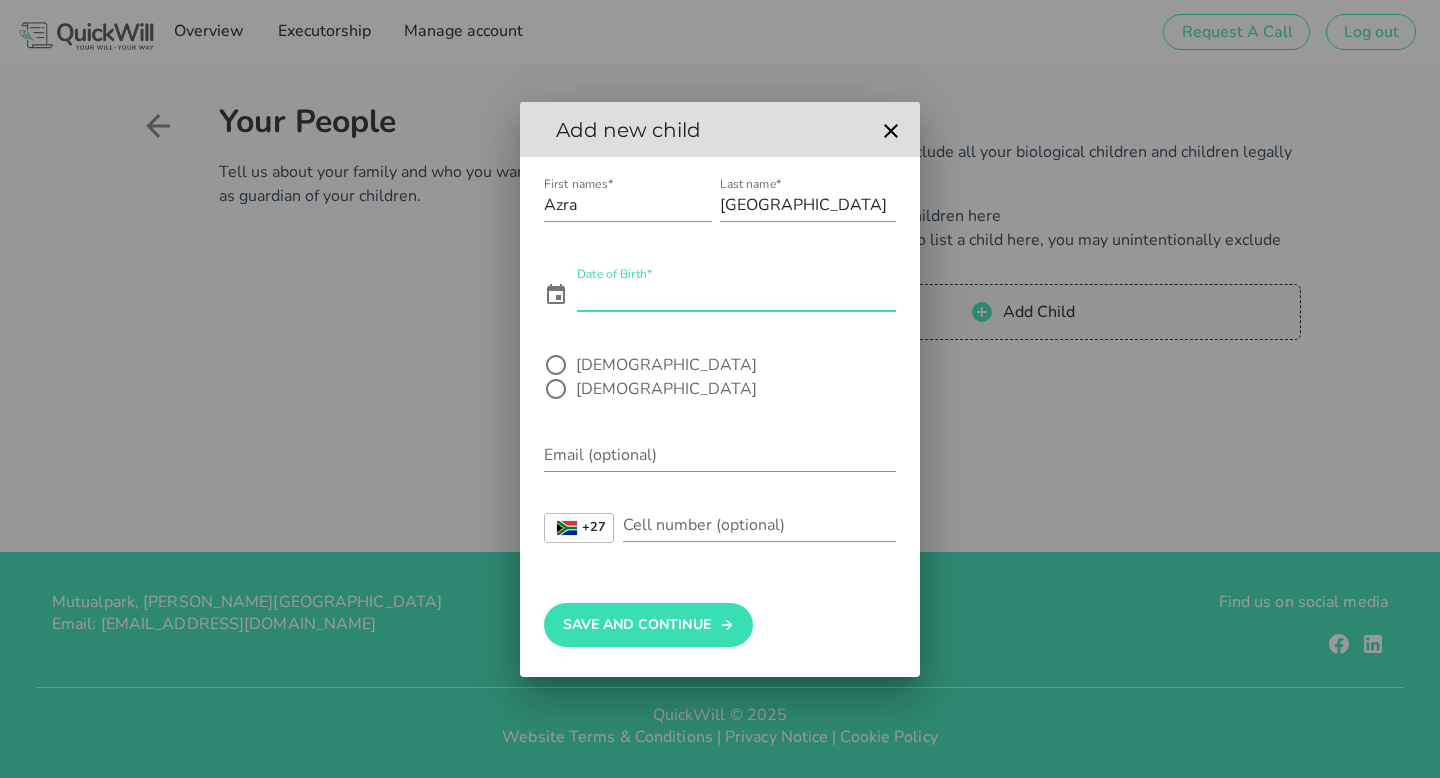 click on "Date of Birth*" at bounding box center [736, 295] 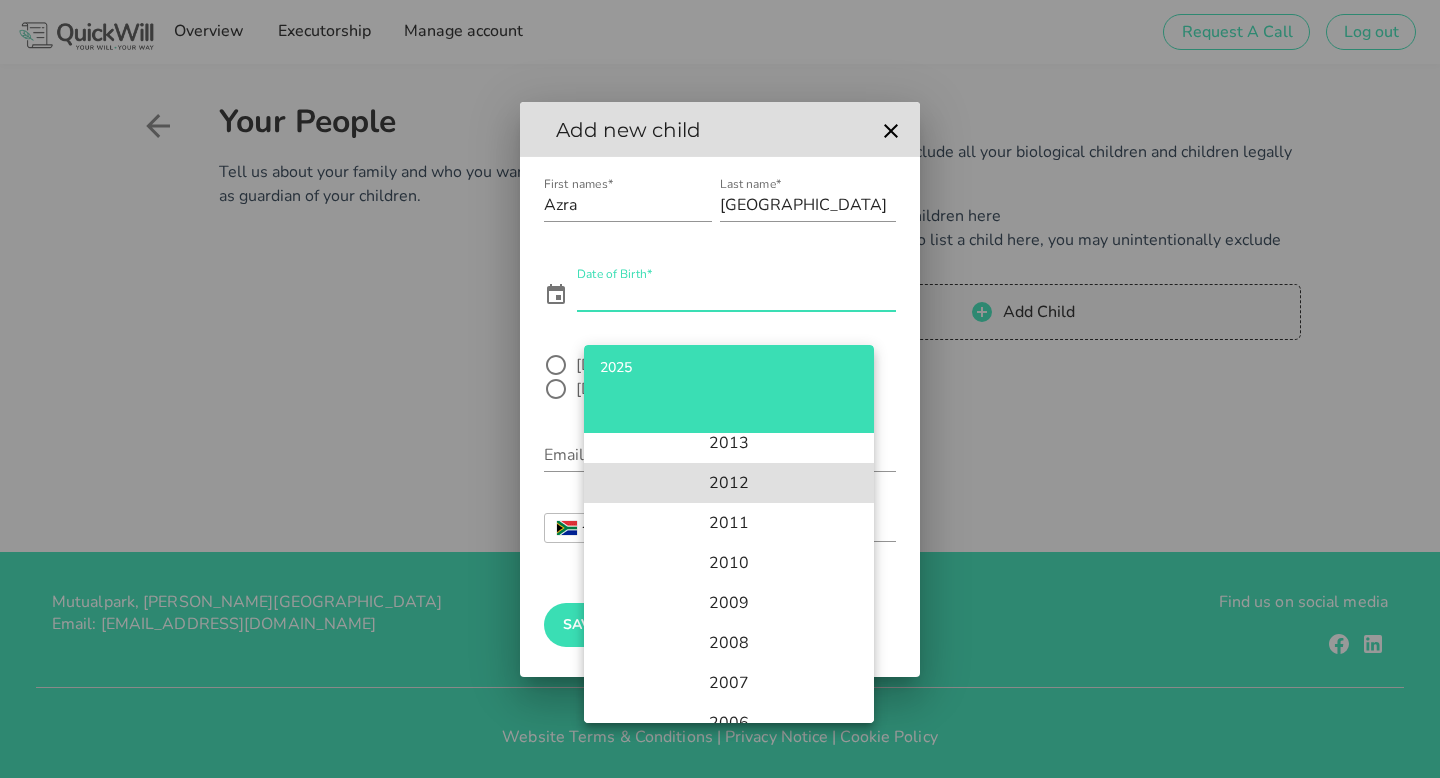 scroll, scrollTop: 523, scrollLeft: 0, axis: vertical 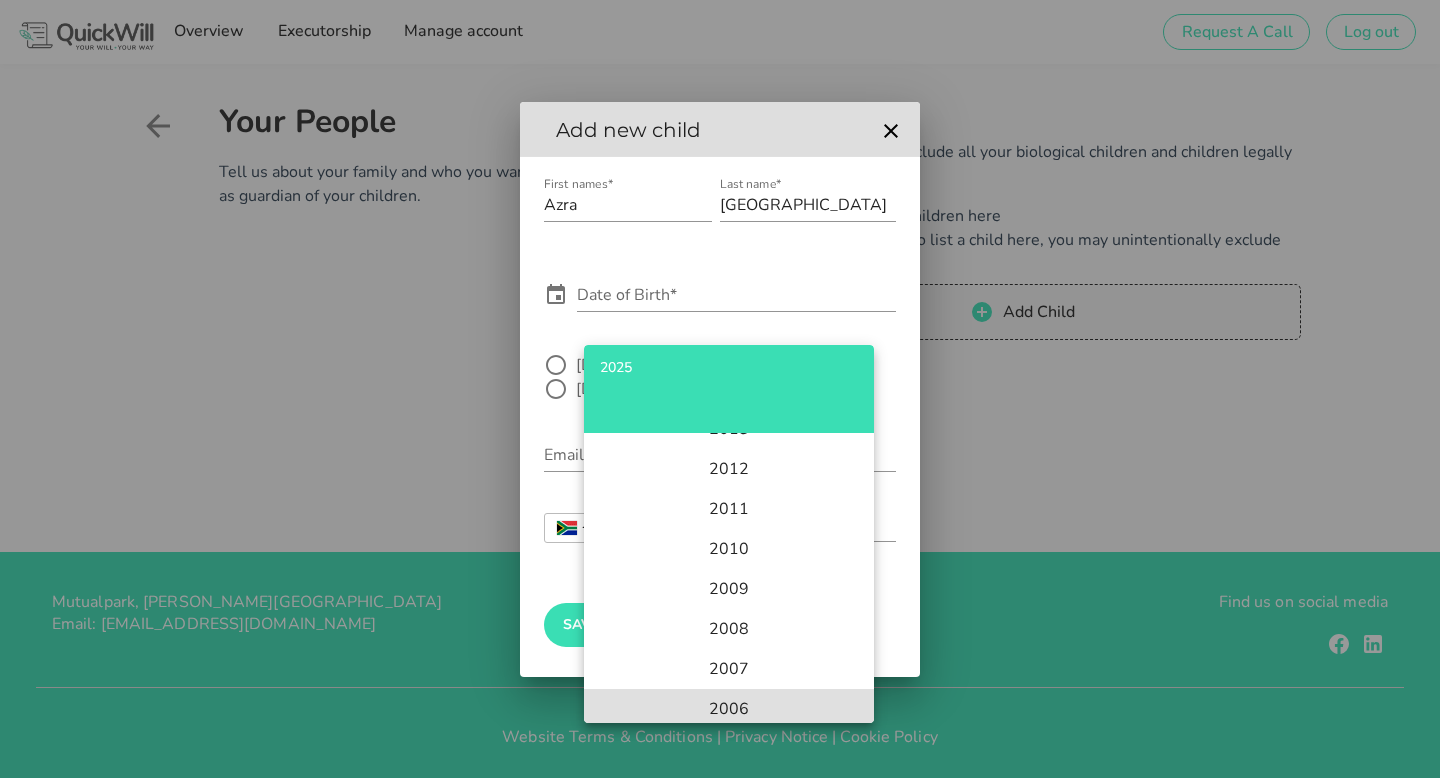 click on "2006" at bounding box center (729, 709) 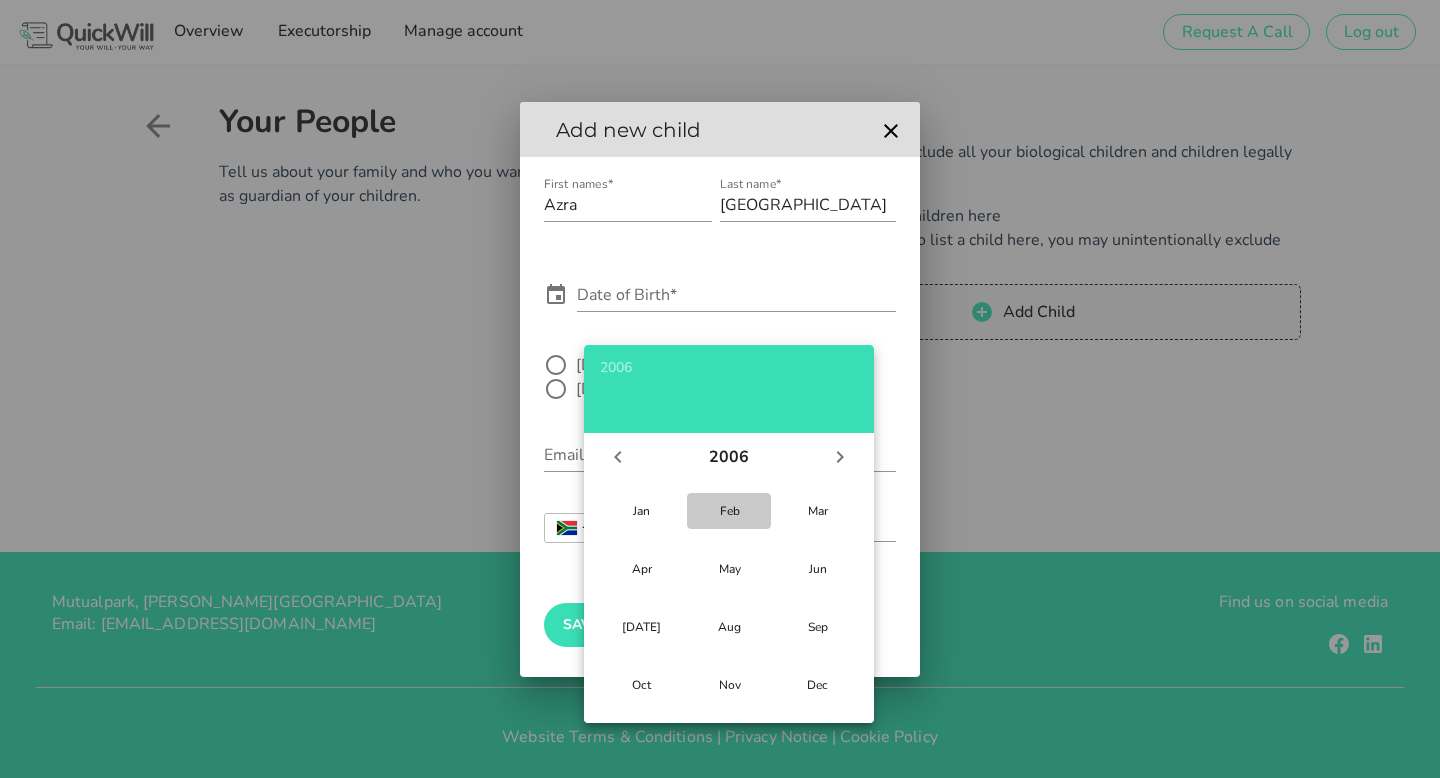 click on "Feb" at bounding box center [729, 511] 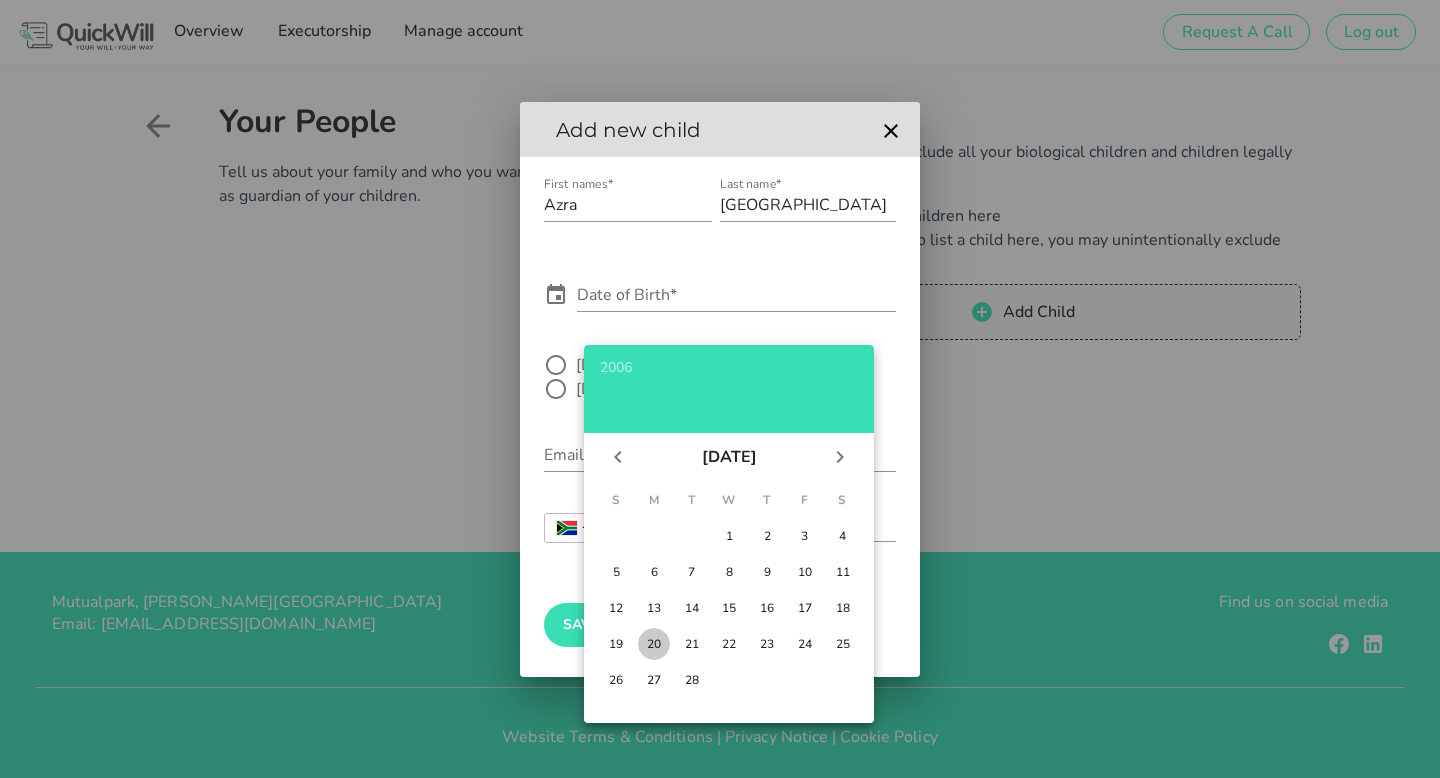 click on "20" at bounding box center (654, 644) 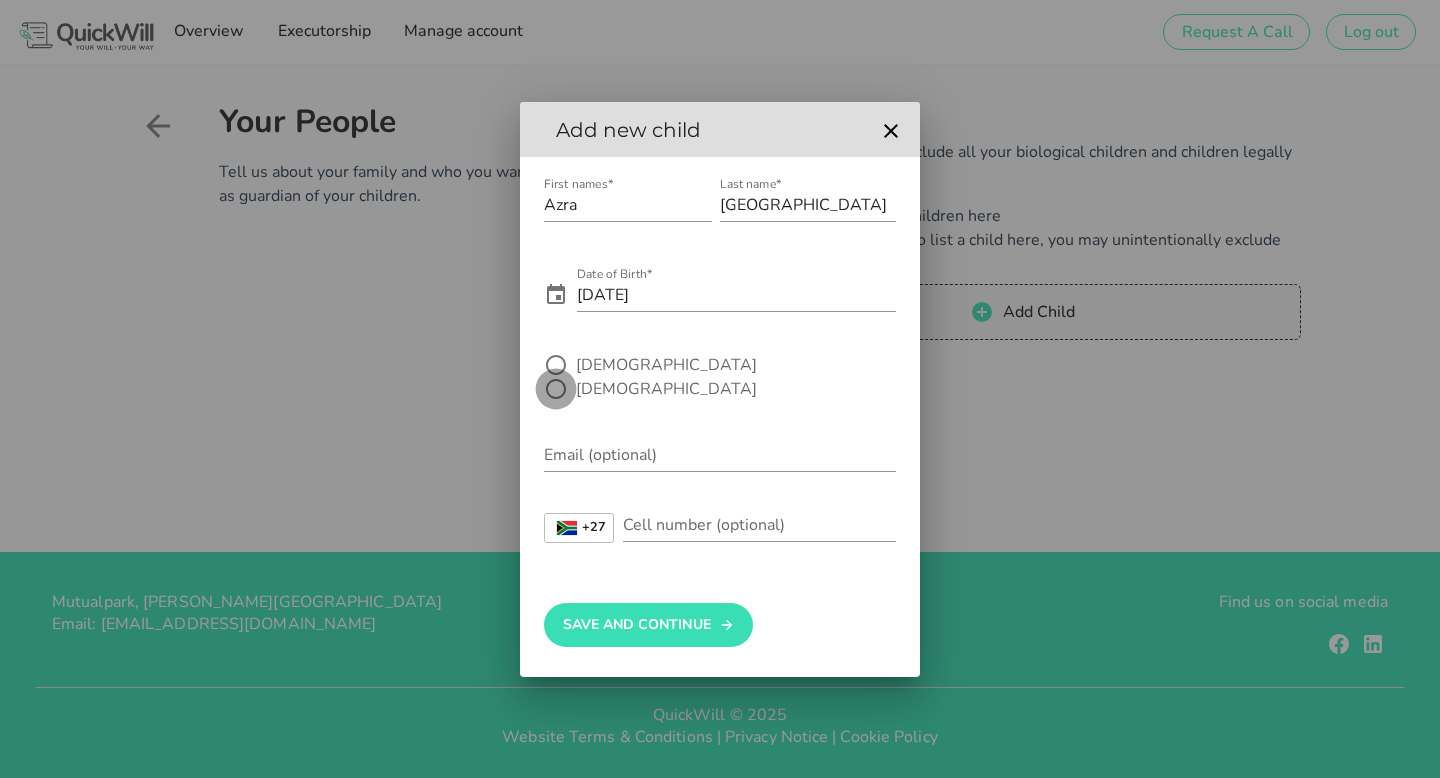 click at bounding box center [556, 389] 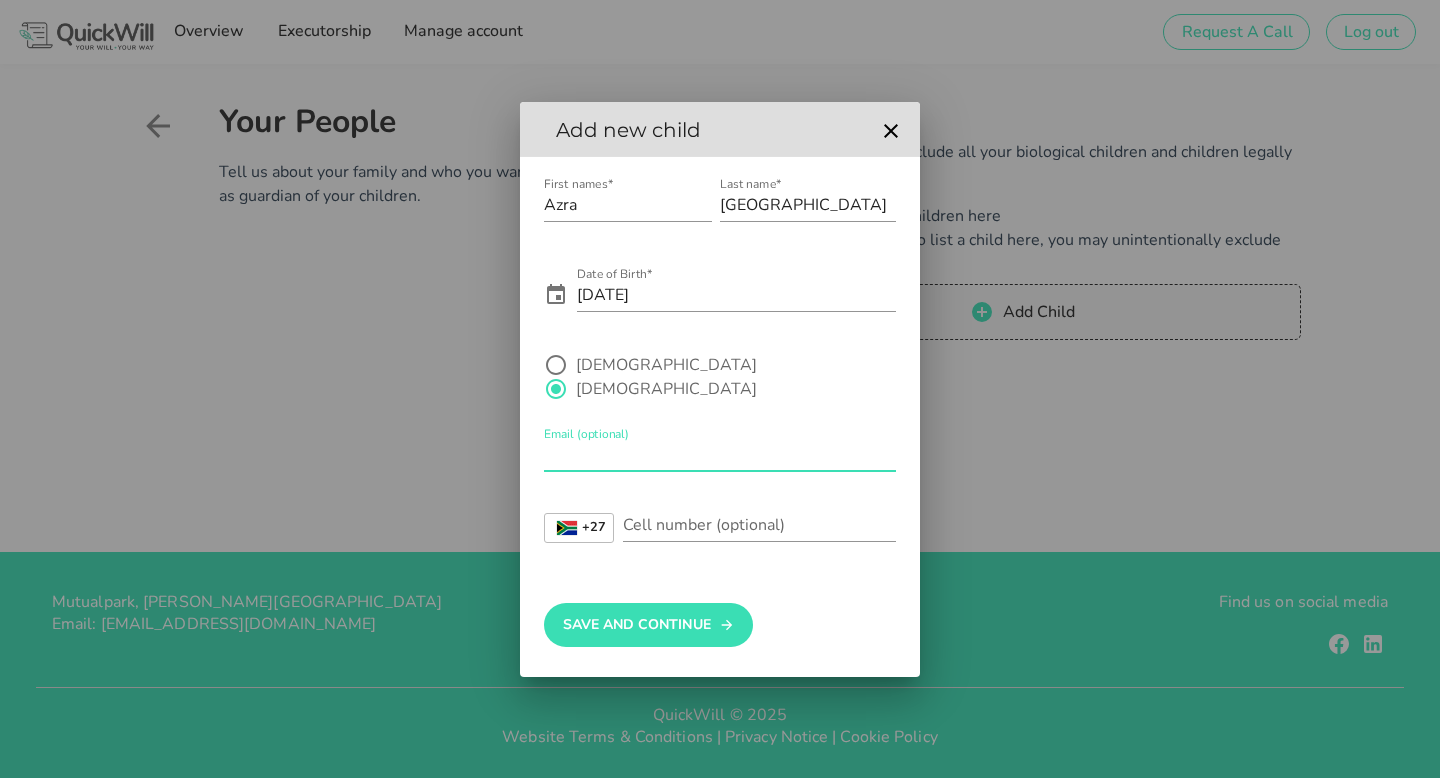 click on "Email (optional)" at bounding box center (720, 455) 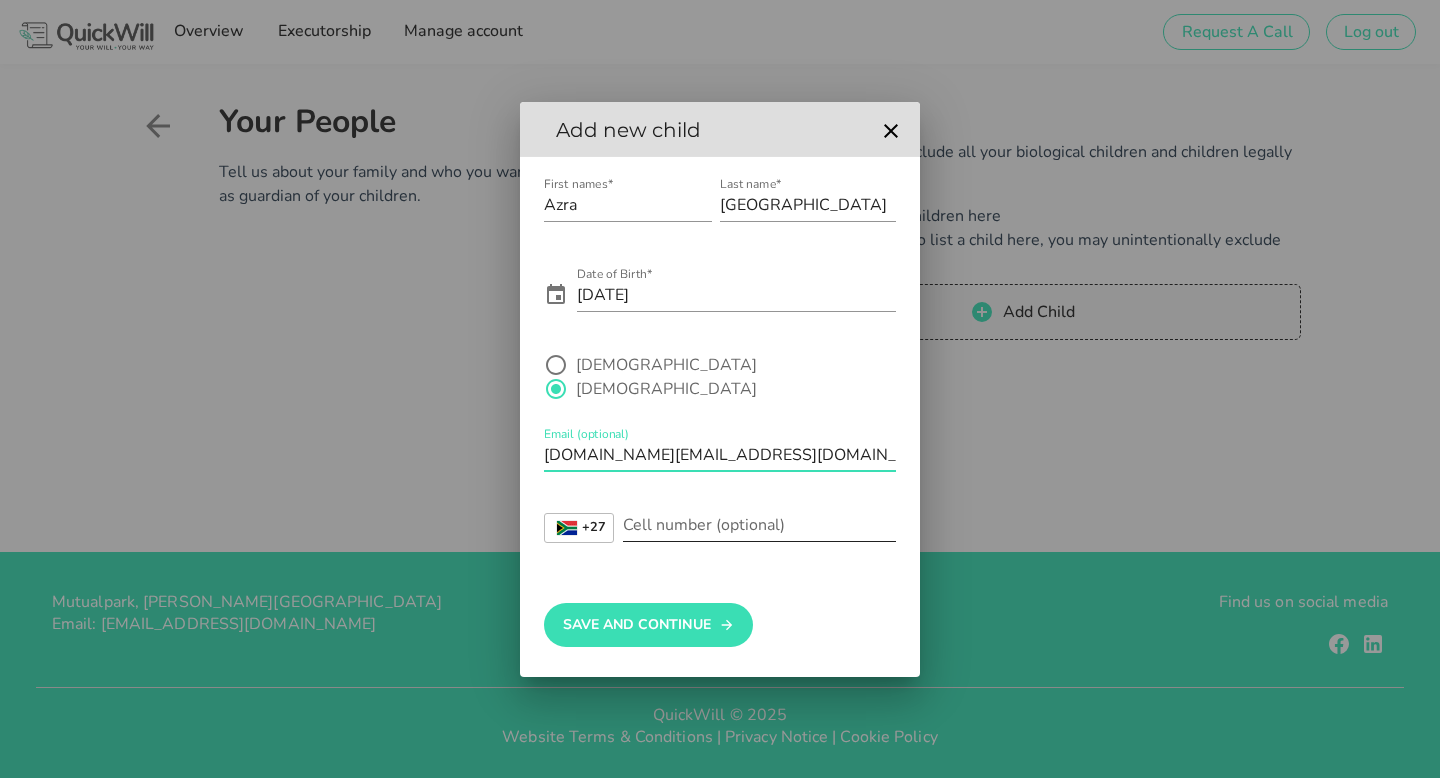 type on "[DOMAIN_NAME][EMAIL_ADDRESS][DOMAIN_NAME]" 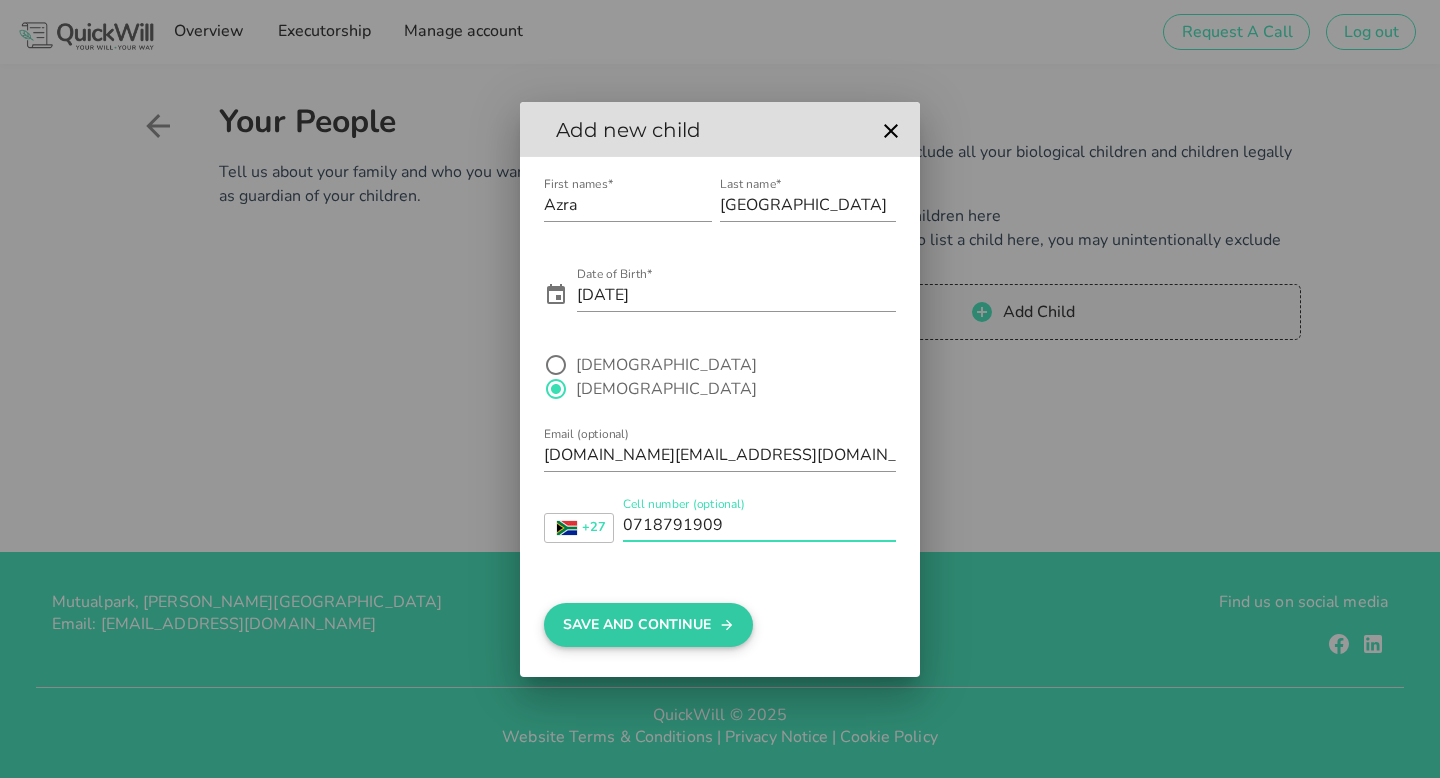 type on "0718791909" 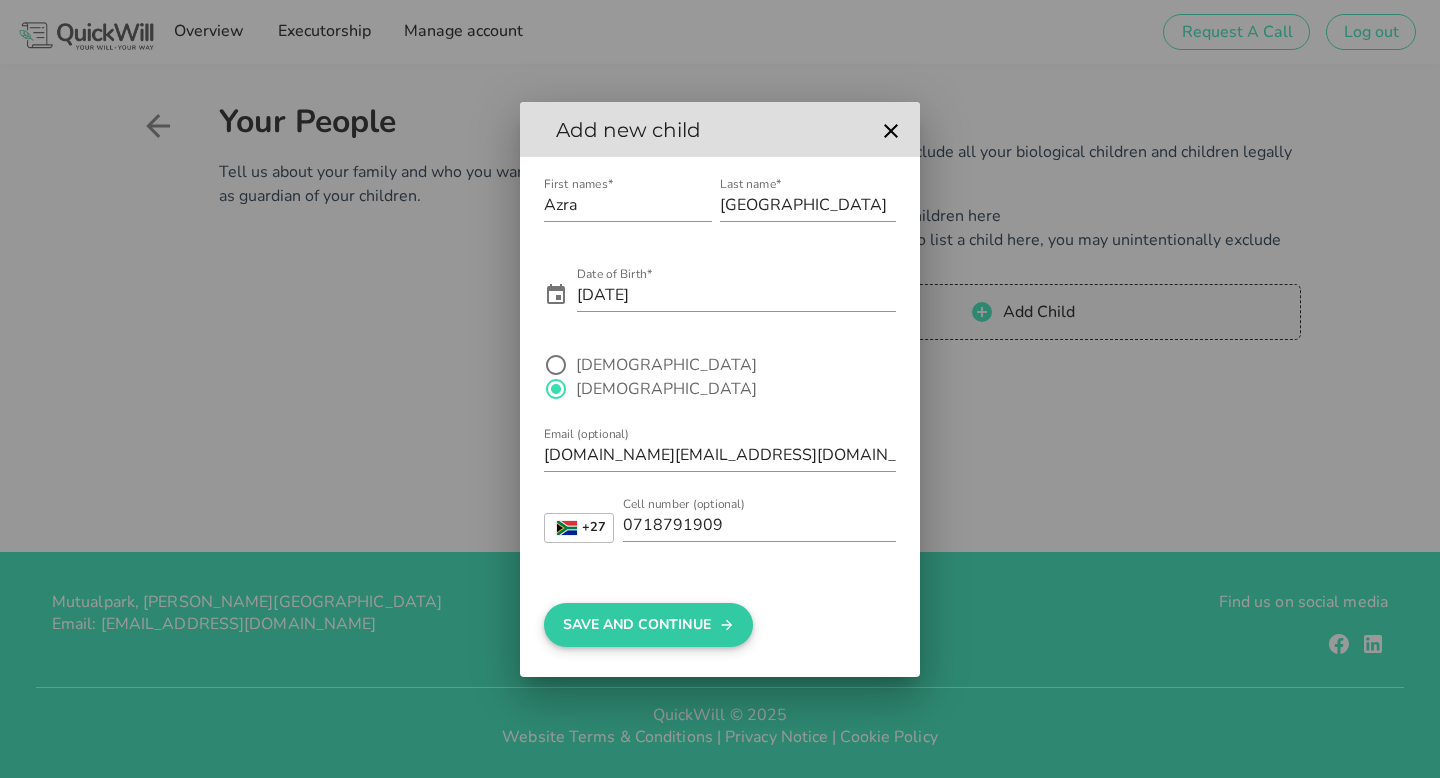 click on "Save And Continue" at bounding box center [648, 625] 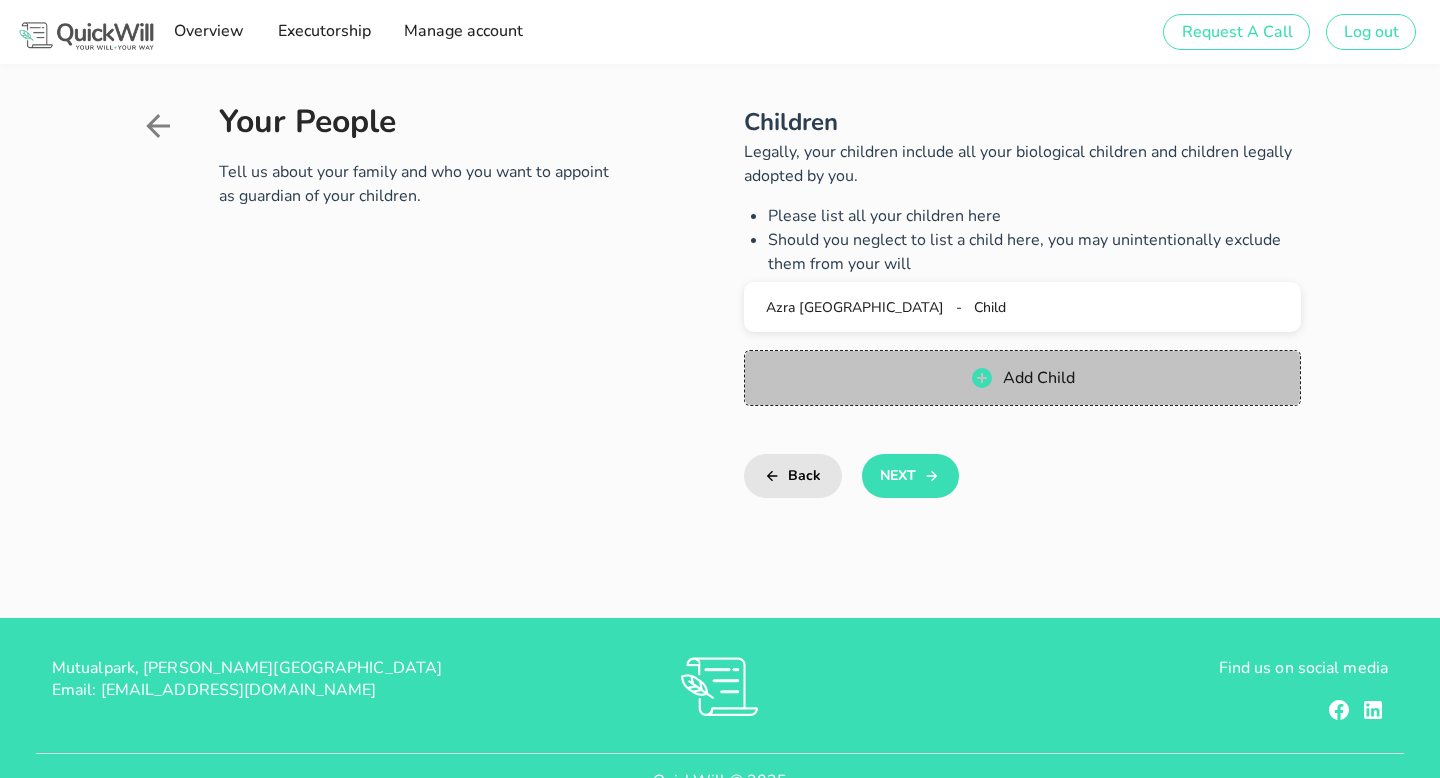 click on "Add Child" at bounding box center (1022, 378) 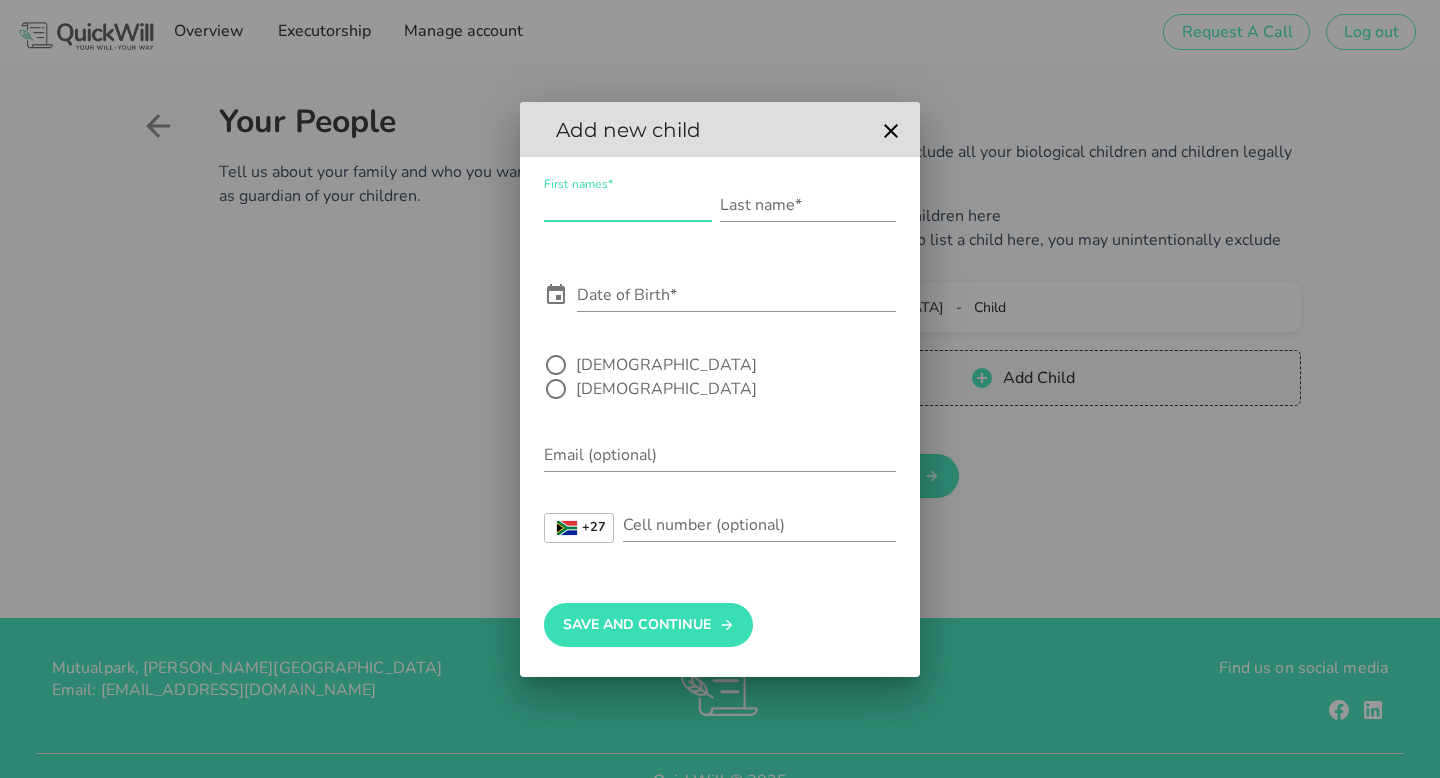click on "First names*" at bounding box center [628, 205] 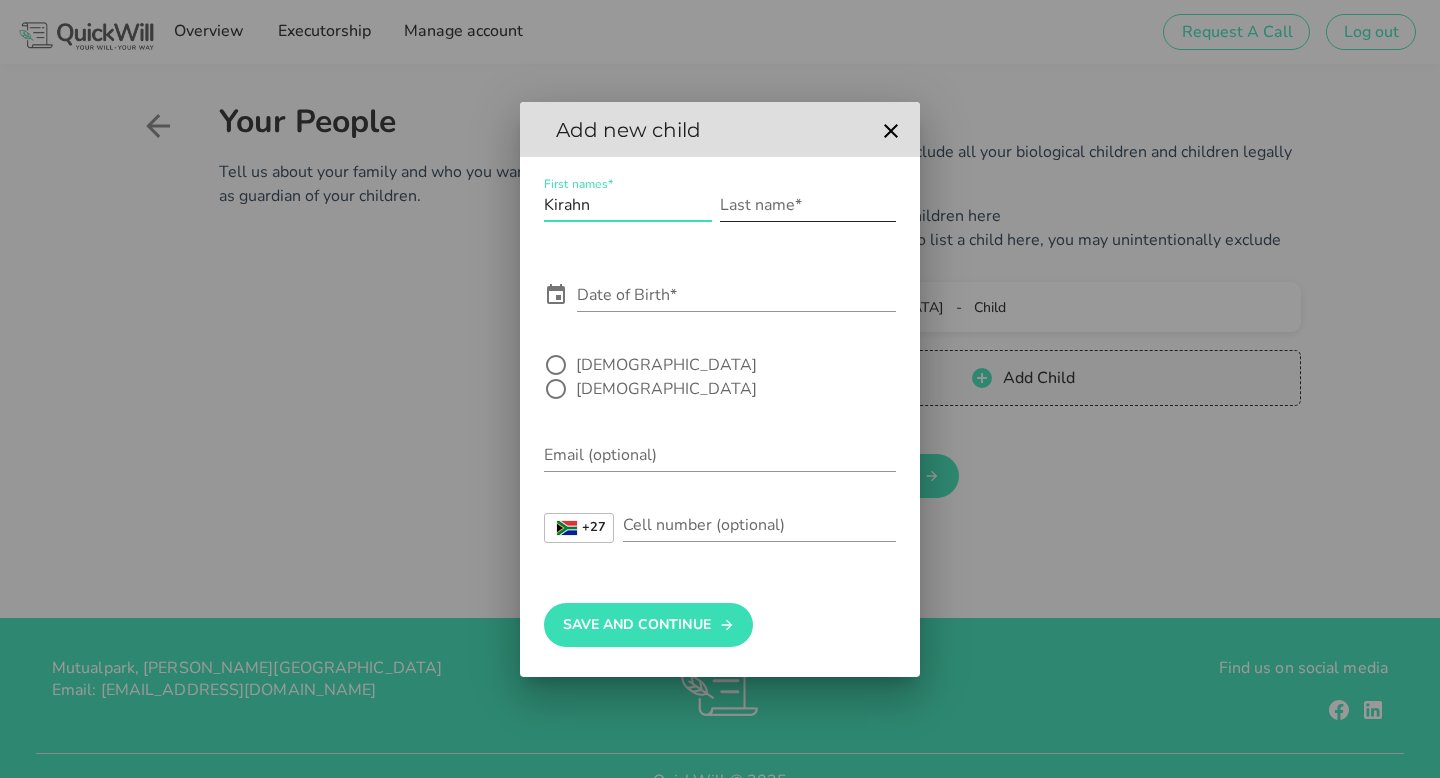 type on "Kirahn" 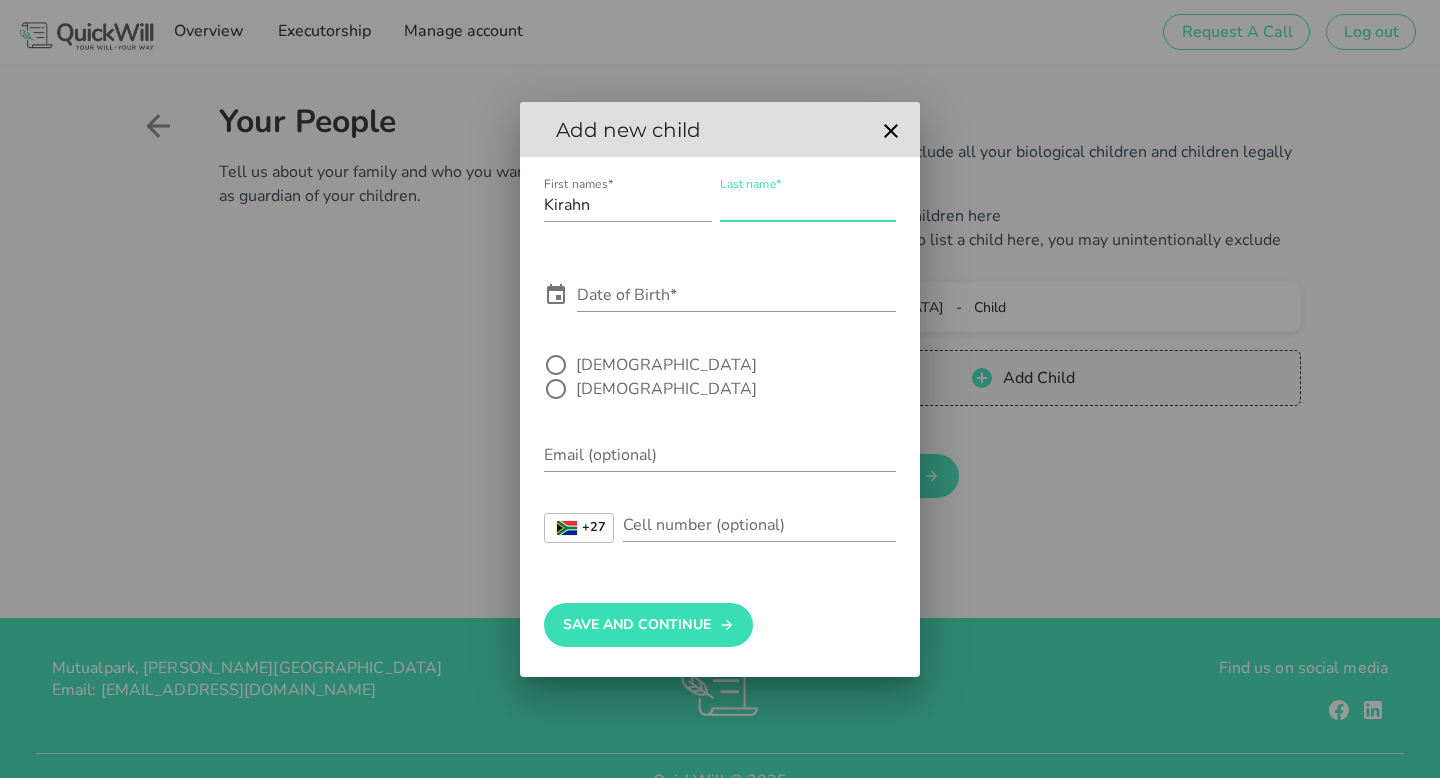 click on "Last name*" at bounding box center [808, 205] 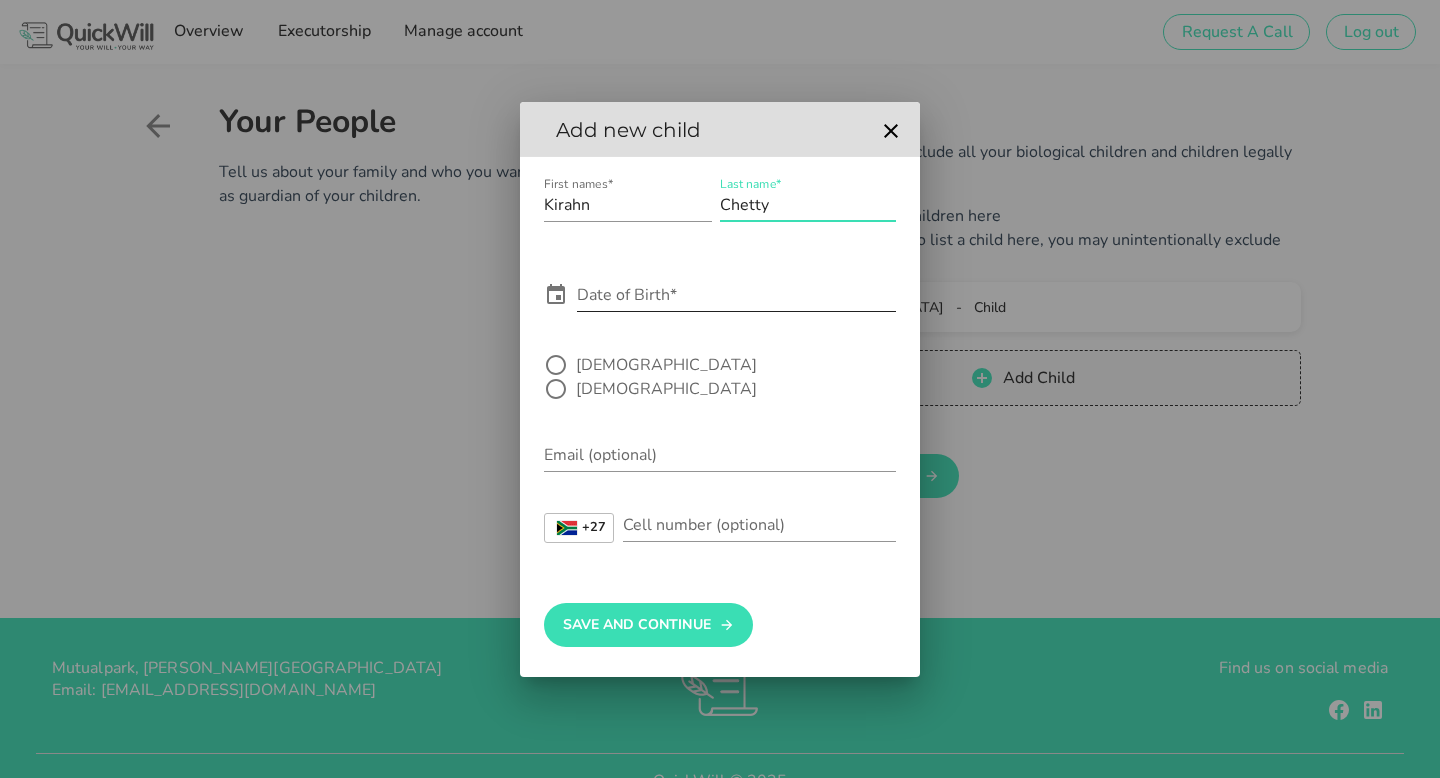 type on "Chetty" 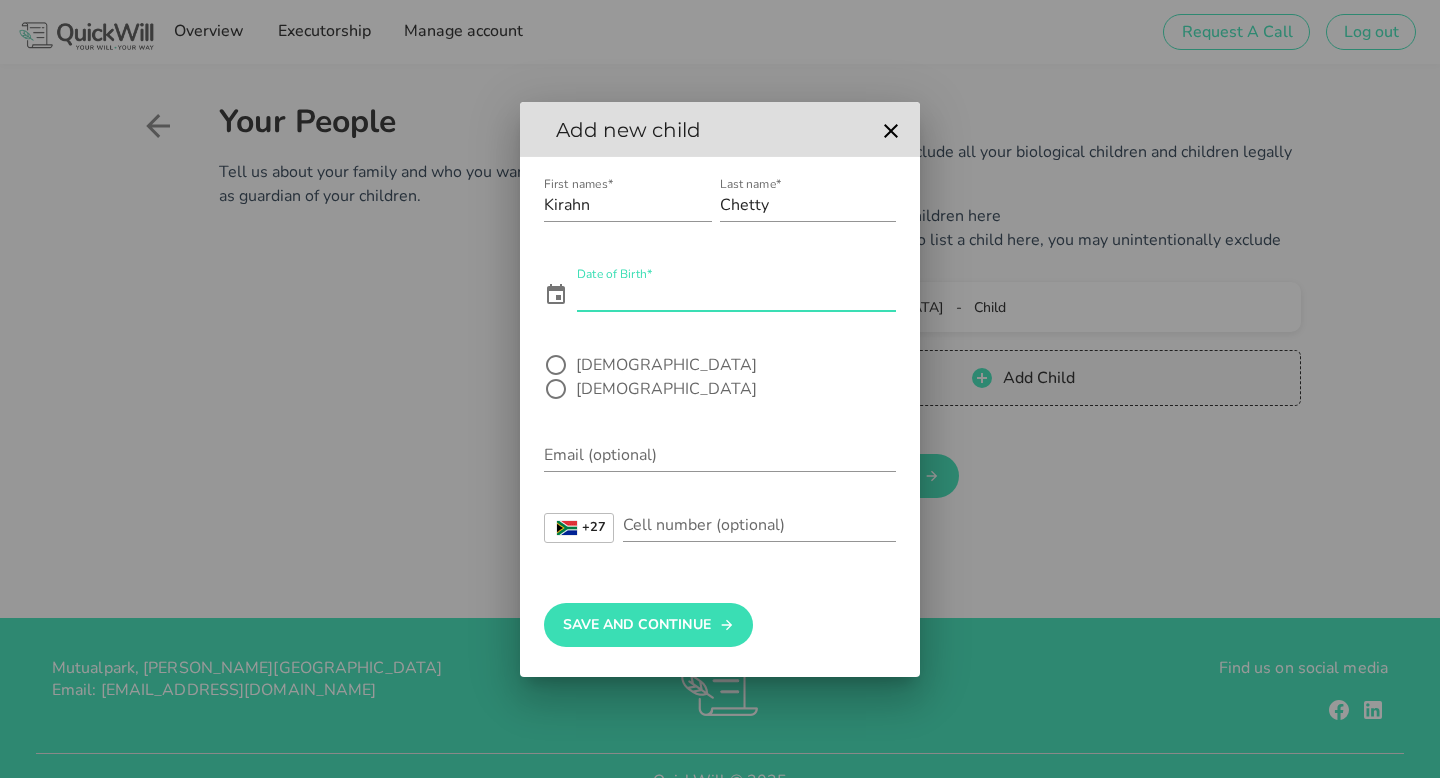 click on "Date of Birth*" at bounding box center (736, 295) 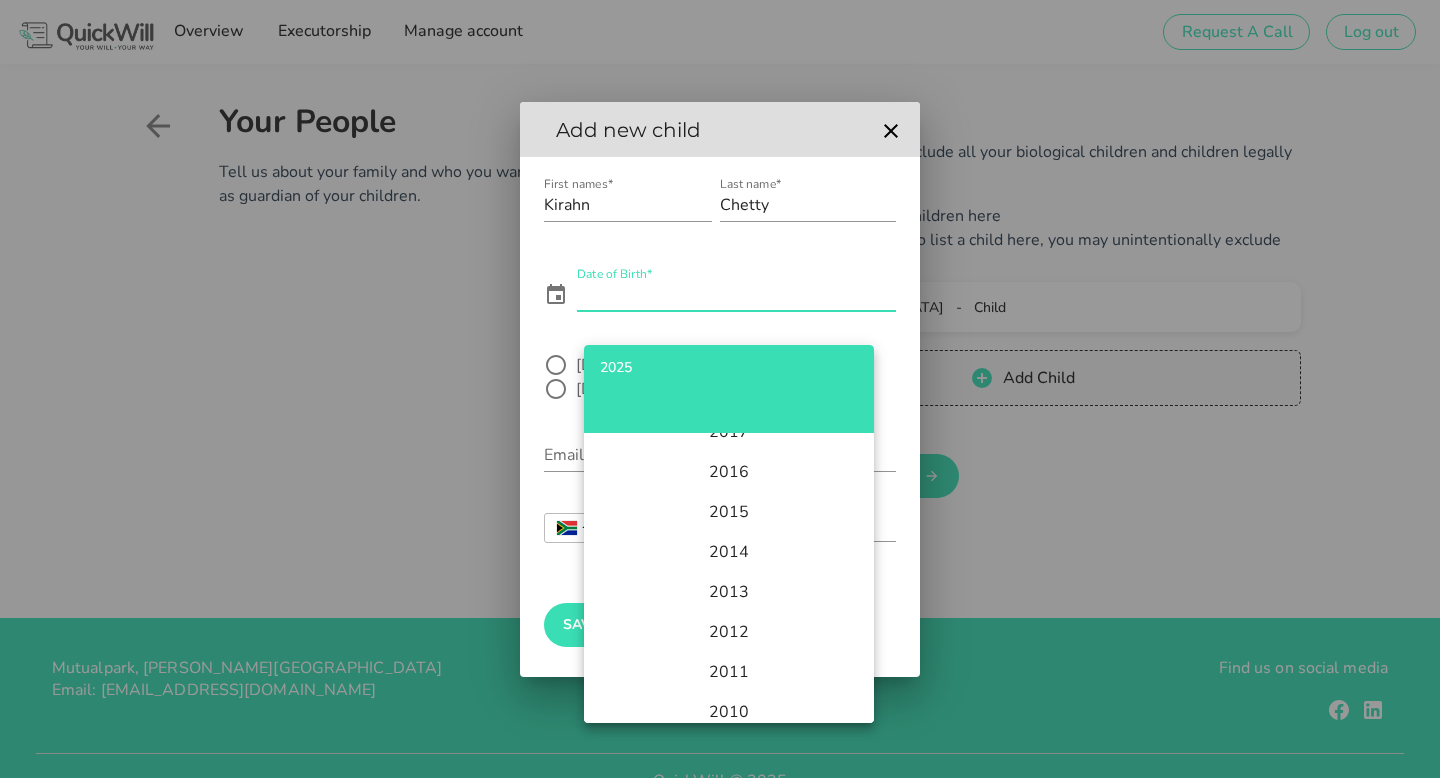 scroll, scrollTop: 366, scrollLeft: 0, axis: vertical 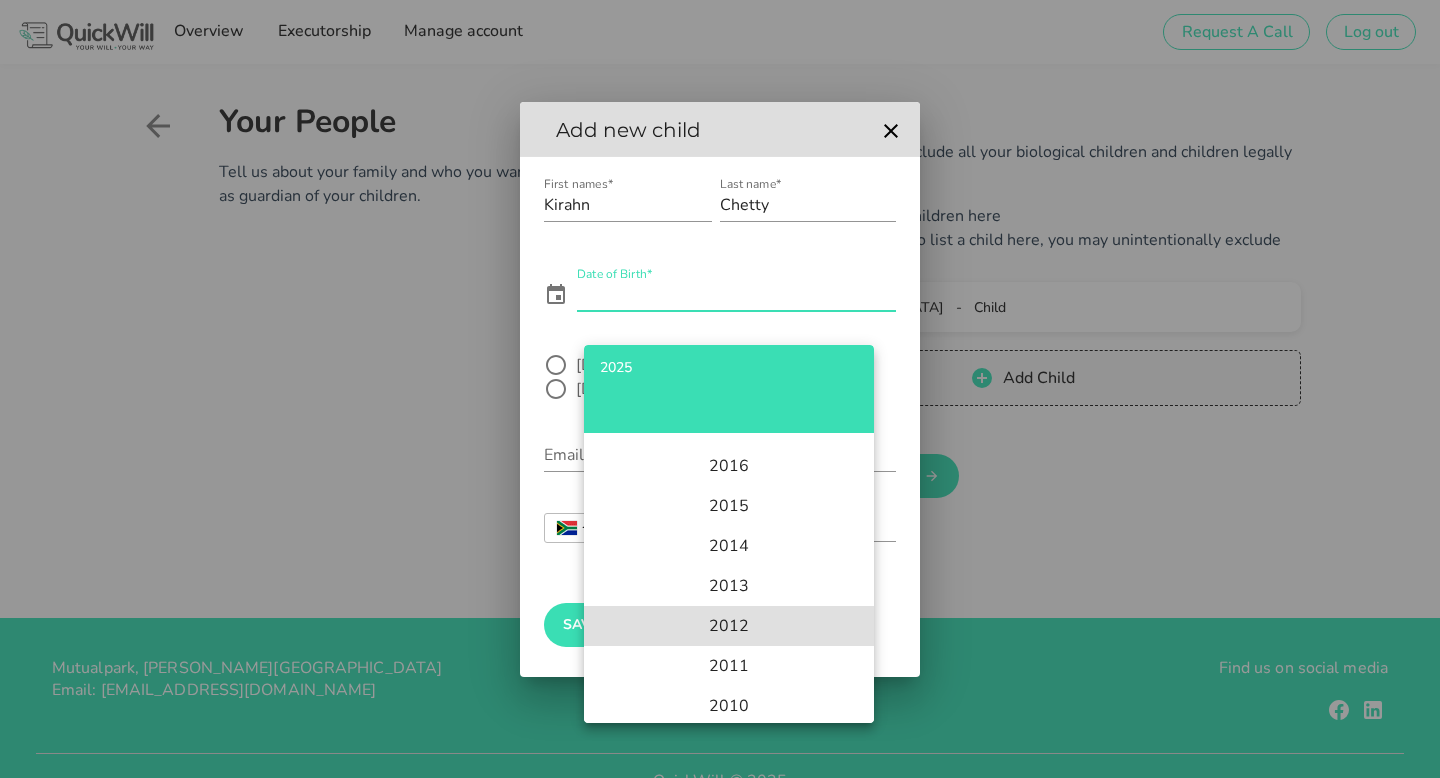 click on "2012" at bounding box center (729, 626) 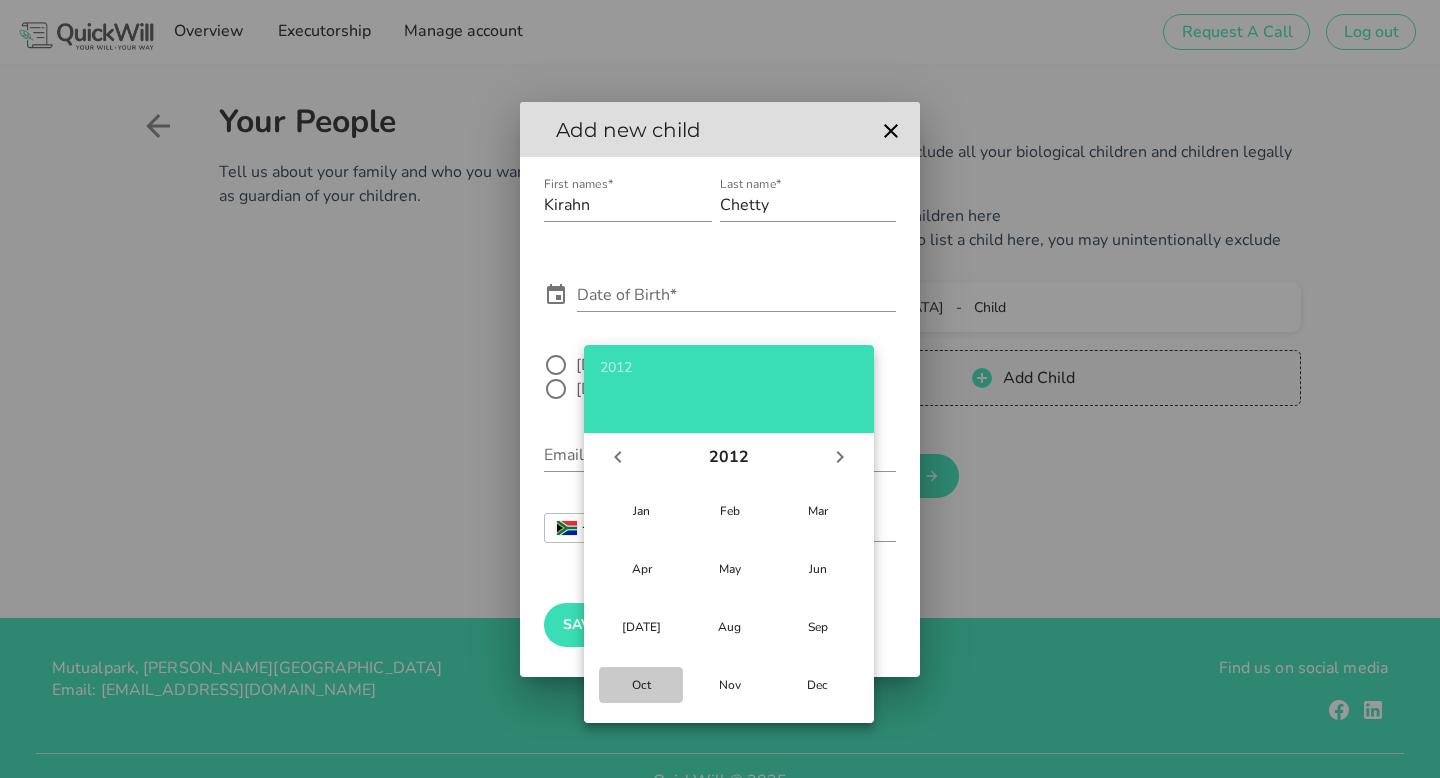 click on "Oct" at bounding box center [641, 685] 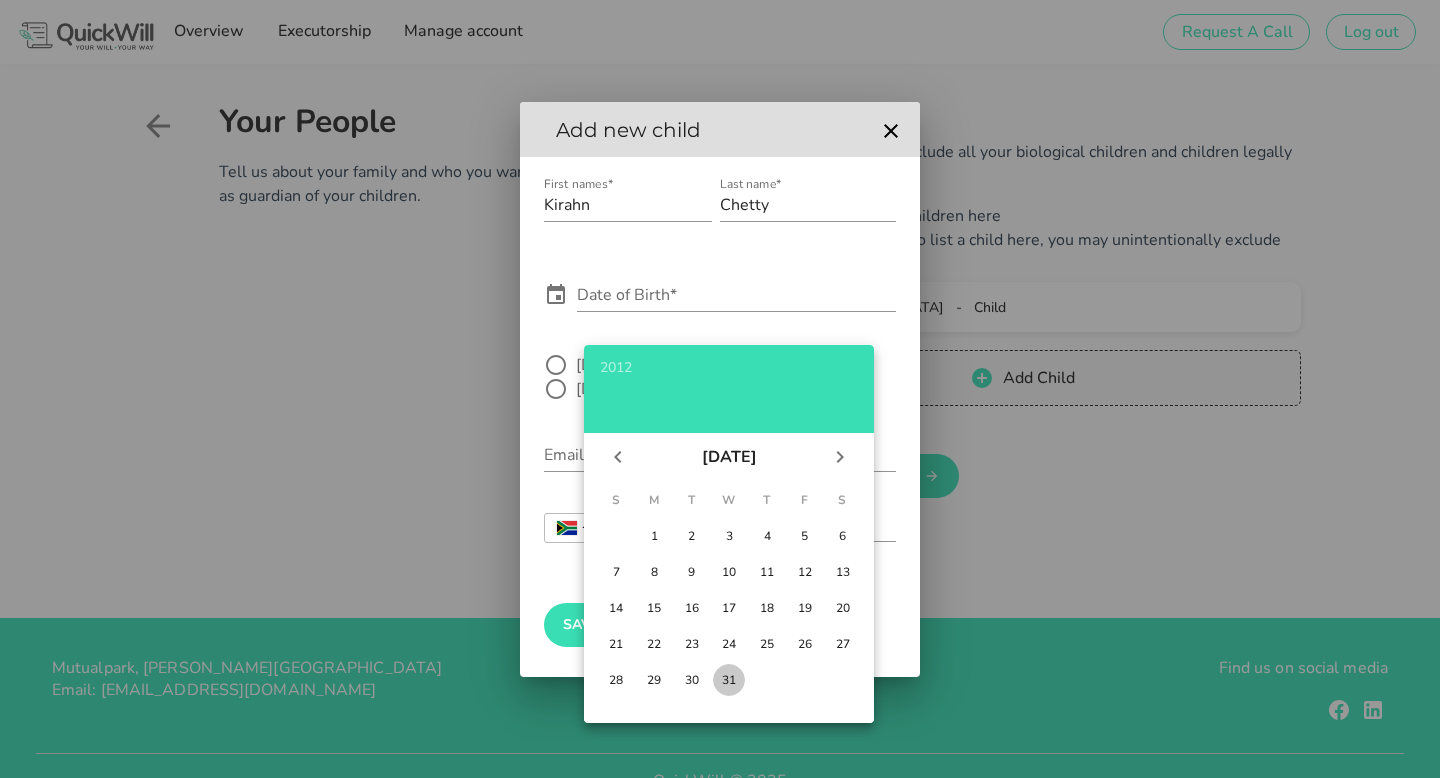 click on "31" at bounding box center [729, 680] 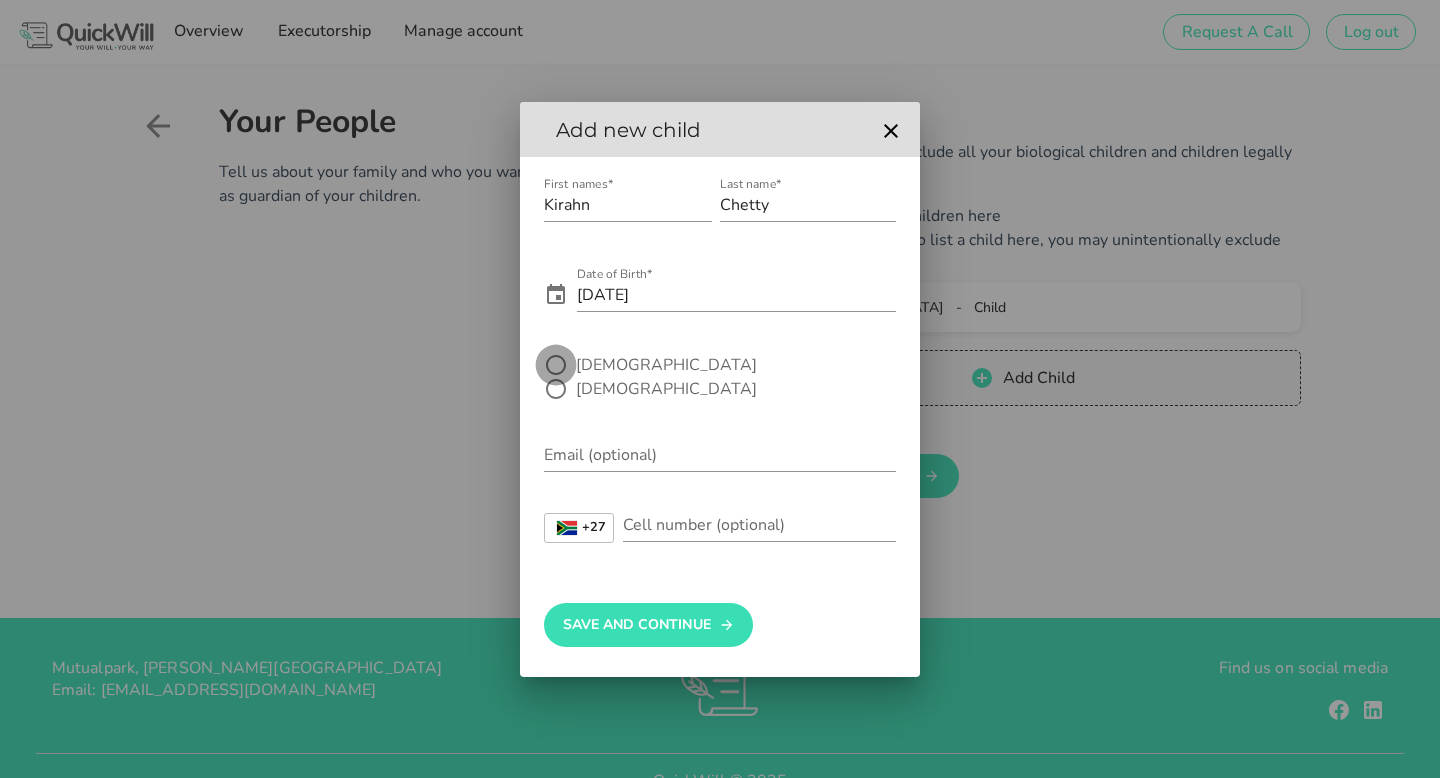 click at bounding box center [556, 365] 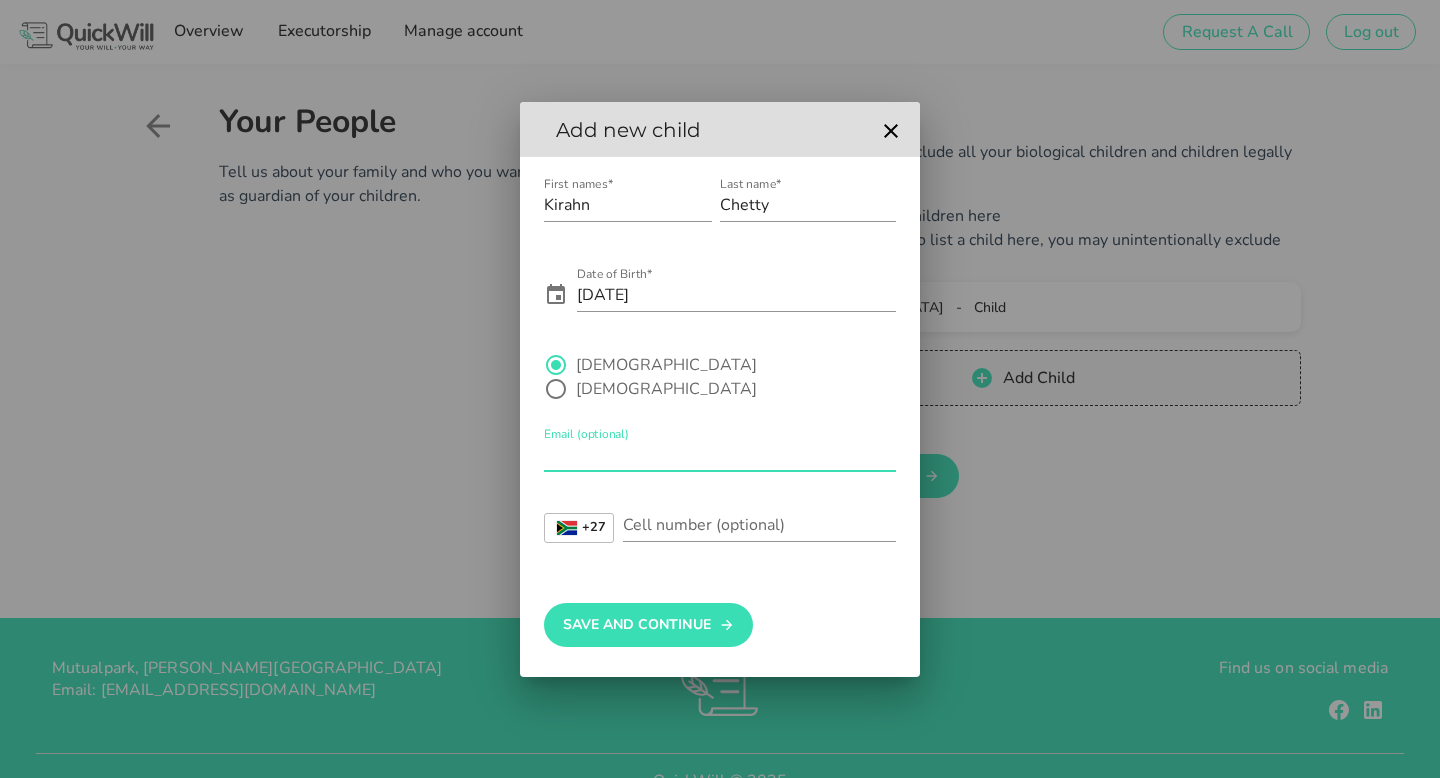 click on "Email (optional)" at bounding box center (720, 455) 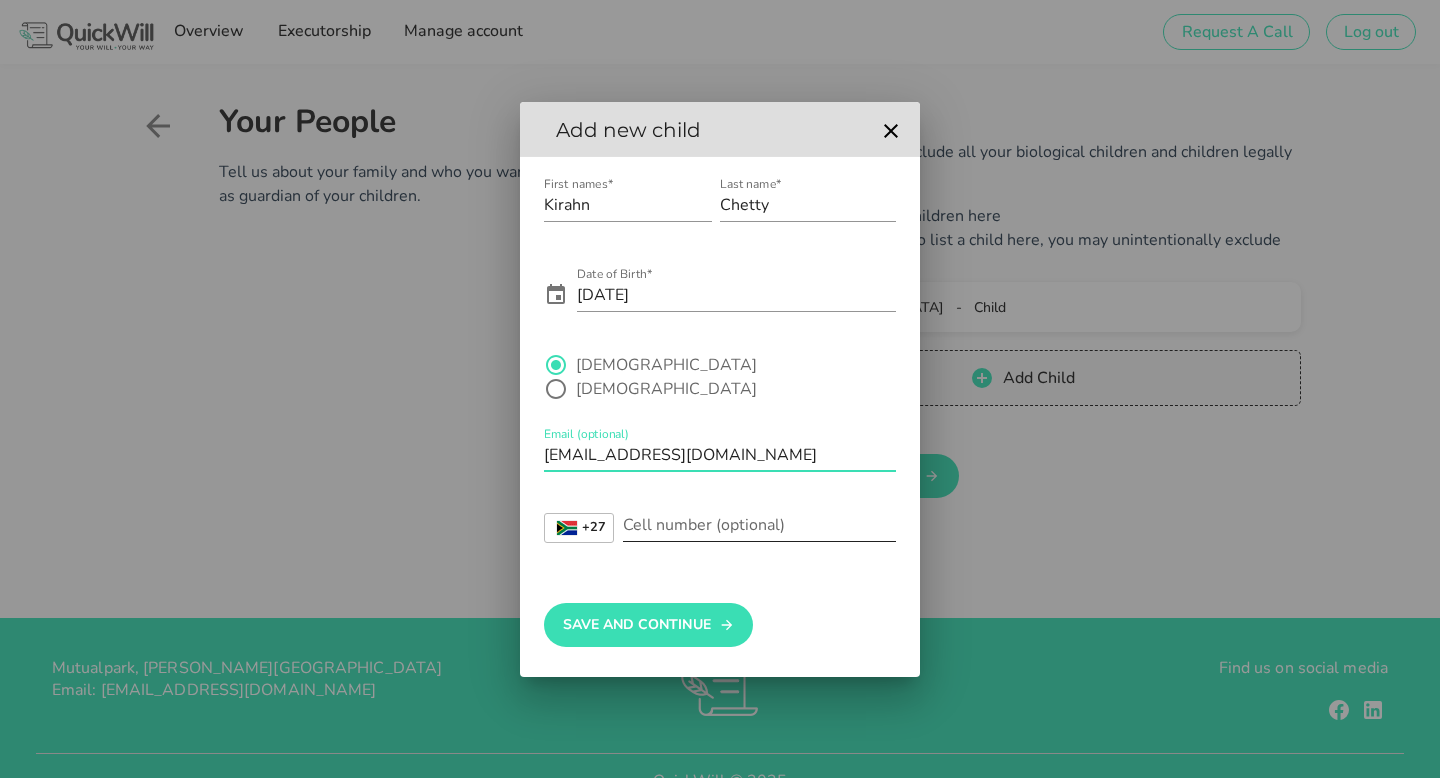 type on "[EMAIL_ADDRESS][DOMAIN_NAME]" 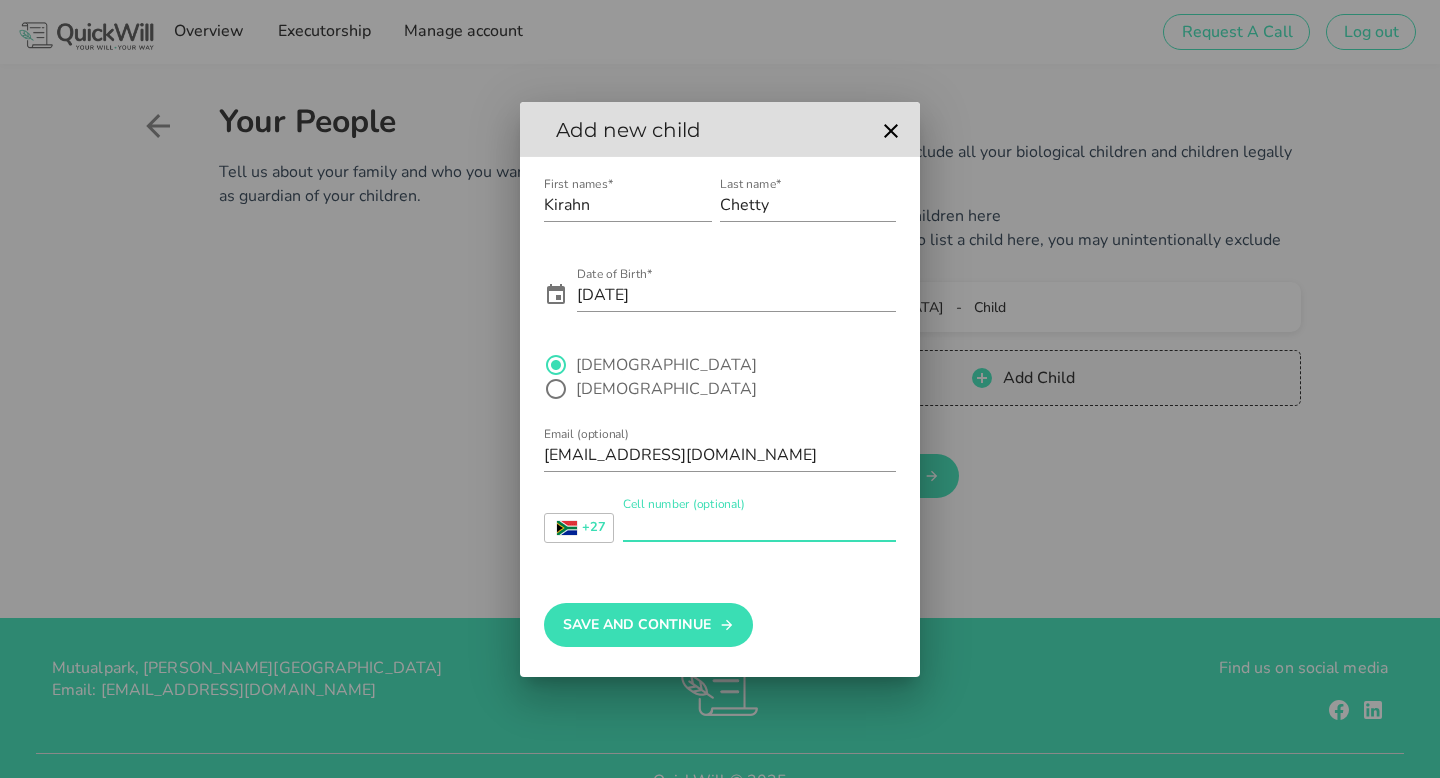 click on "Cell number (optional)" at bounding box center [759, 525] 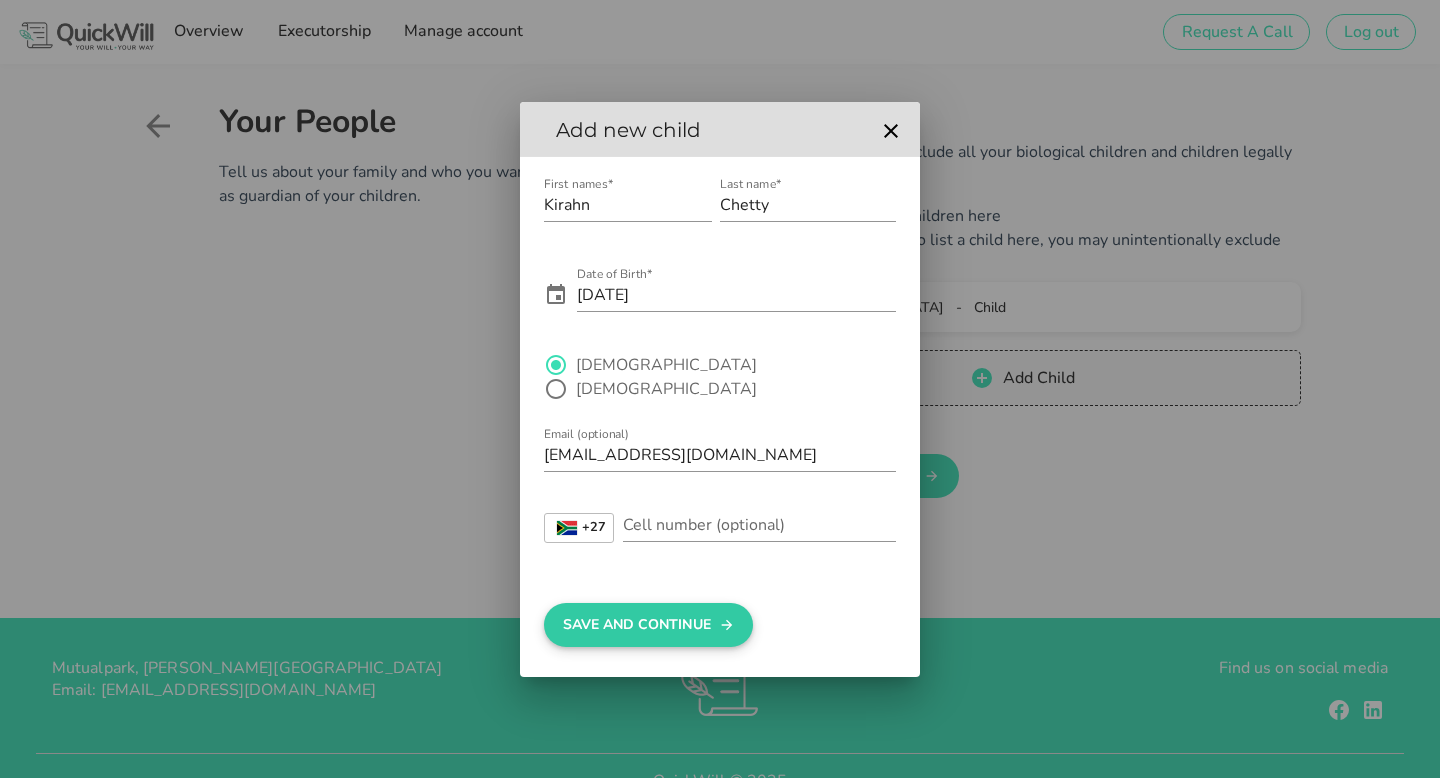 click on "Save And Continue" at bounding box center (648, 625) 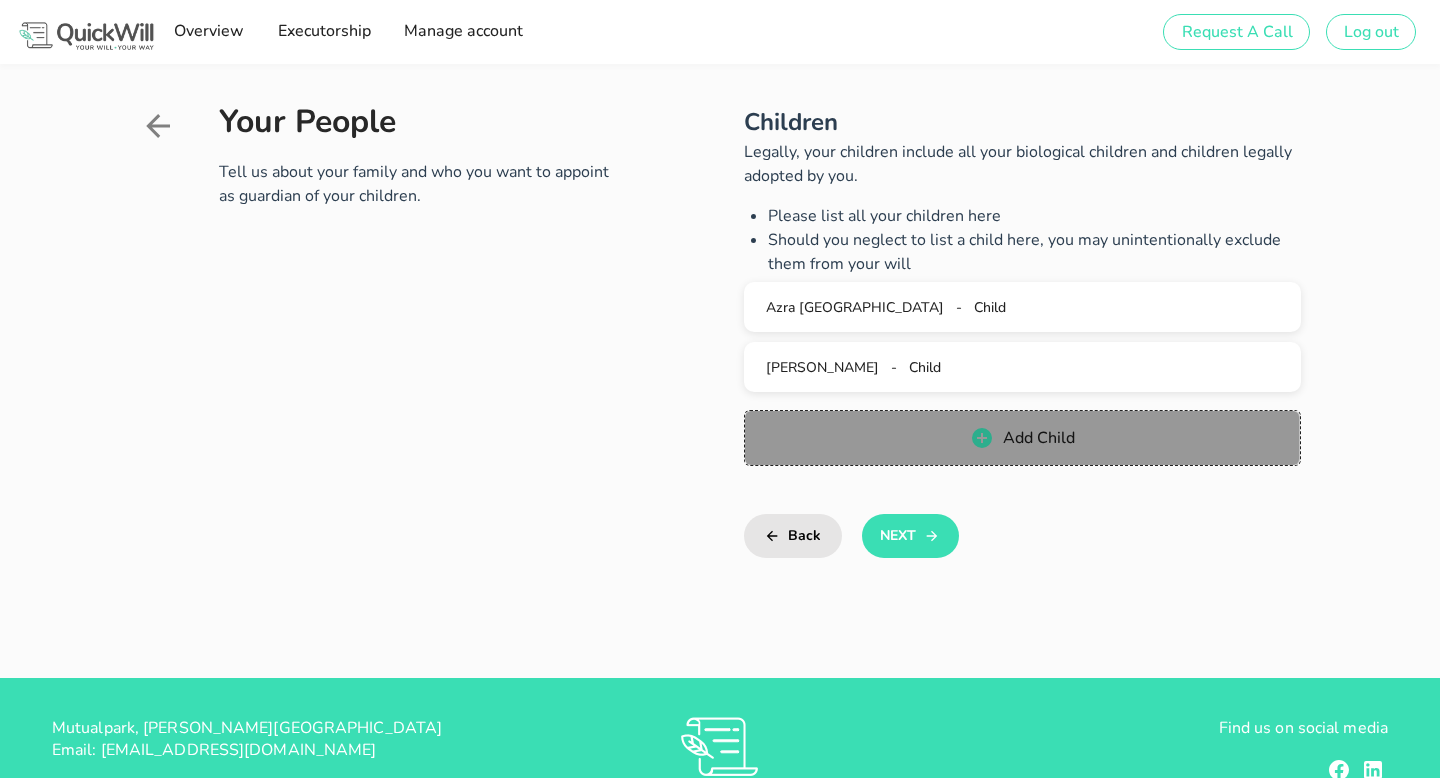 click on "Add Child" at bounding box center (1022, 438) 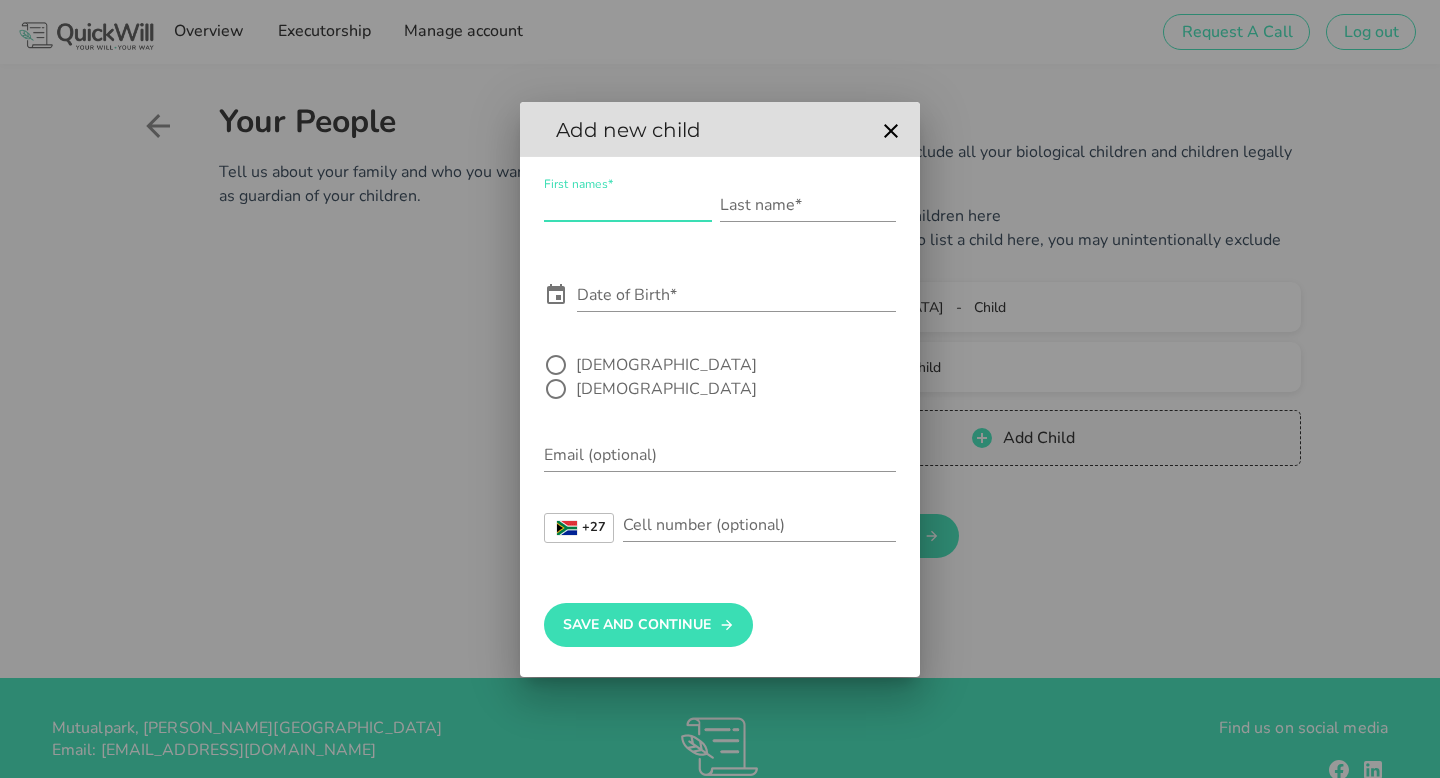 click on "First names*" at bounding box center [628, 205] 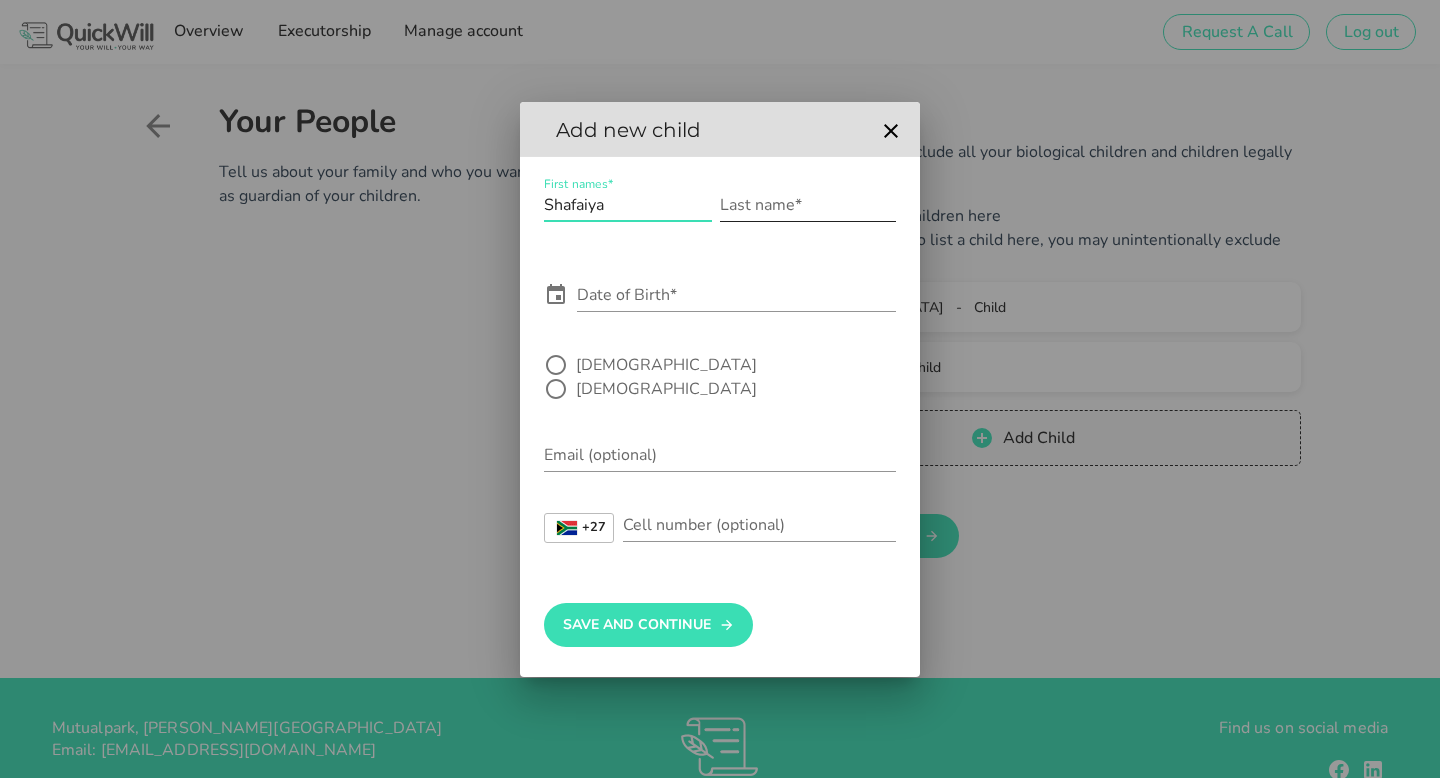 type on "Shafaiya" 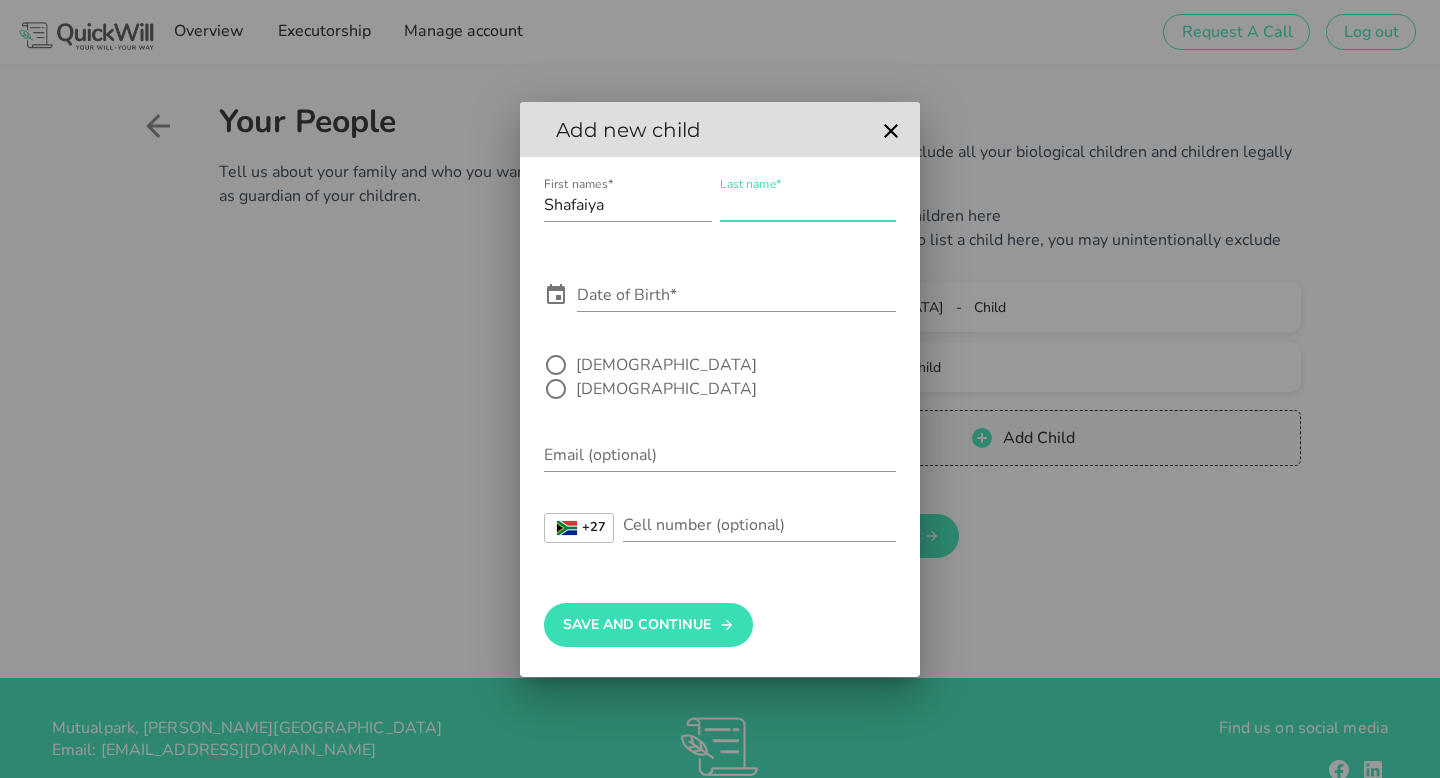 click on "Last name*" at bounding box center [808, 205] 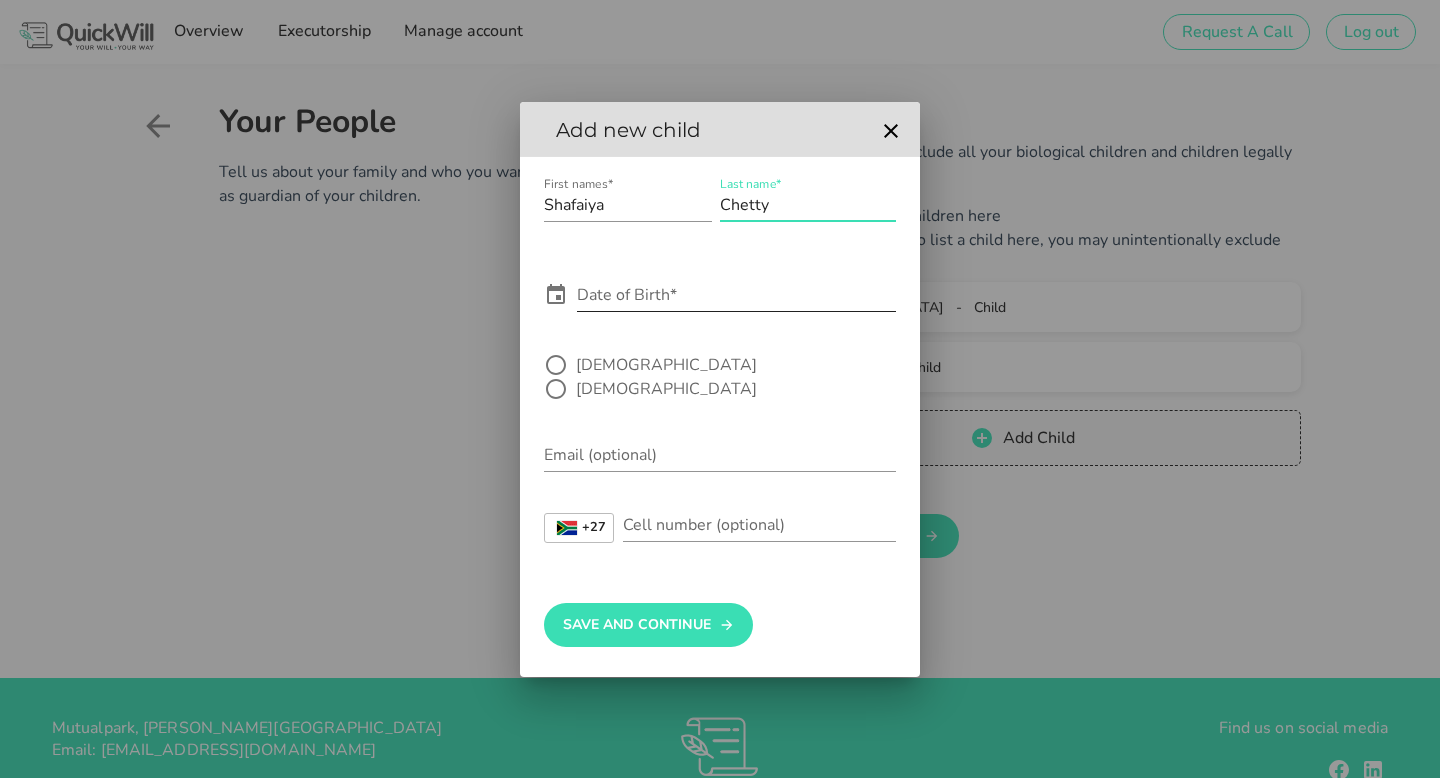 type on "Chetty" 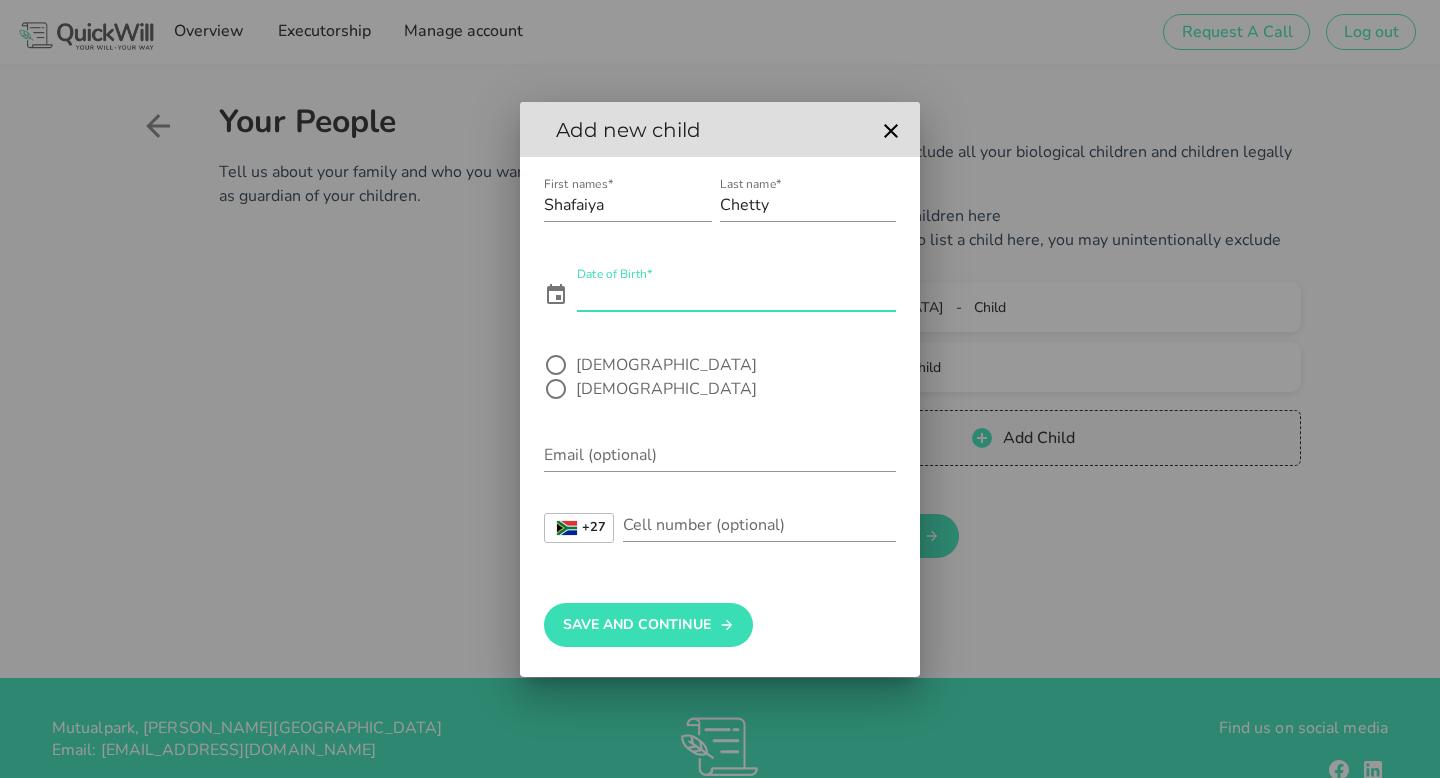 click on "Date of Birth*" at bounding box center [736, 295] 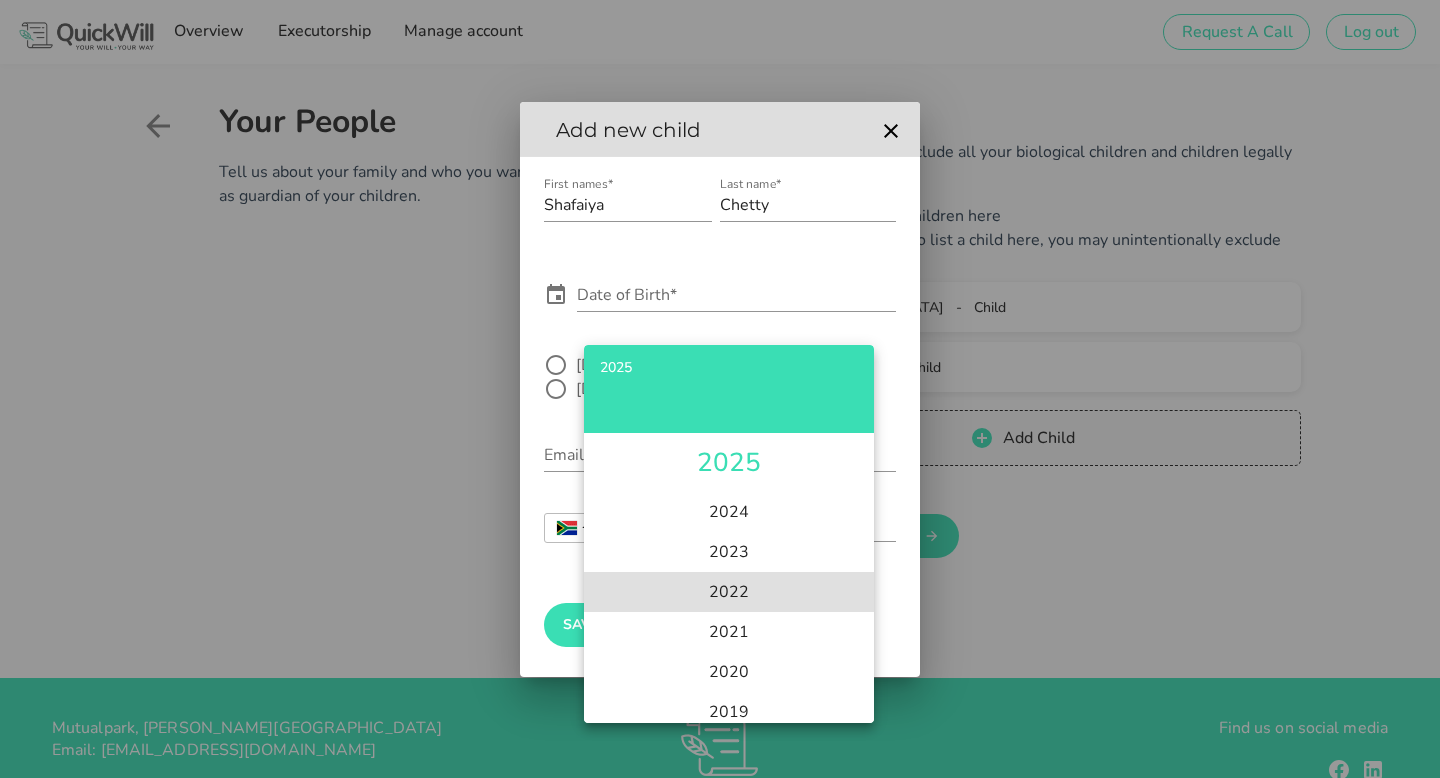 click on "2022" at bounding box center [729, 592] 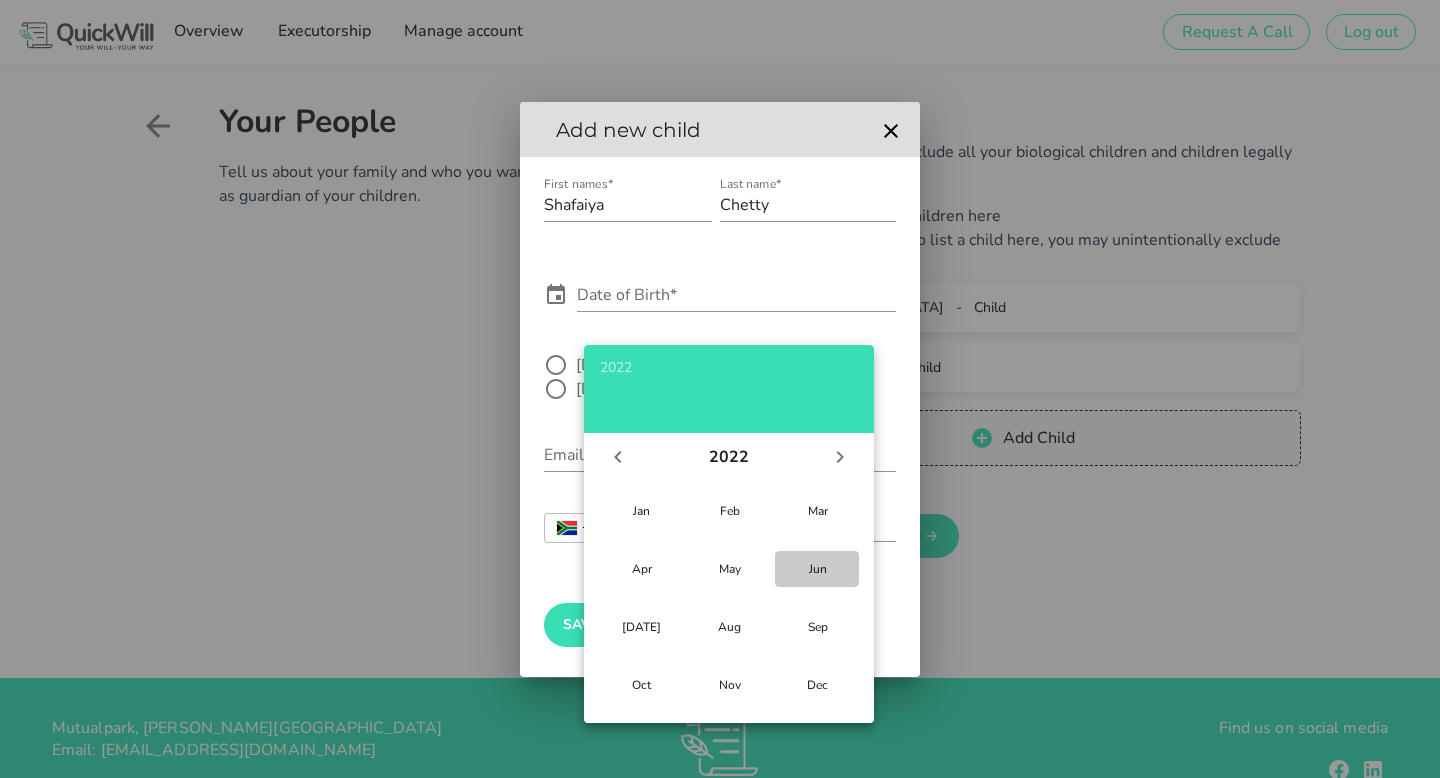 click on "Jun" at bounding box center [817, 569] 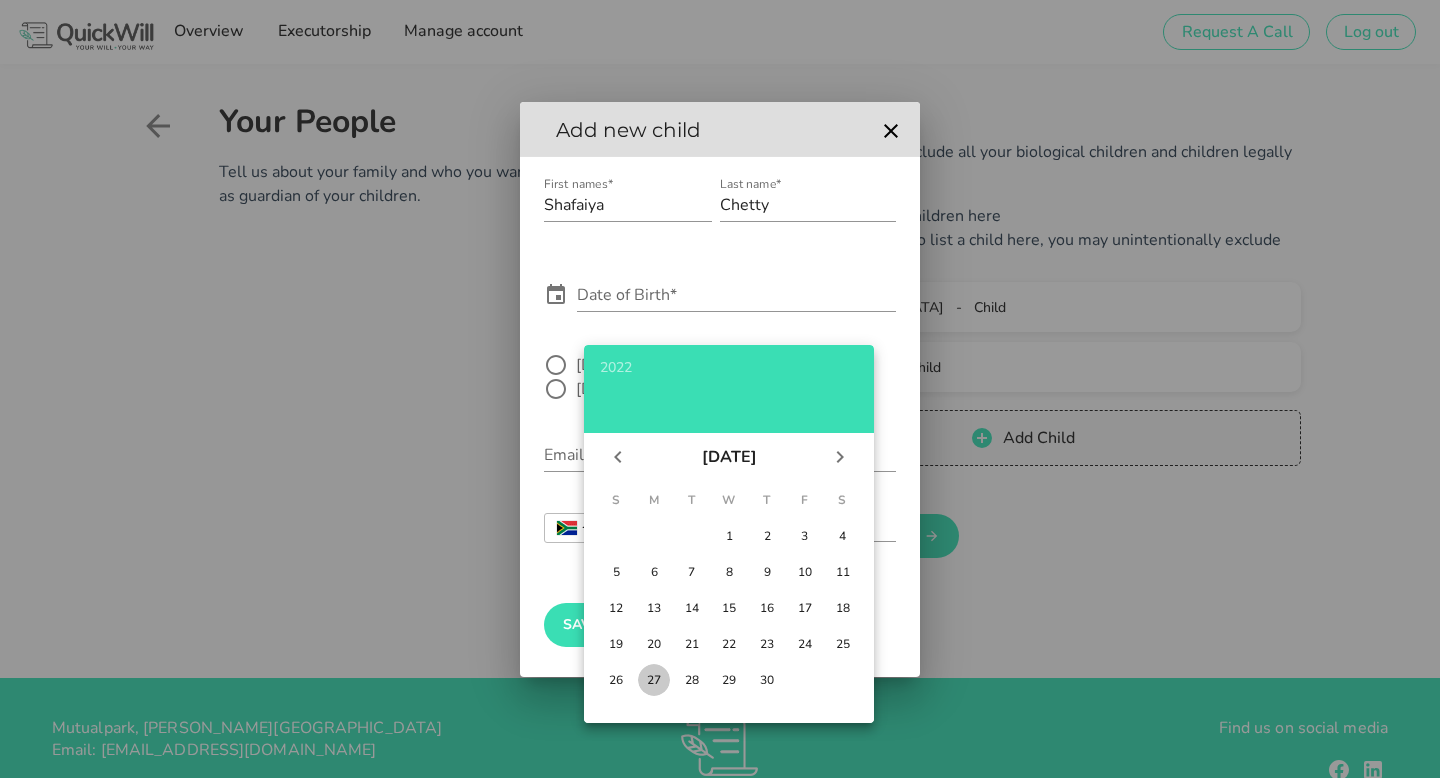 click on "27" at bounding box center (654, 680) 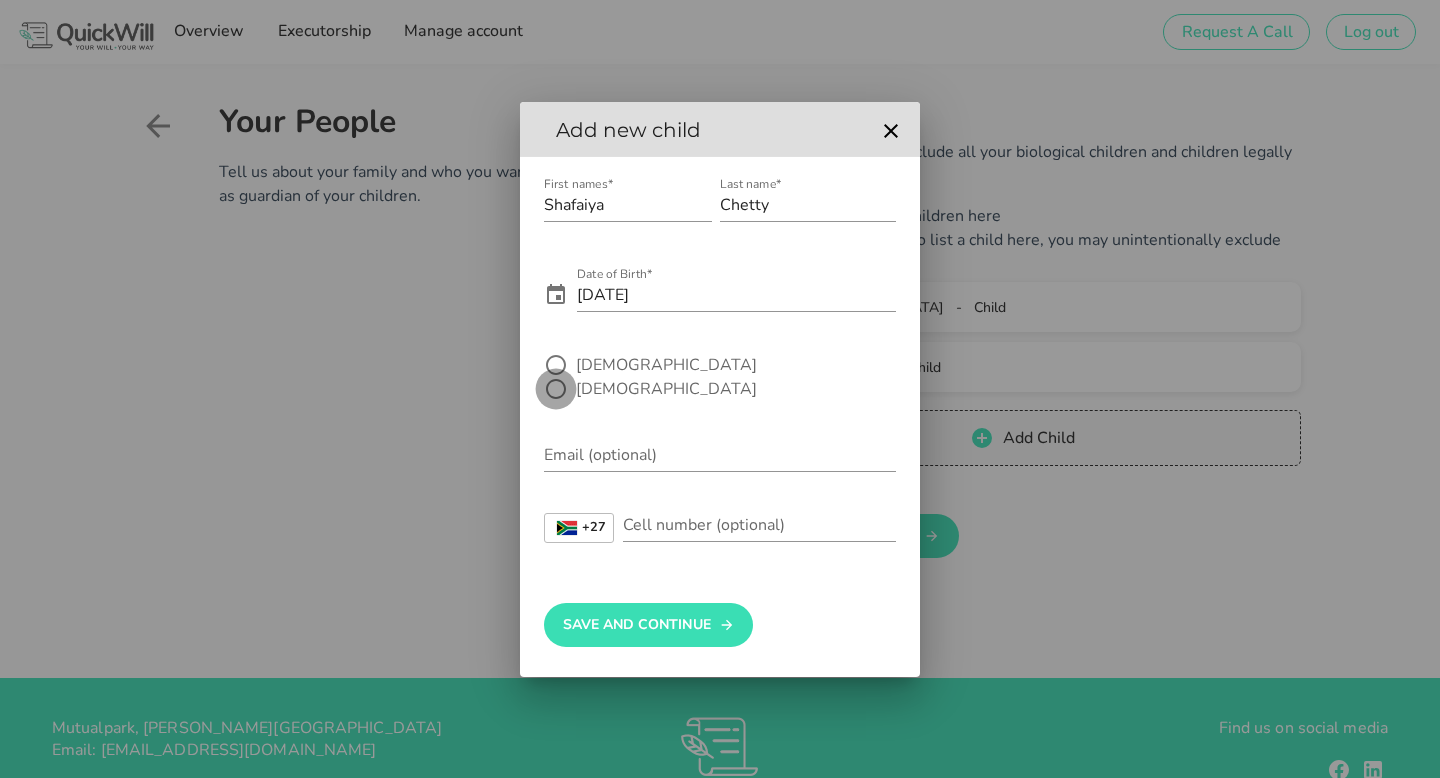 click at bounding box center (556, 389) 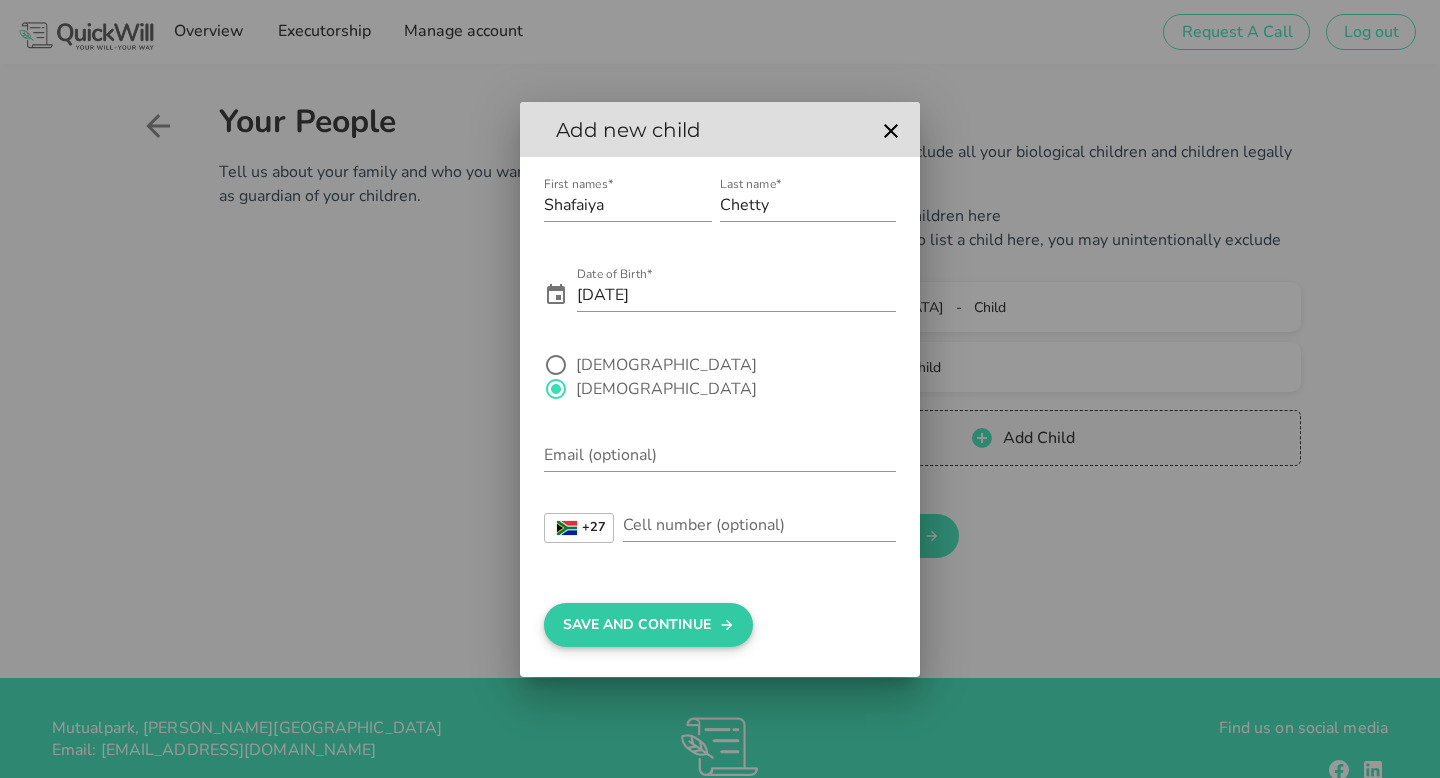 click on "Save And Continue" at bounding box center [648, 625] 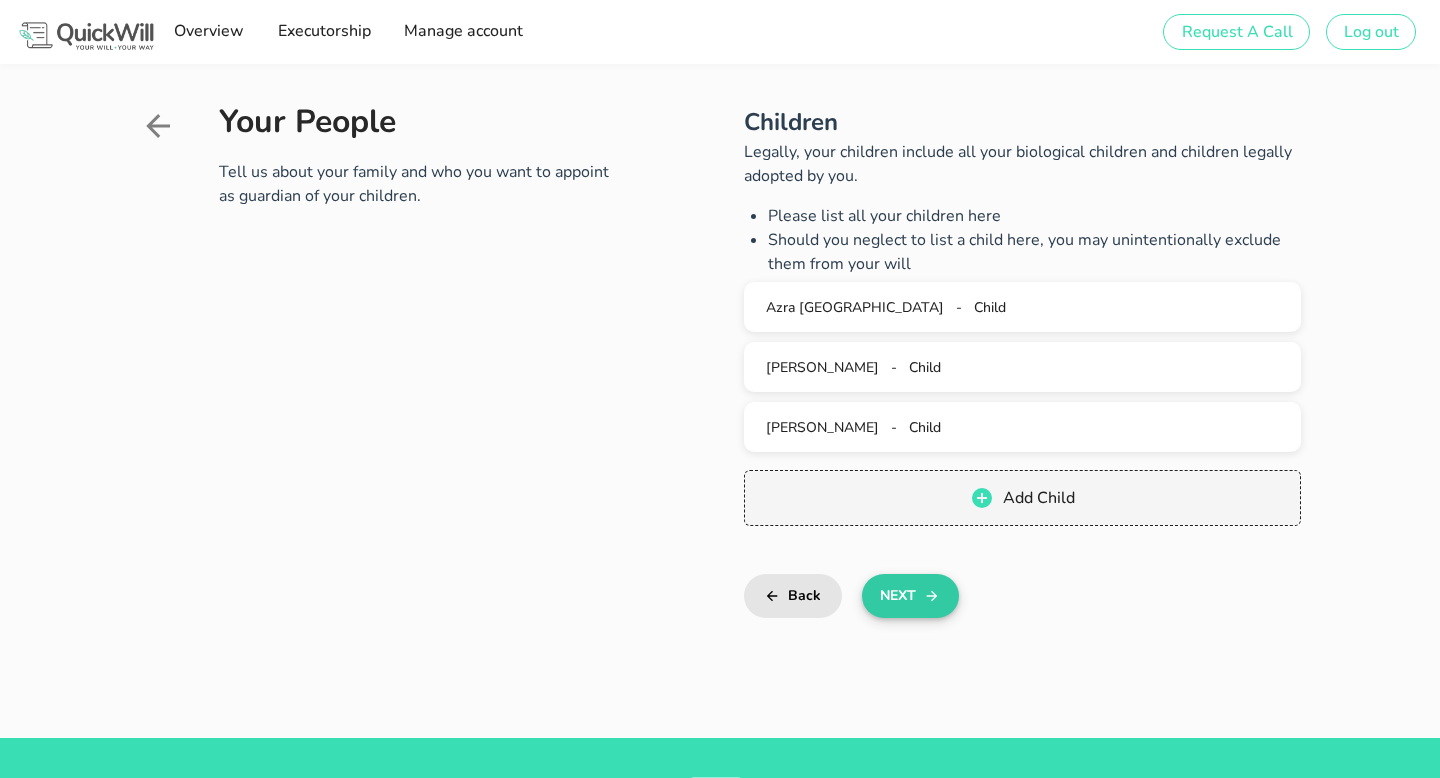 click 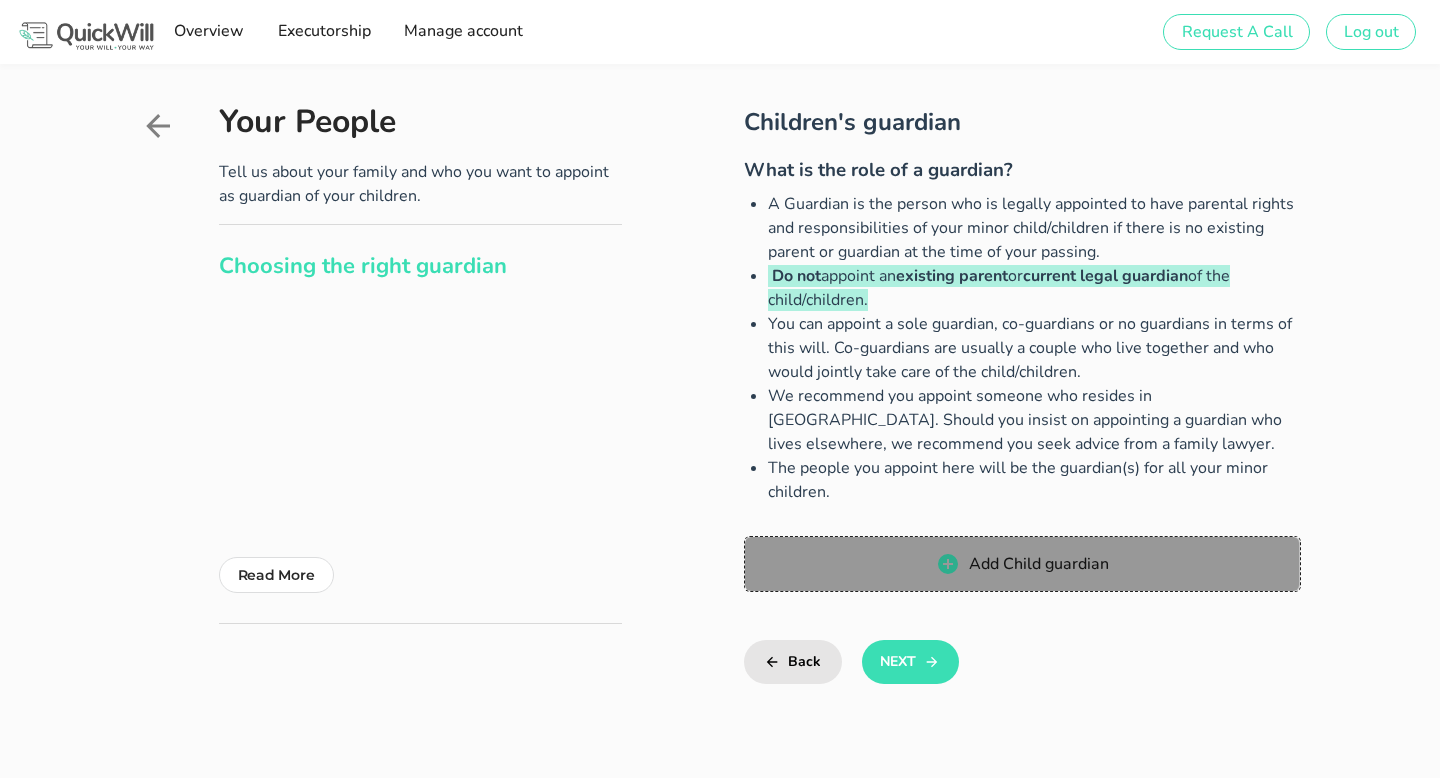 click on "Add Child guardian" at bounding box center [1038, 564] 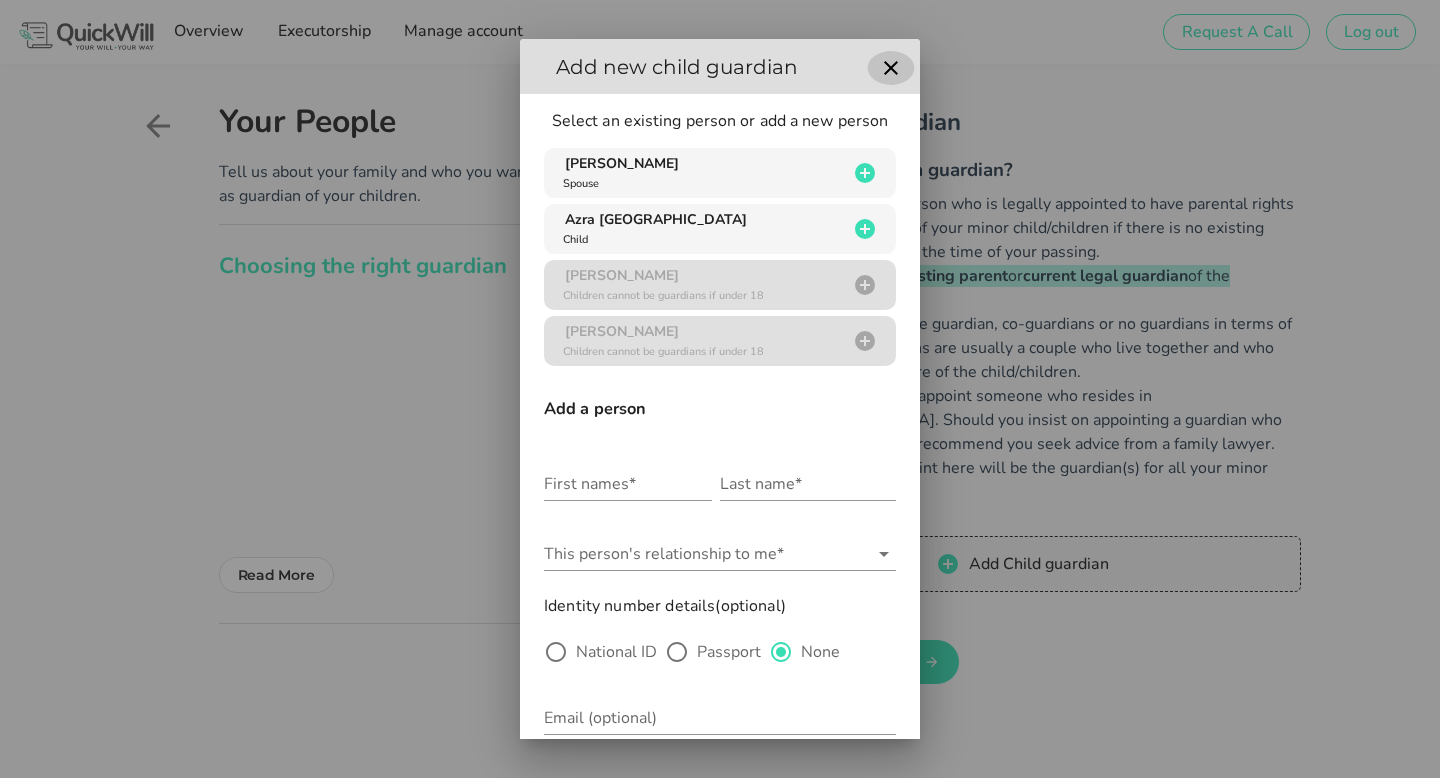 click 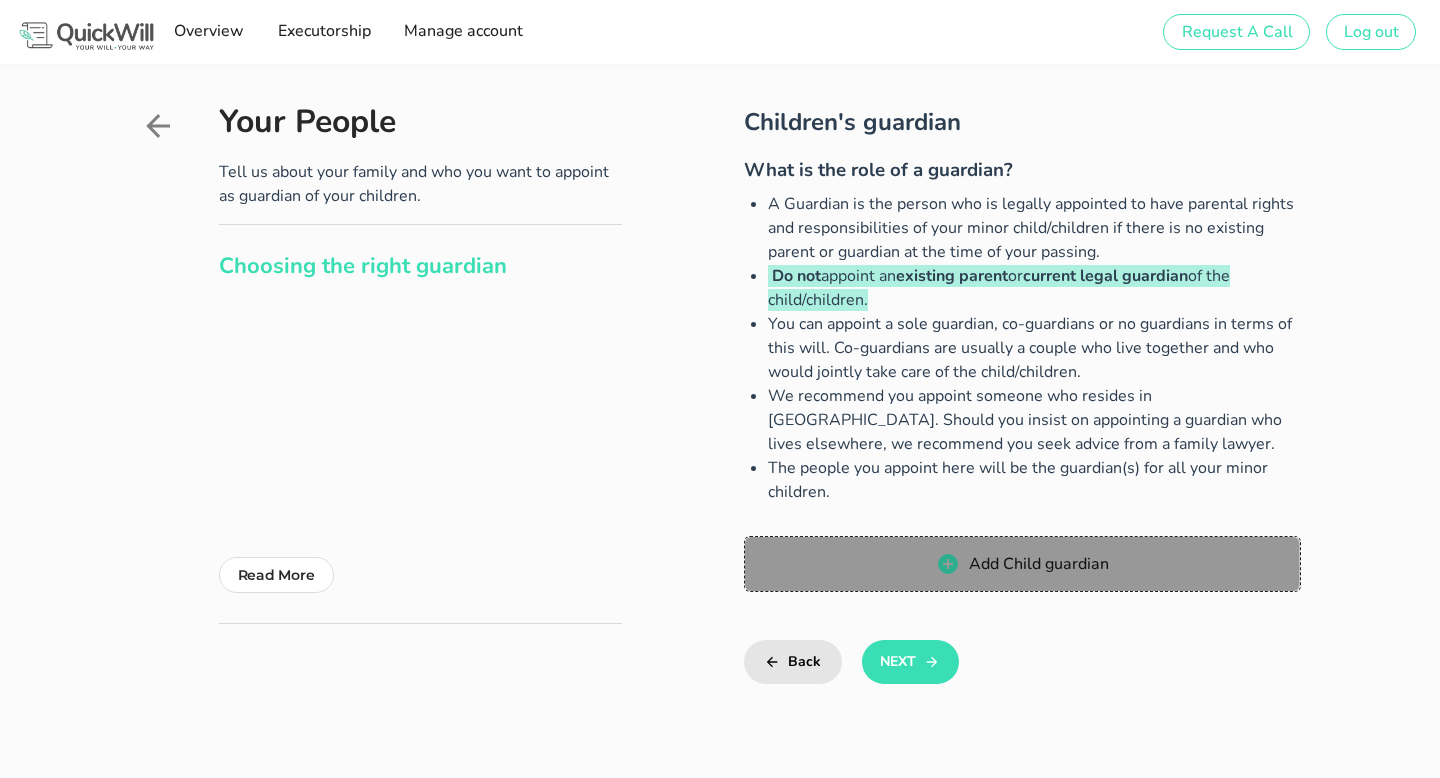 click on "Add Child guardian" at bounding box center [1038, 564] 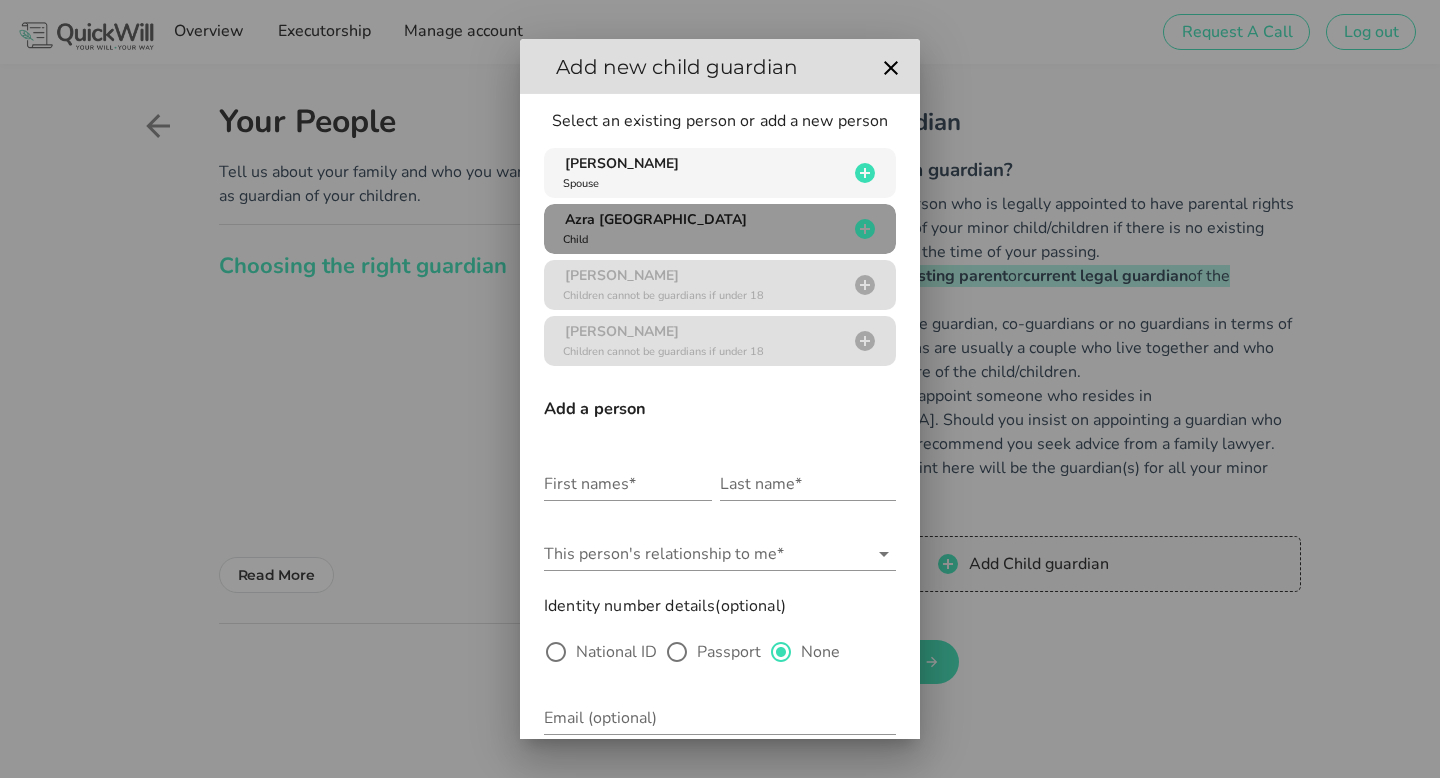 click on "Child" at bounding box center [575, 239] 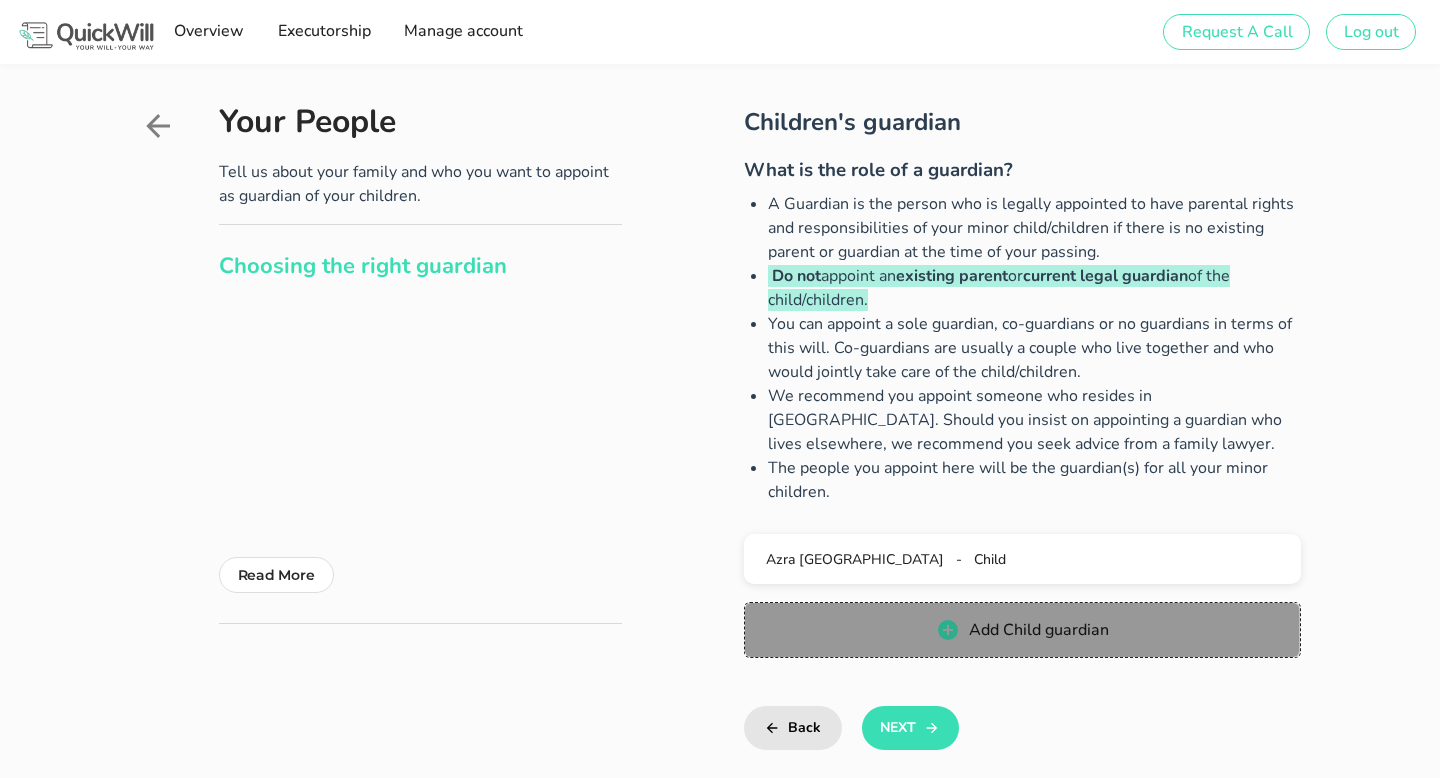 click 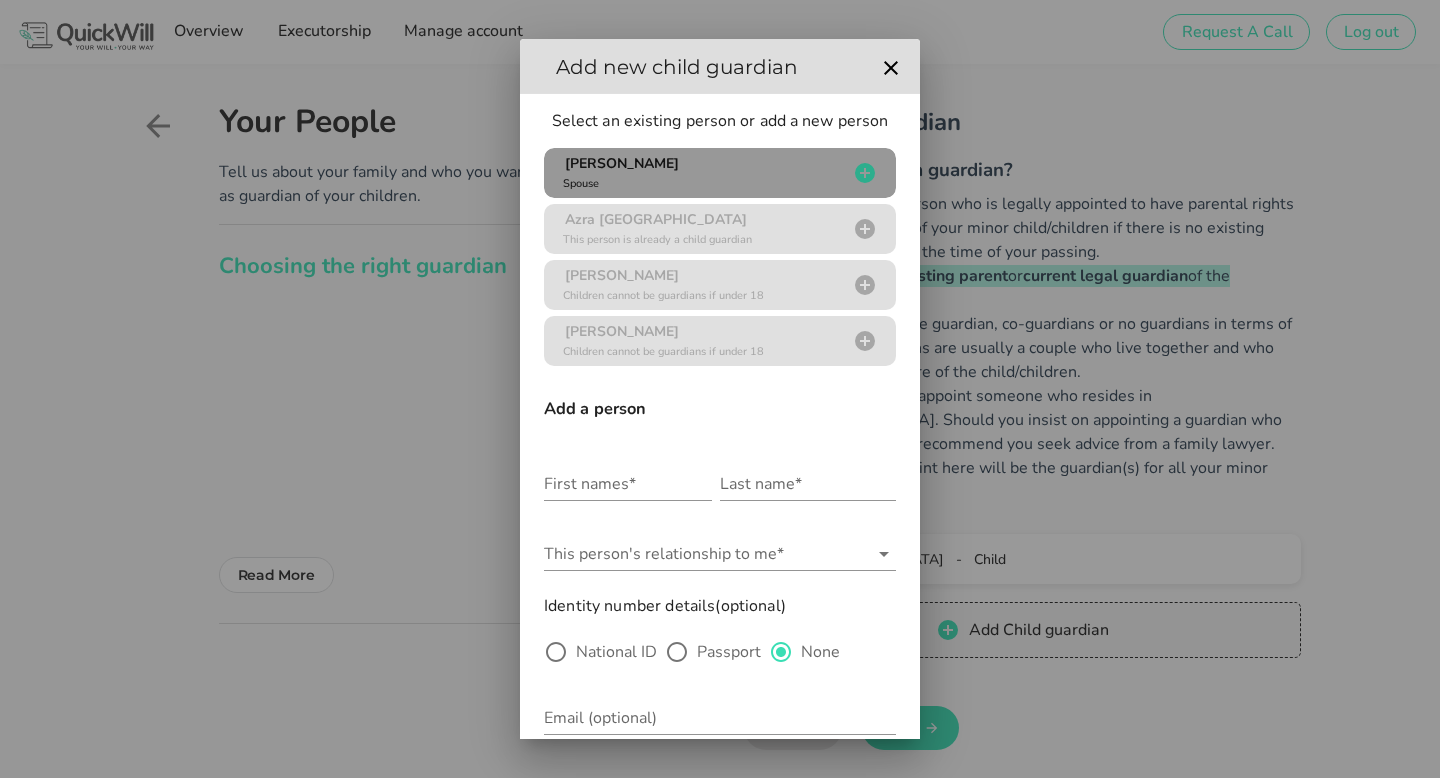 click on "[PERSON_NAME] Chetty   Spouse" at bounding box center (703, 173) 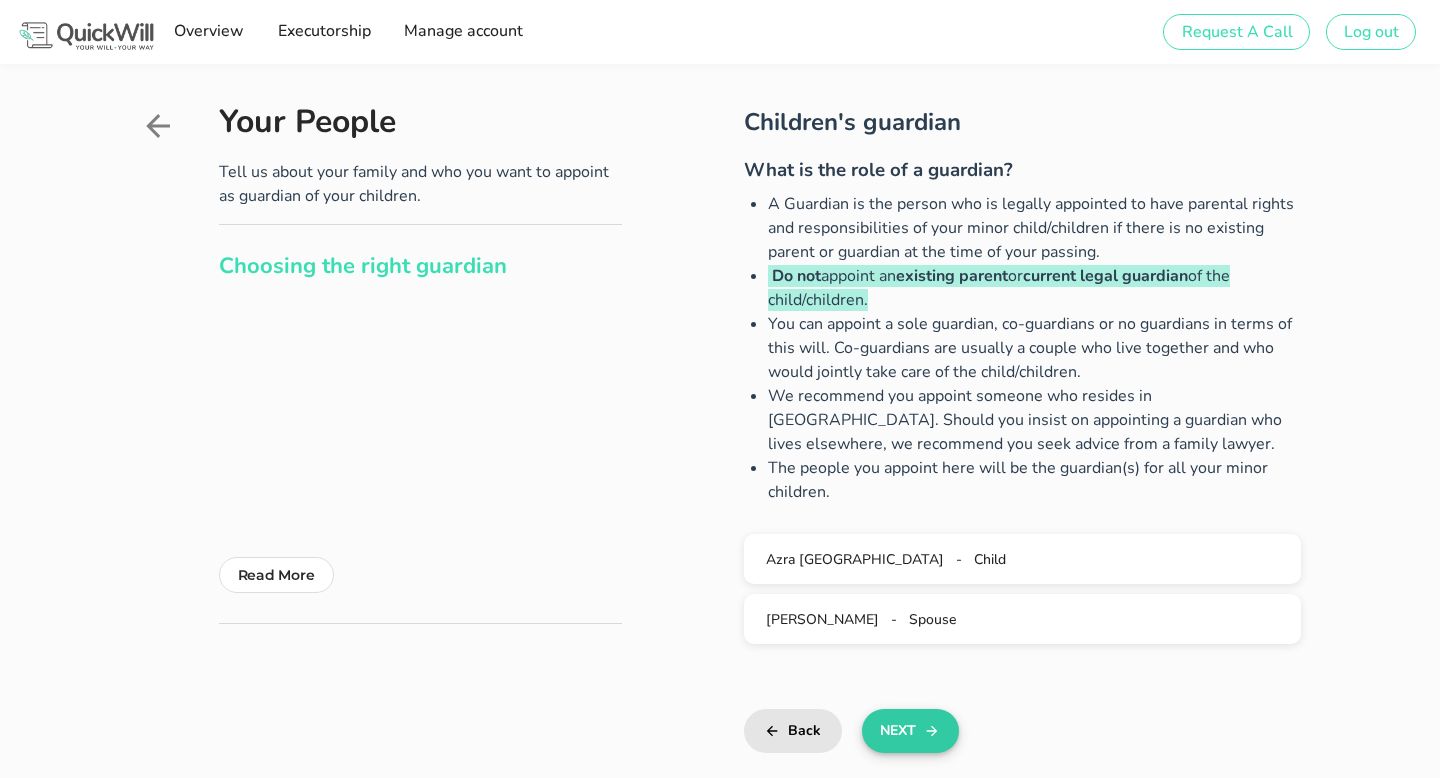 click on "Next" at bounding box center [910, 731] 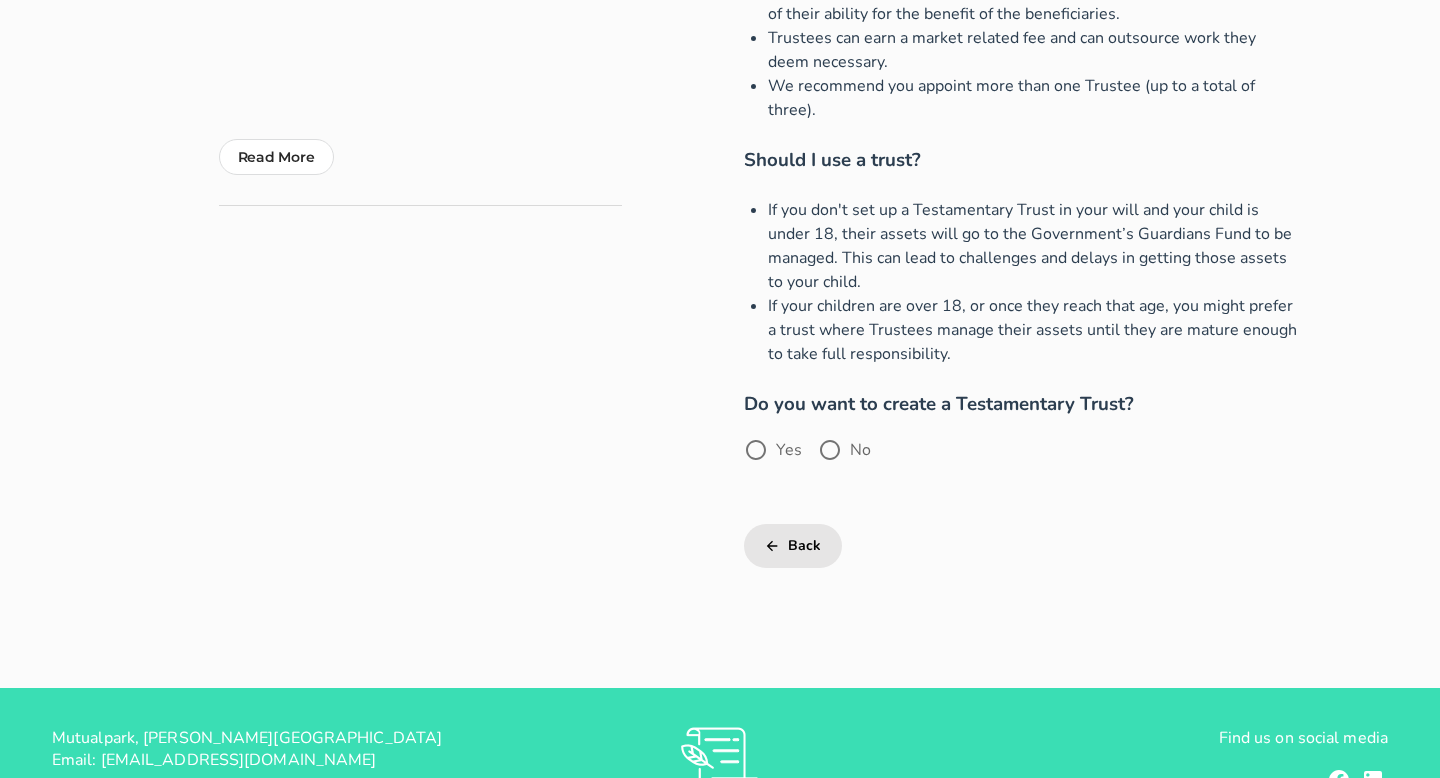 scroll, scrollTop: 421, scrollLeft: 0, axis: vertical 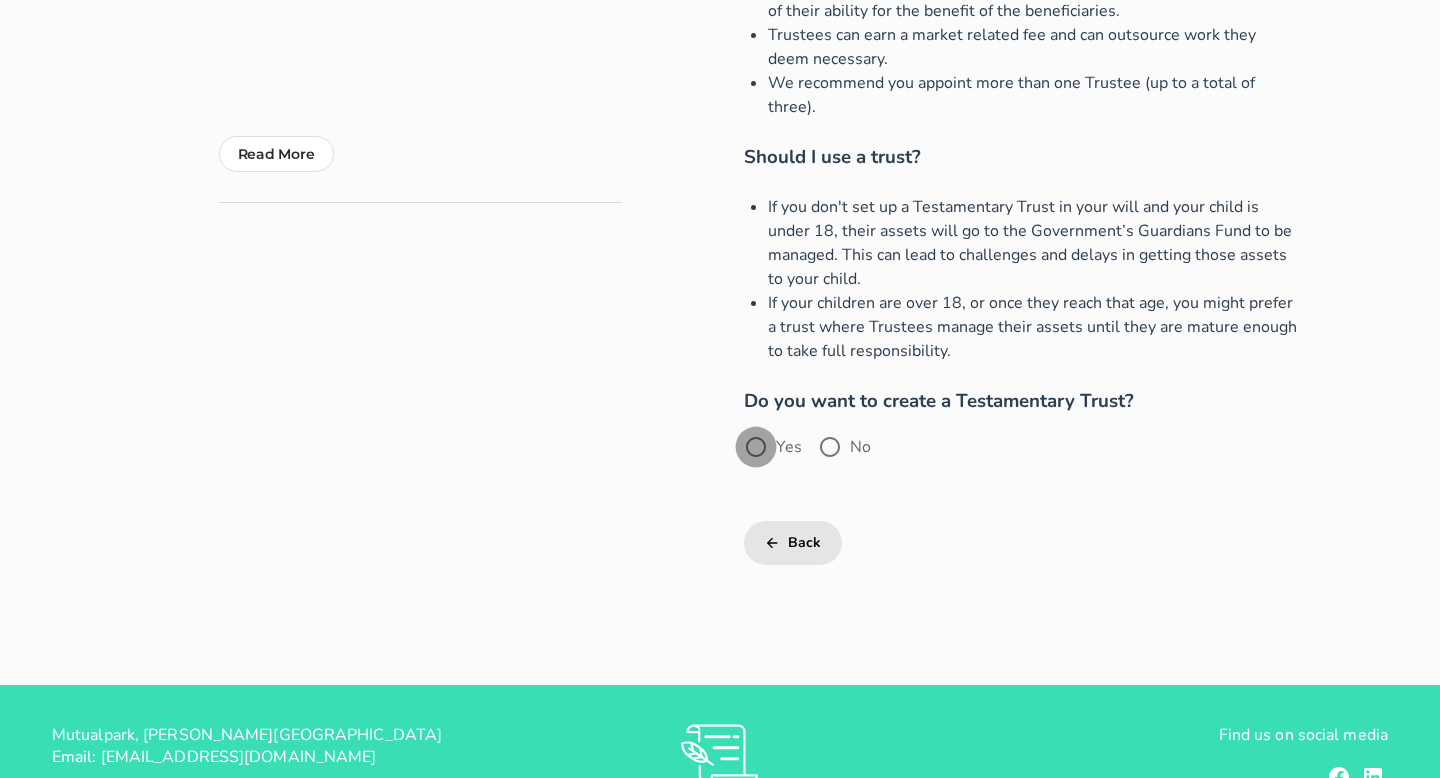 click at bounding box center [756, 447] 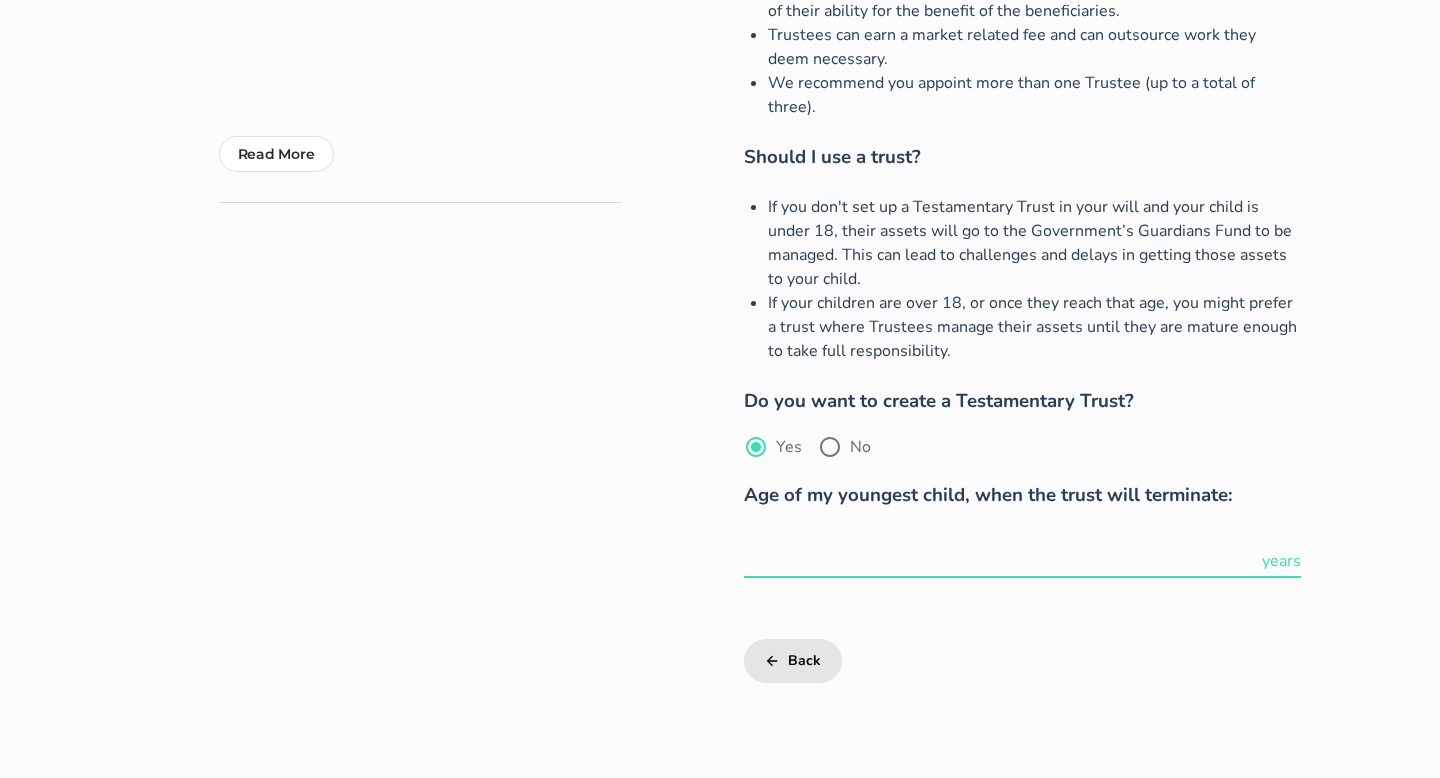 click at bounding box center [1000, 561] 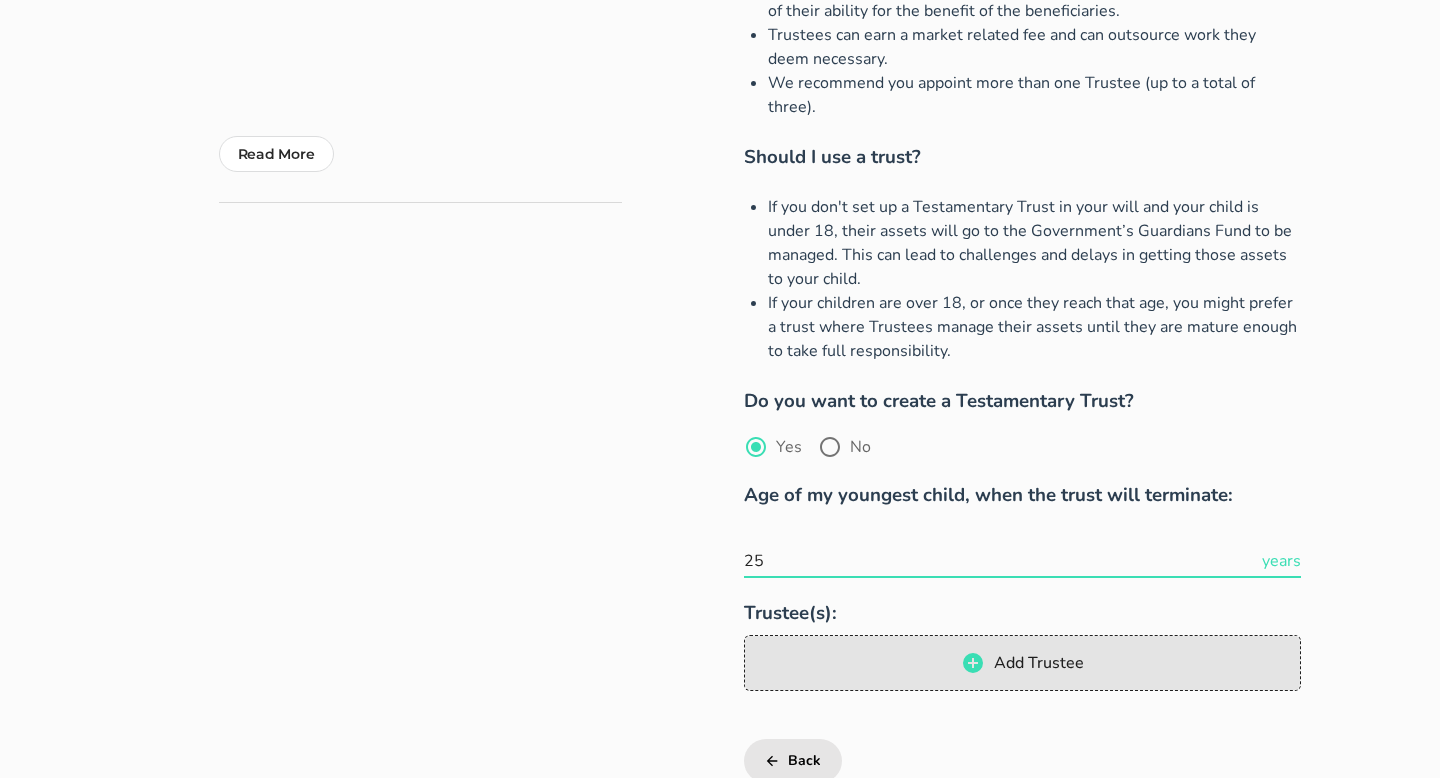 type on "25" 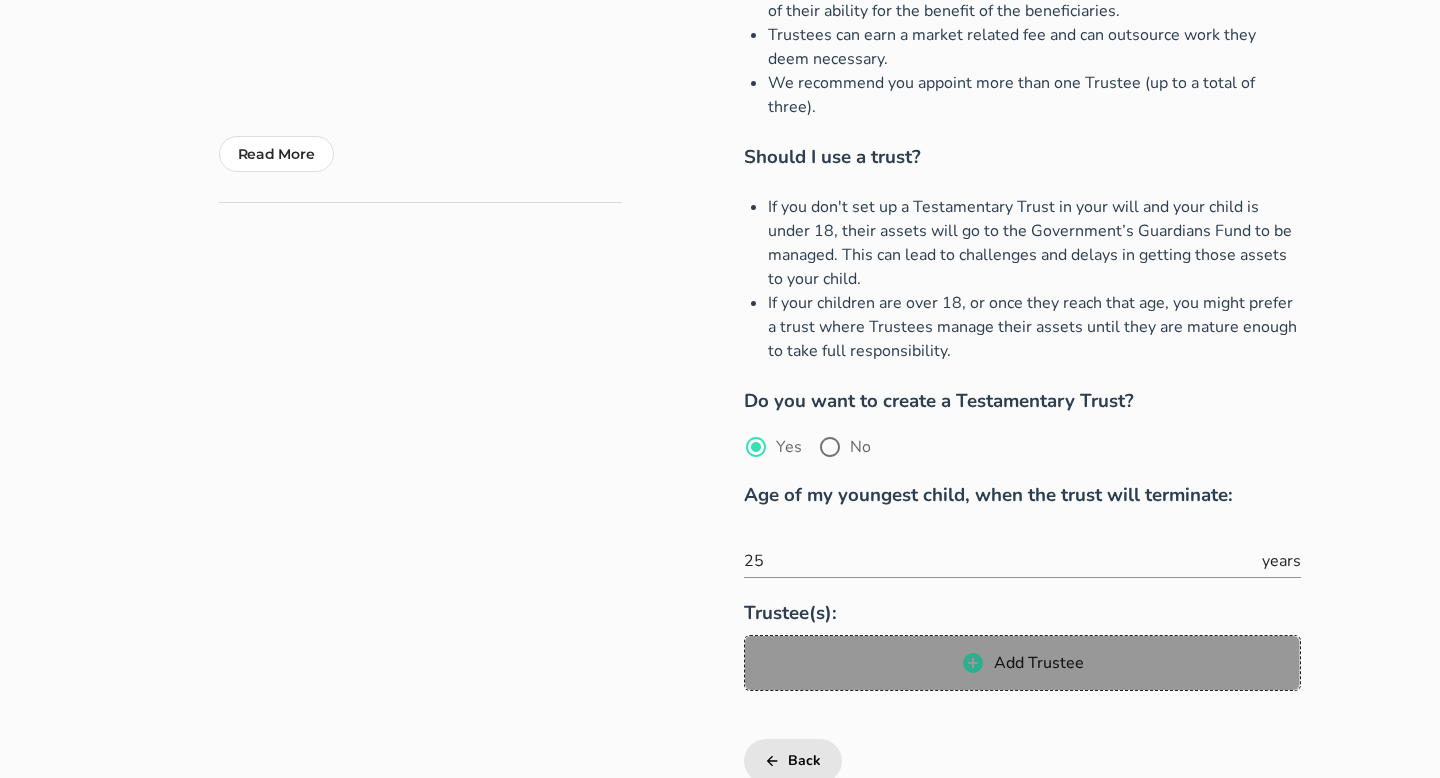 click on "Add Trustee" at bounding box center (1038, 663) 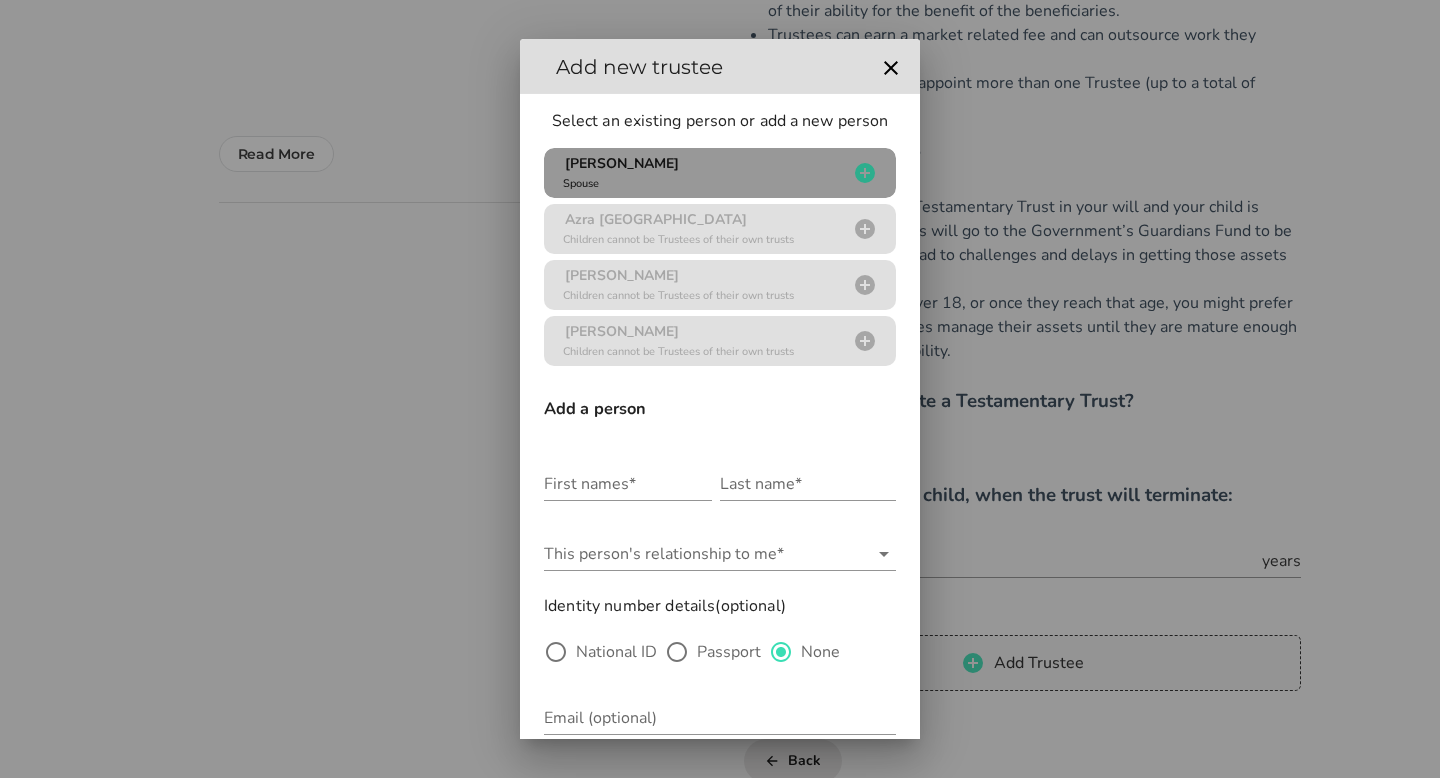 click on "[PERSON_NAME] Chetty   Spouse" at bounding box center [703, 173] 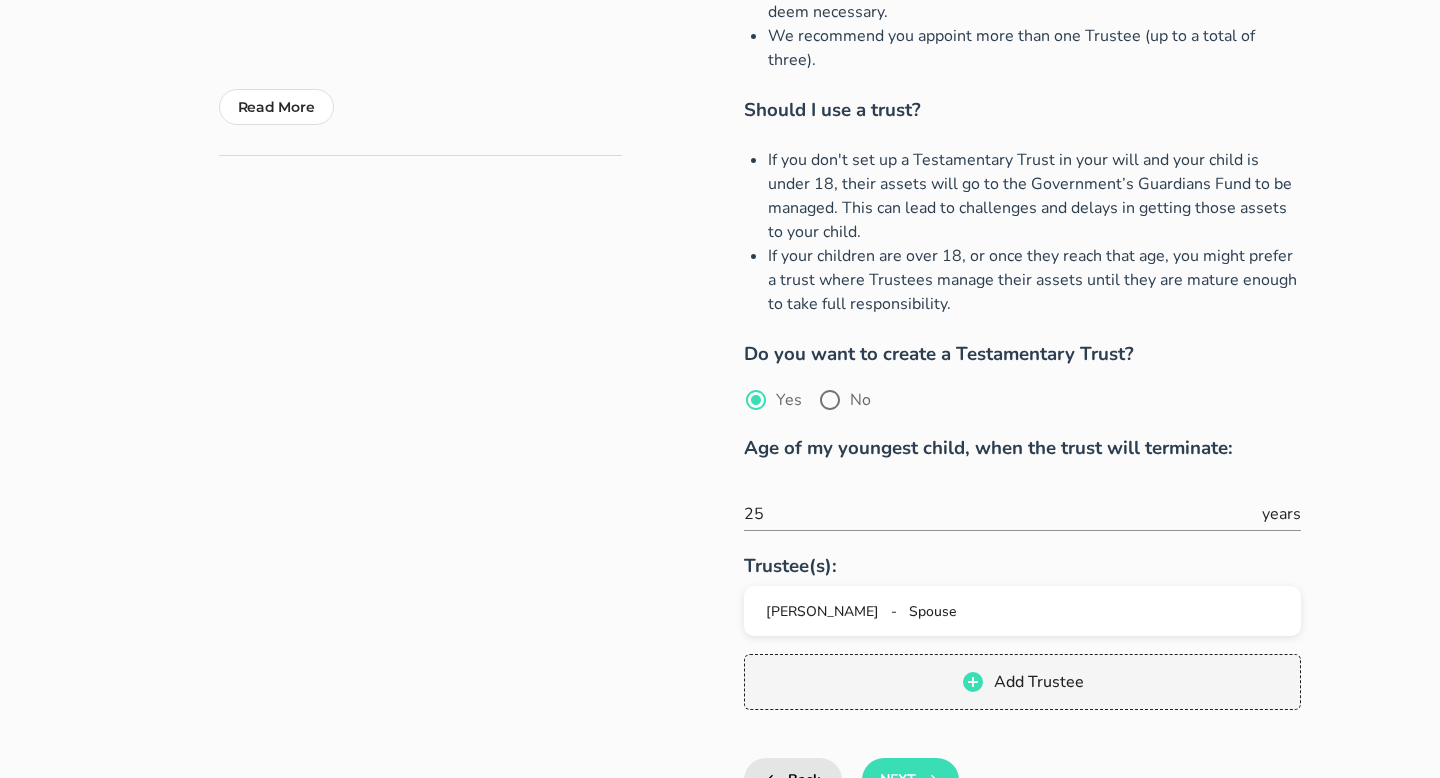 scroll, scrollTop: 471, scrollLeft: 0, axis: vertical 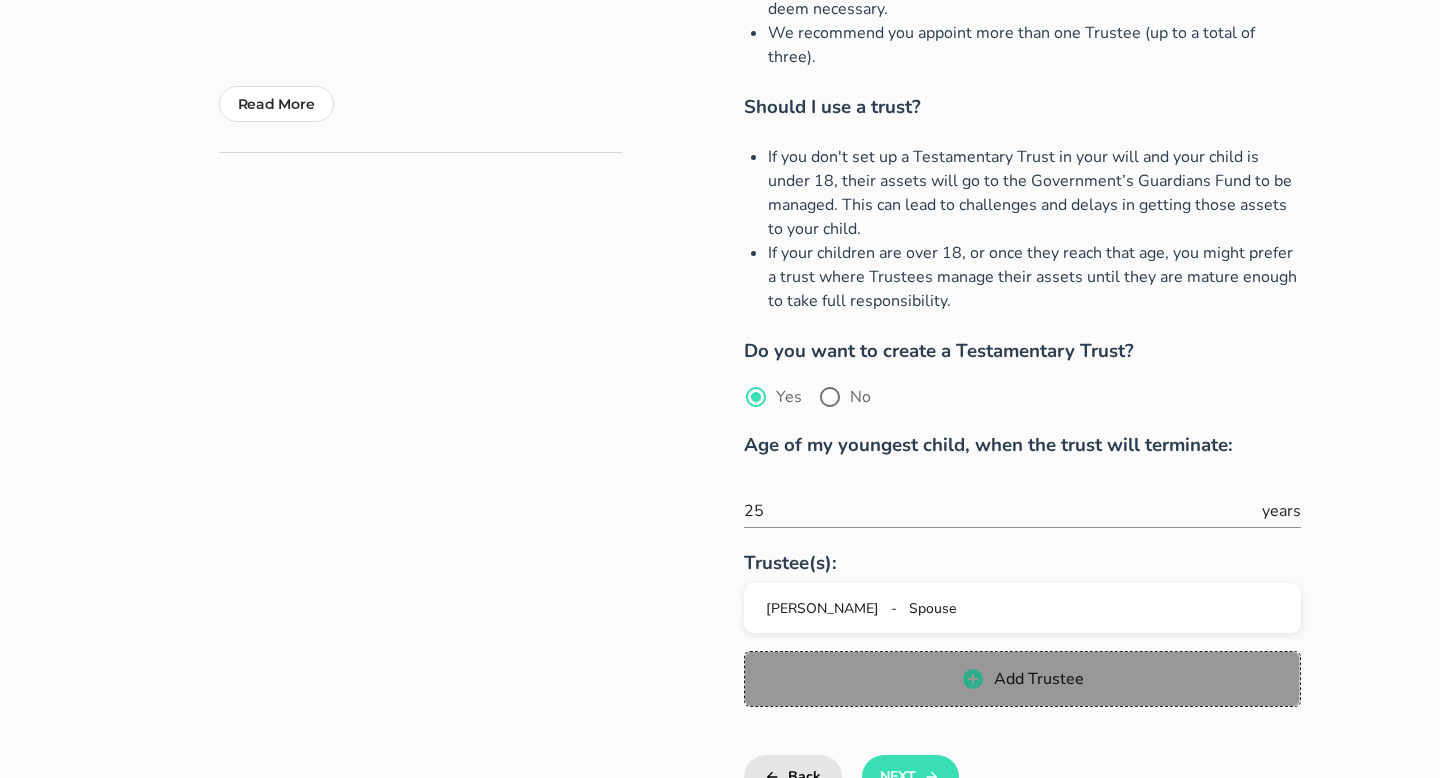 click on "Add Trustee" at bounding box center [1022, 679] 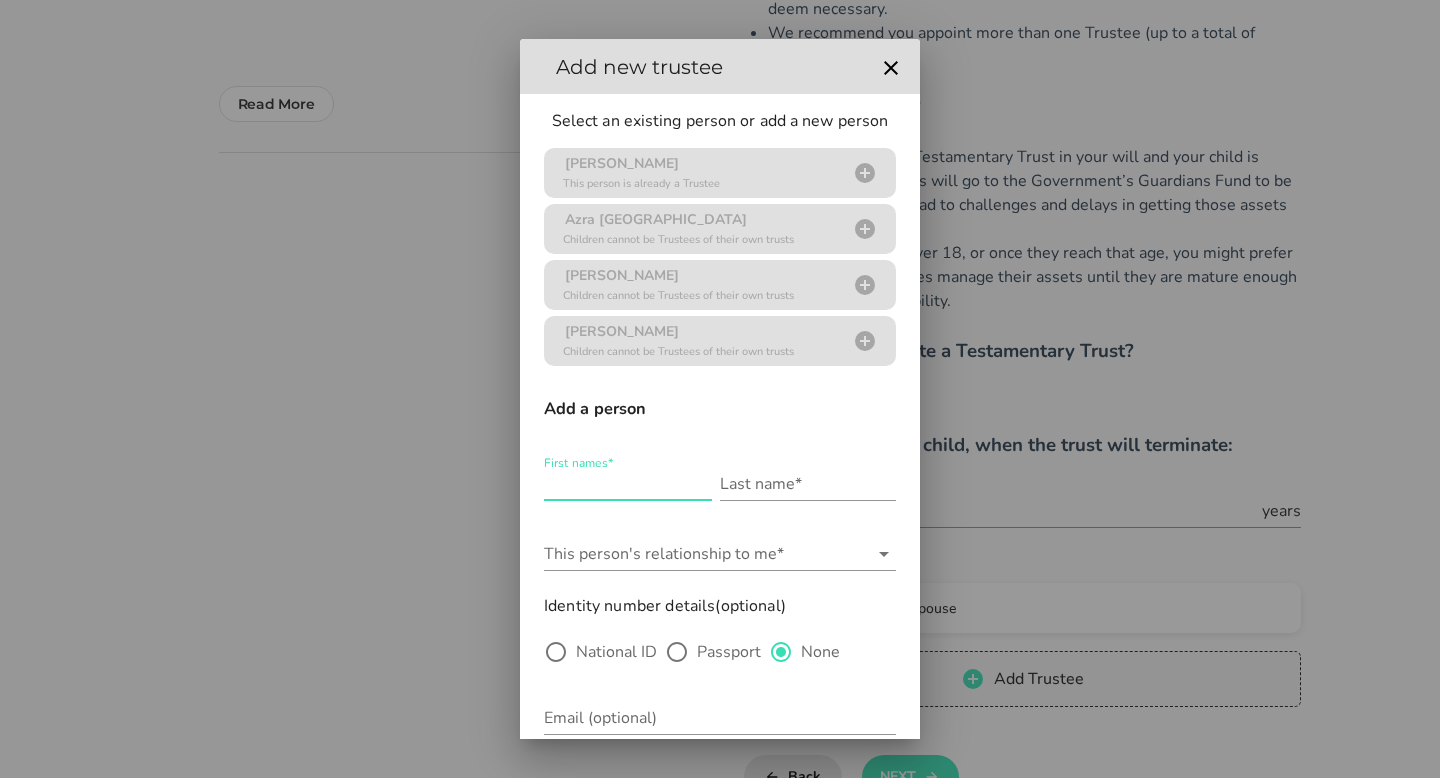 click on "First names*" at bounding box center [628, 484] 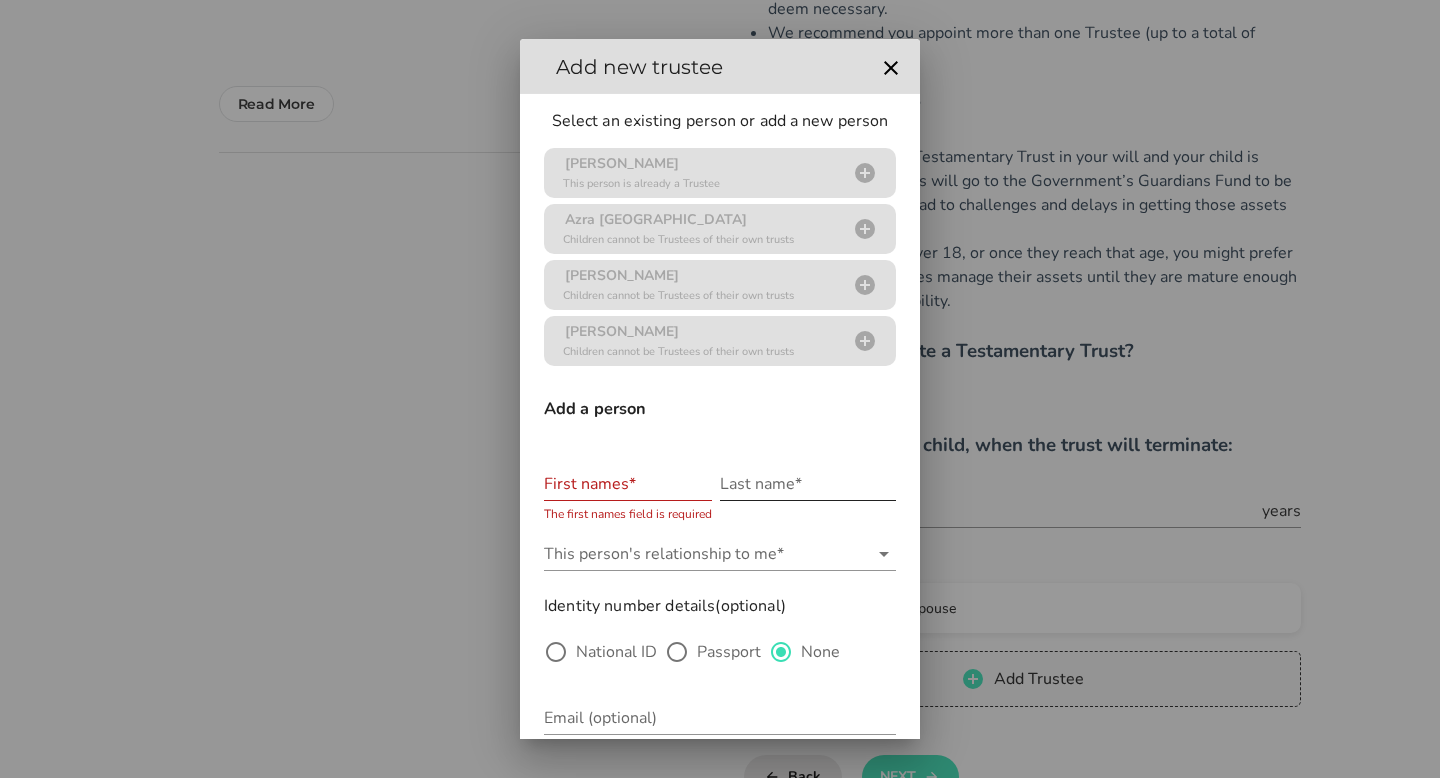 click at bounding box center (808, 515) 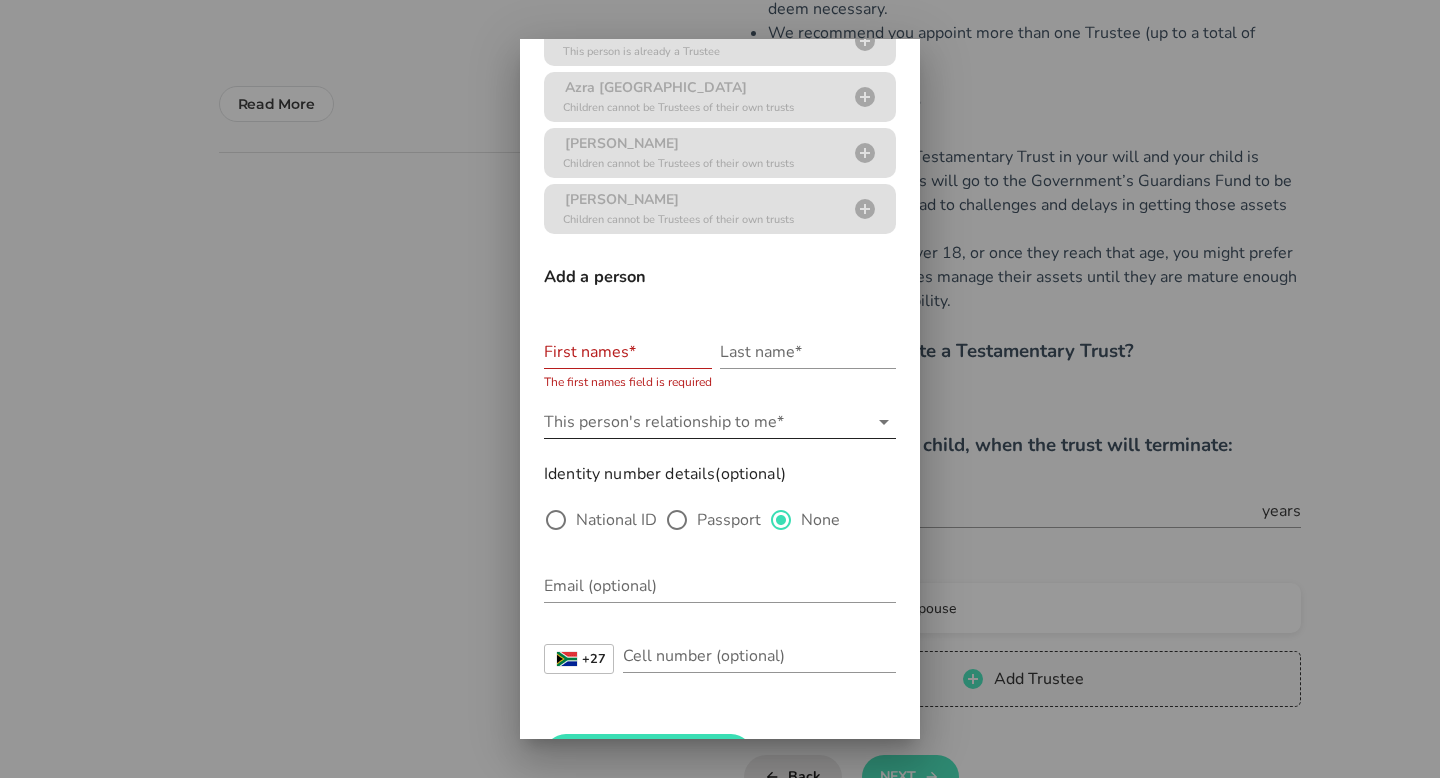 scroll, scrollTop: 150, scrollLeft: 0, axis: vertical 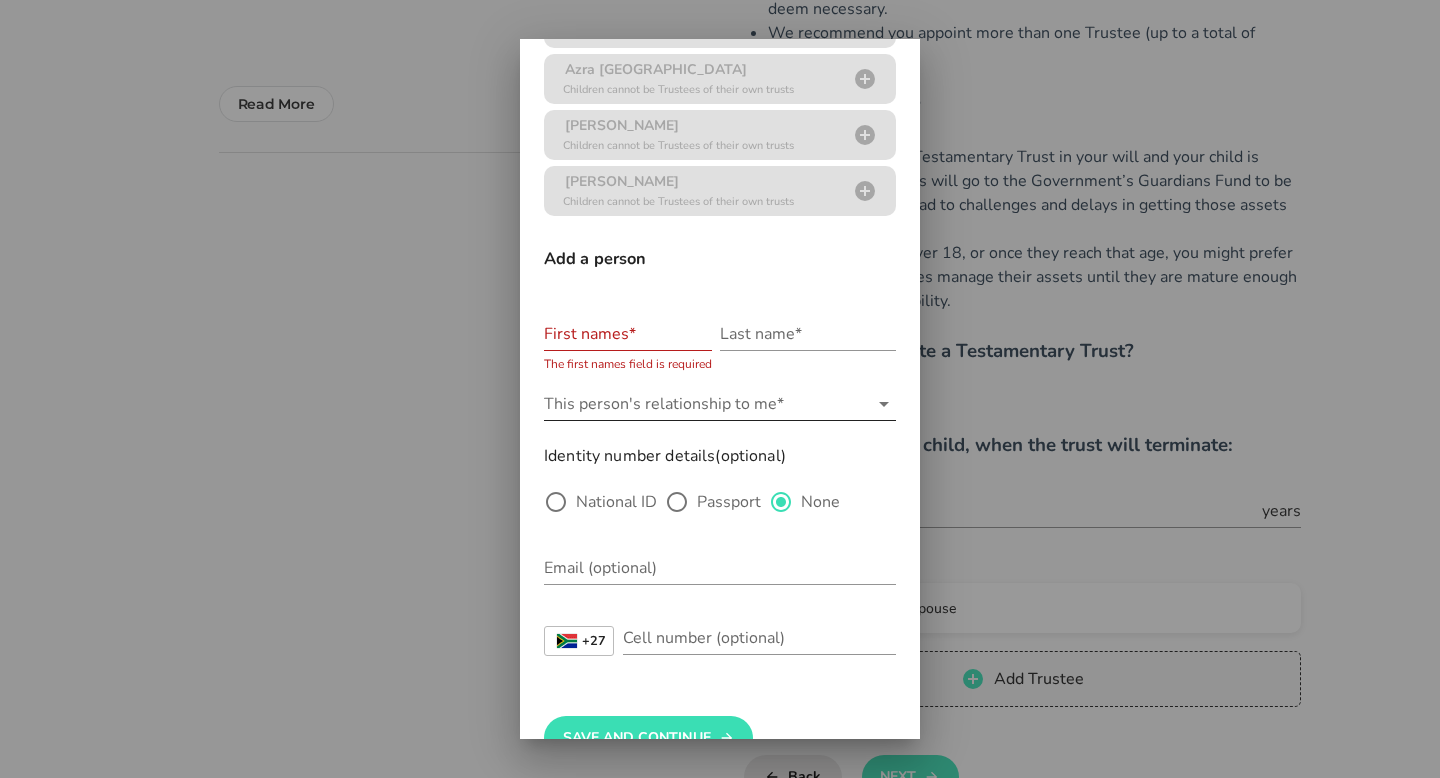 click at bounding box center [882, 404] 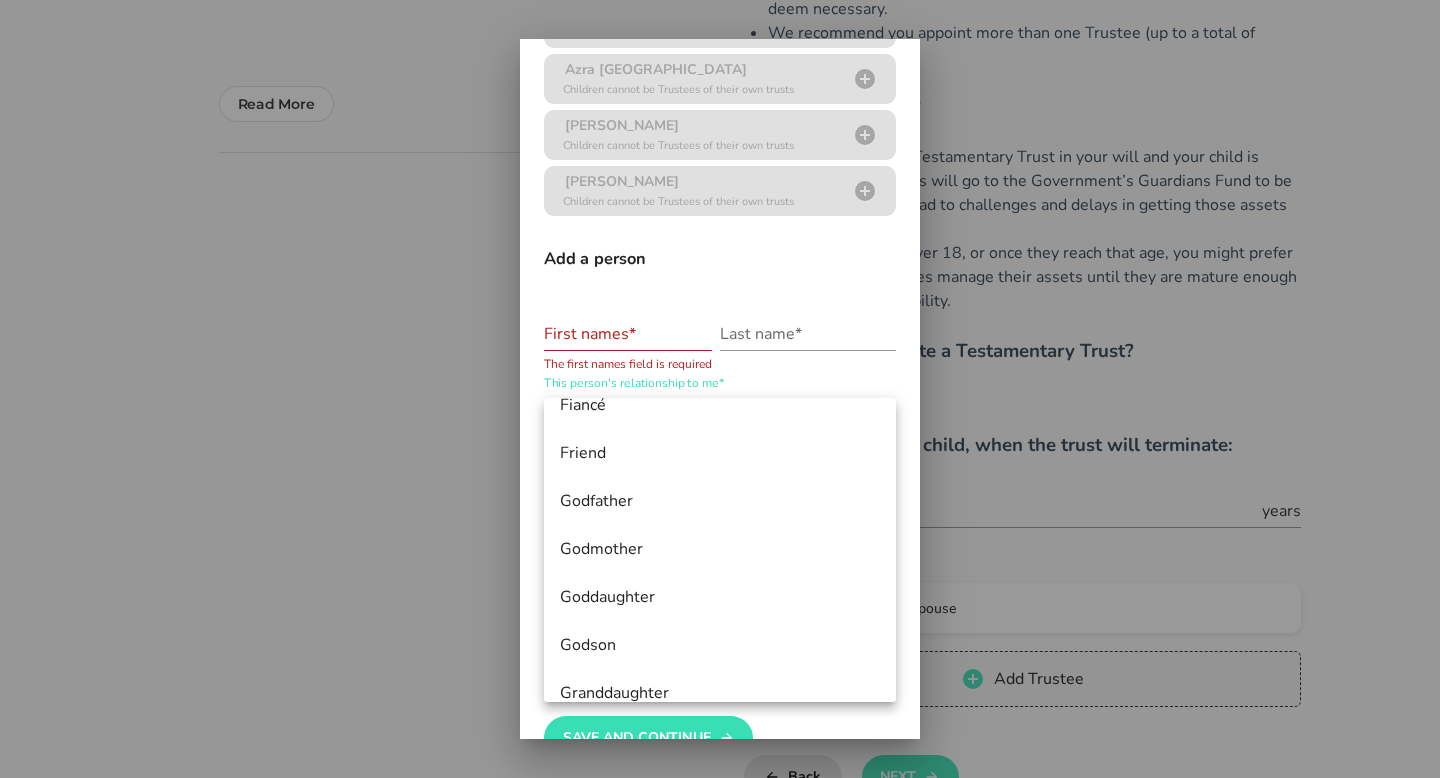 scroll, scrollTop: 0, scrollLeft: 0, axis: both 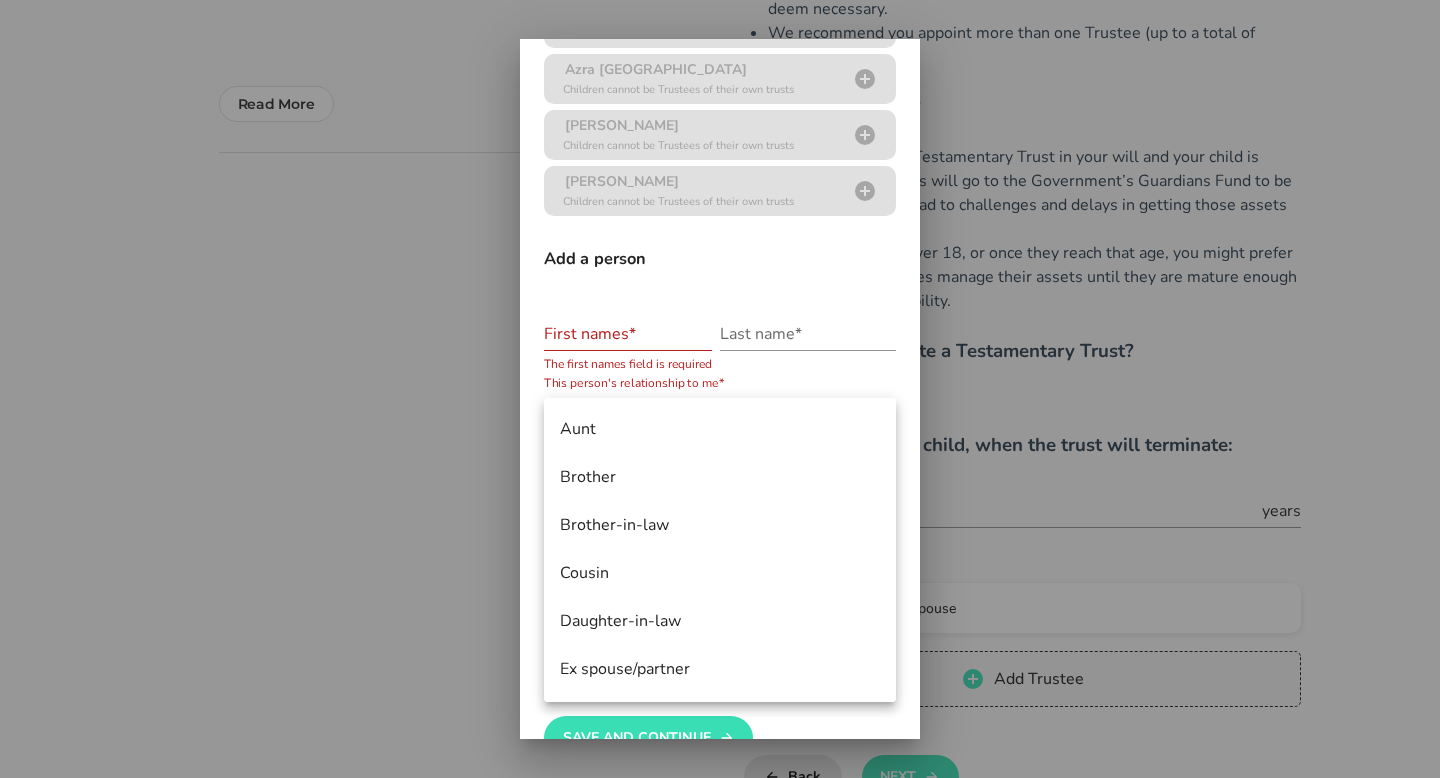 click at bounding box center (720, 389) 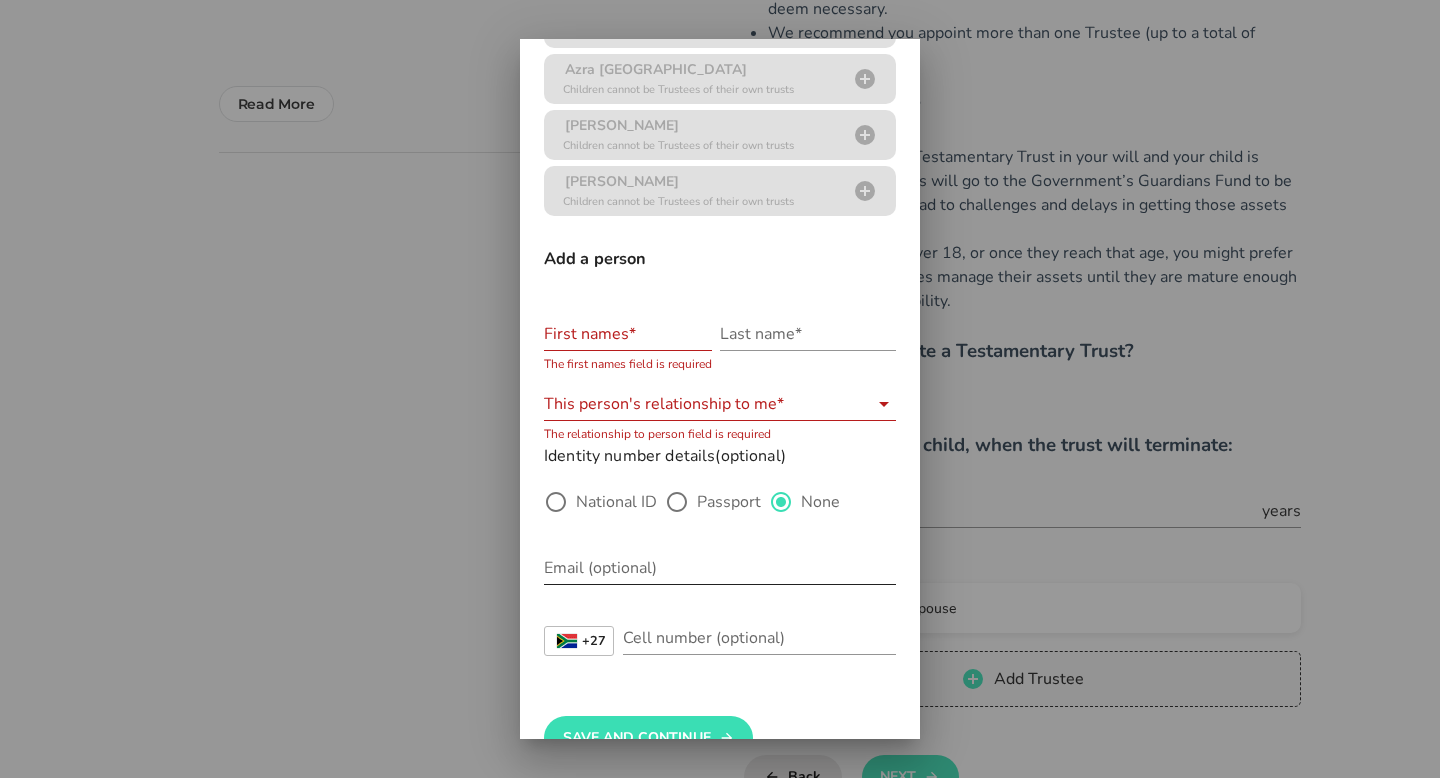 scroll, scrollTop: 211, scrollLeft: 0, axis: vertical 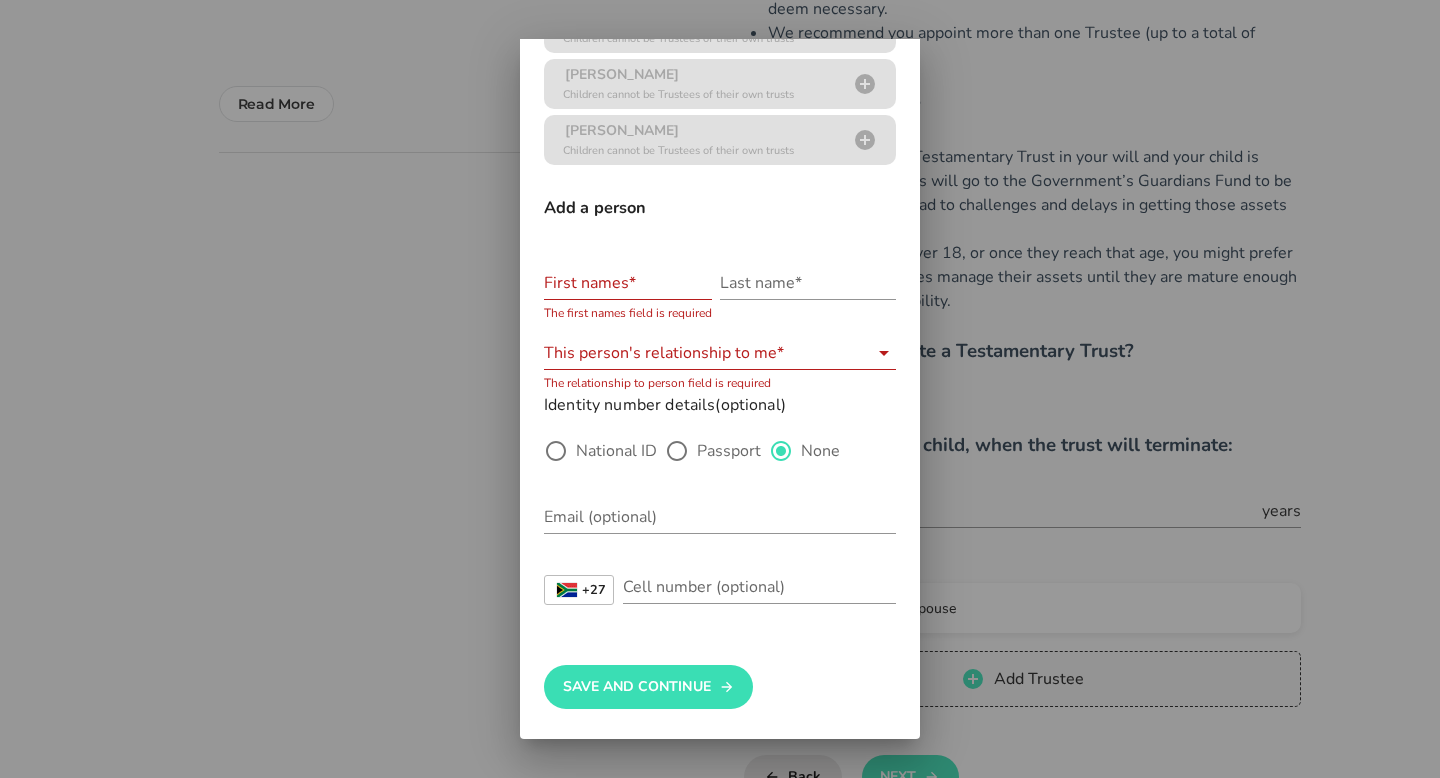 click at bounding box center (720, 389) 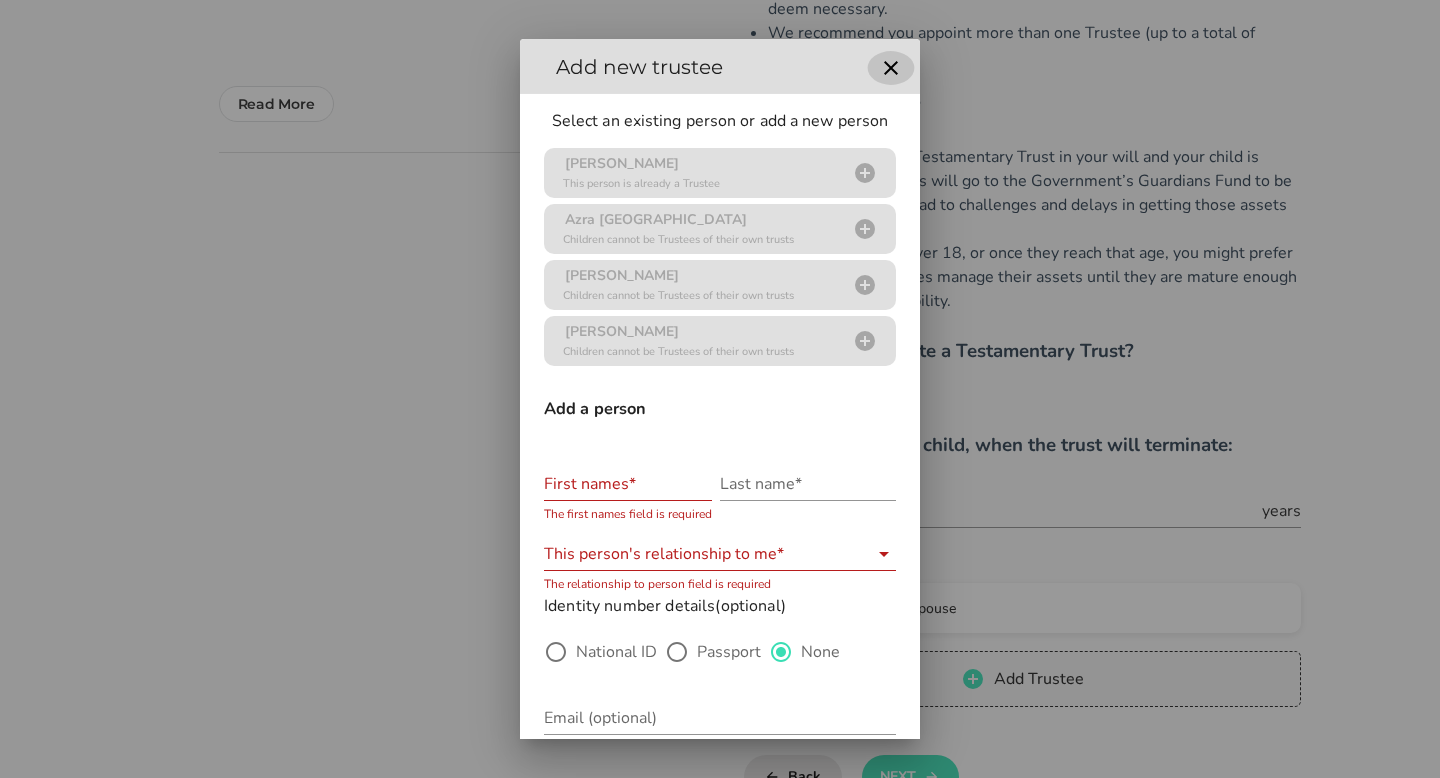 click 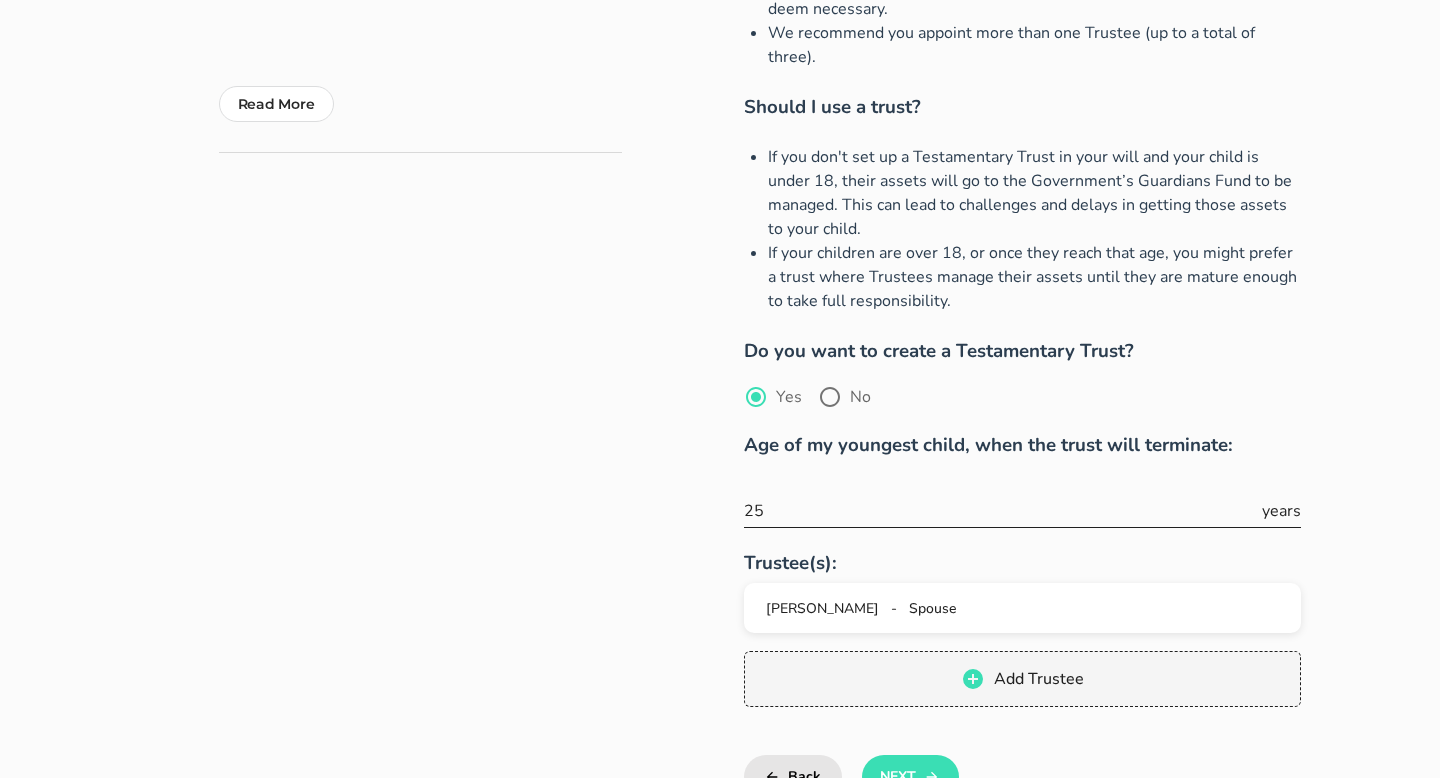 scroll, scrollTop: 0, scrollLeft: 0, axis: both 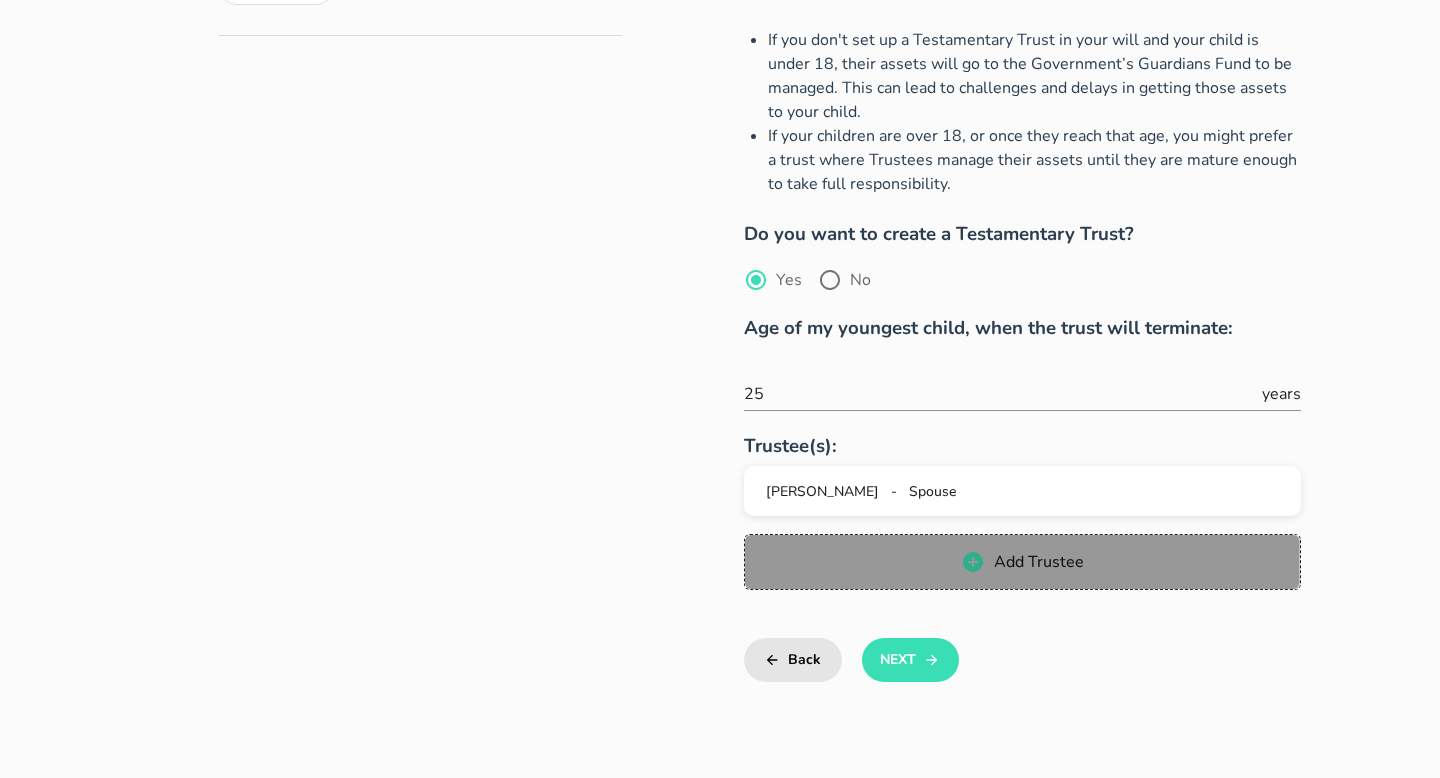click on "Add Trustee" at bounding box center (1038, 562) 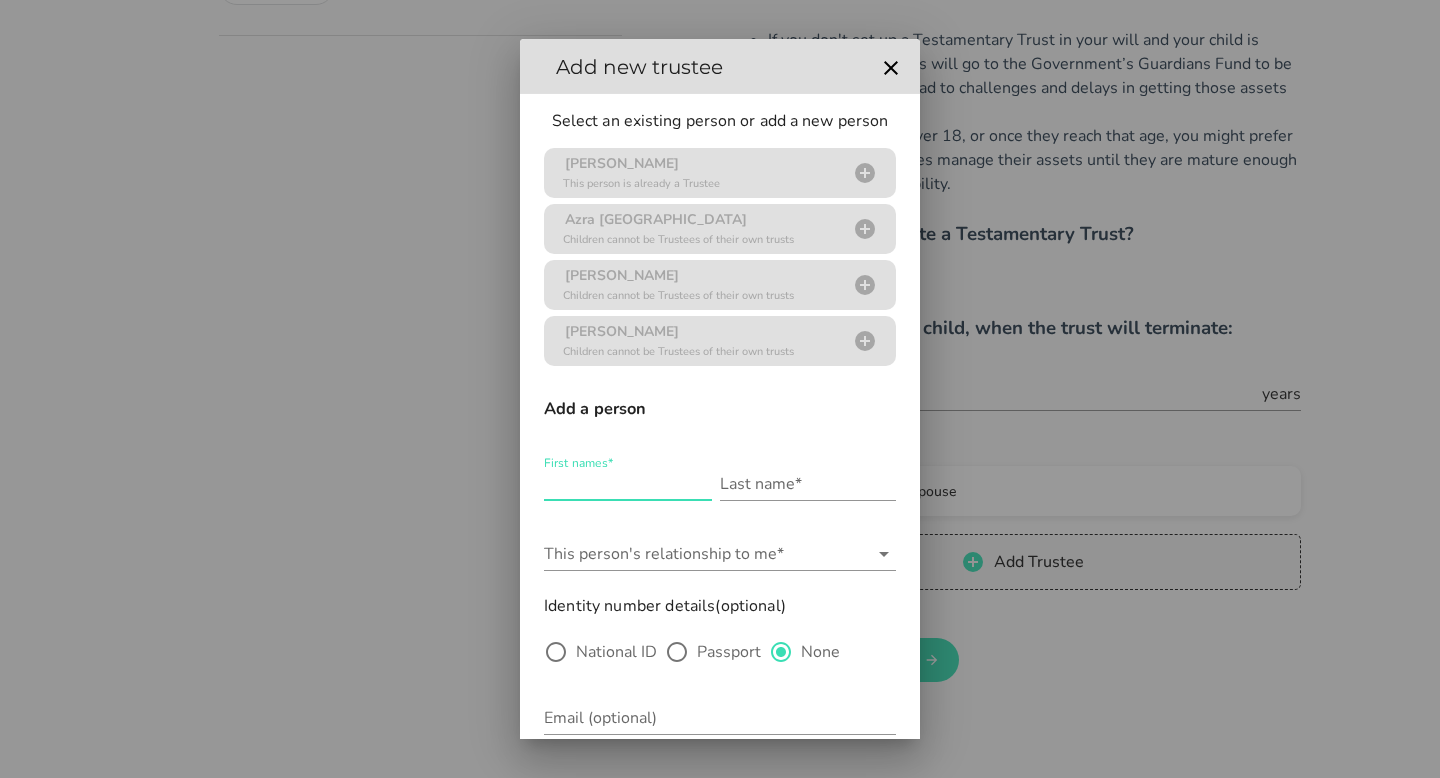 click on "First names*" at bounding box center [628, 484] 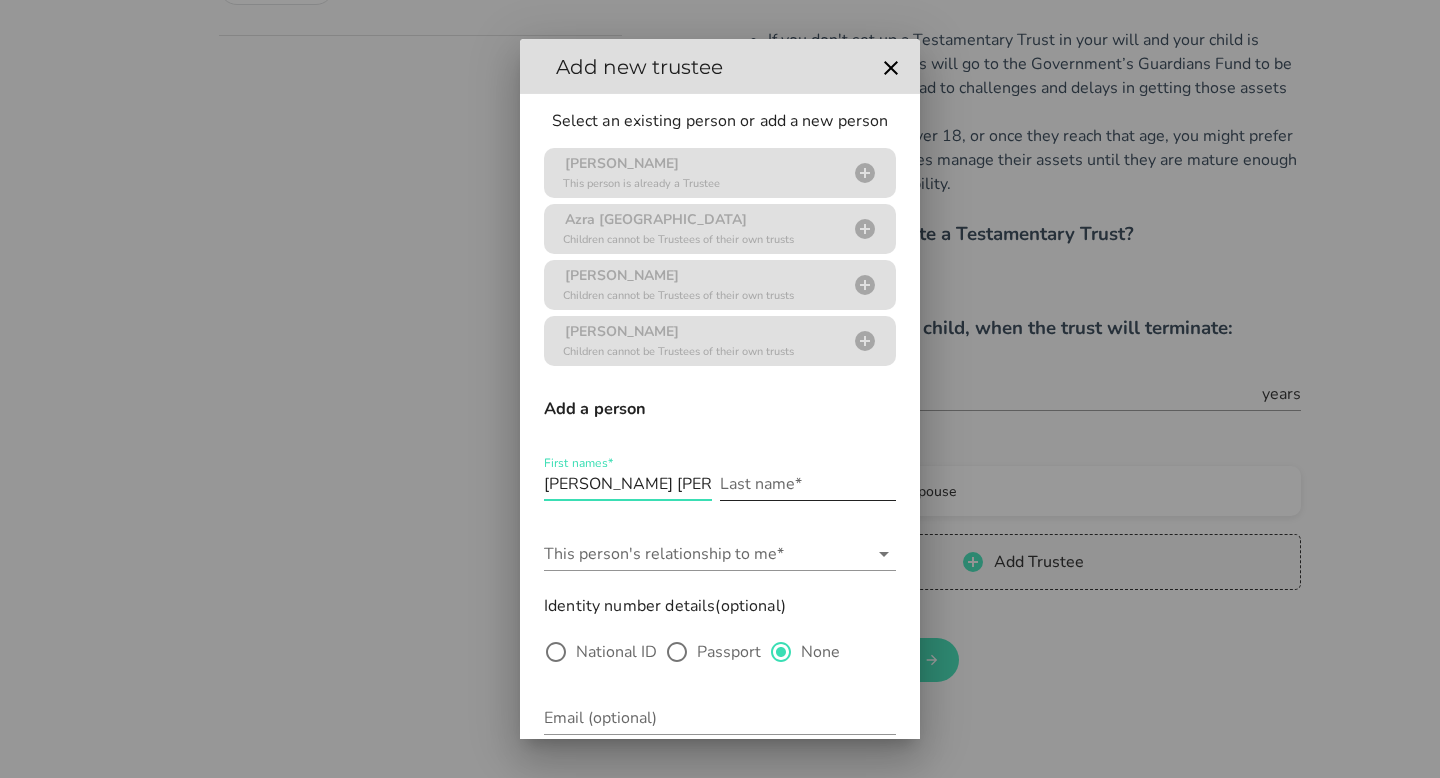 type on "[PERSON_NAME] [PERSON_NAME]" 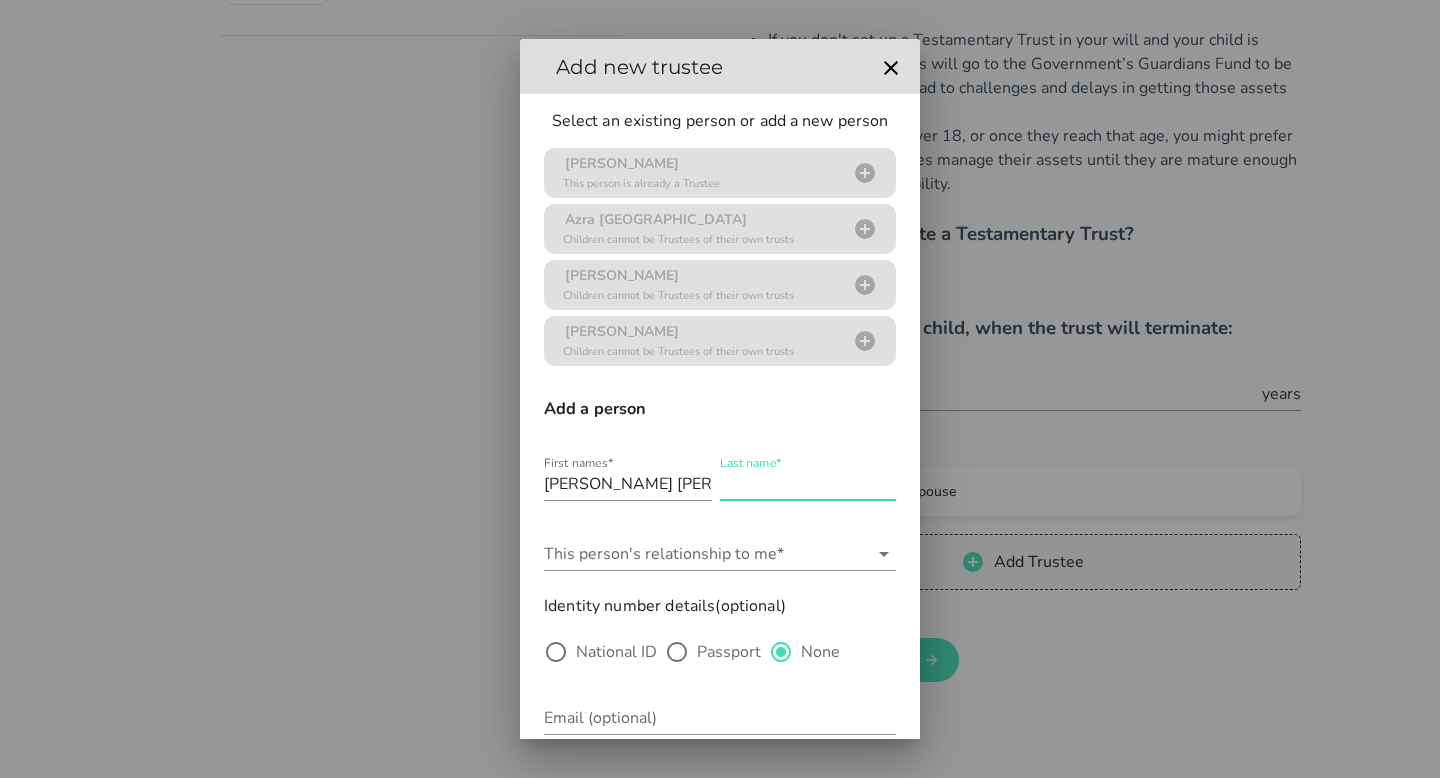 click on "Last name*" at bounding box center [808, 484] 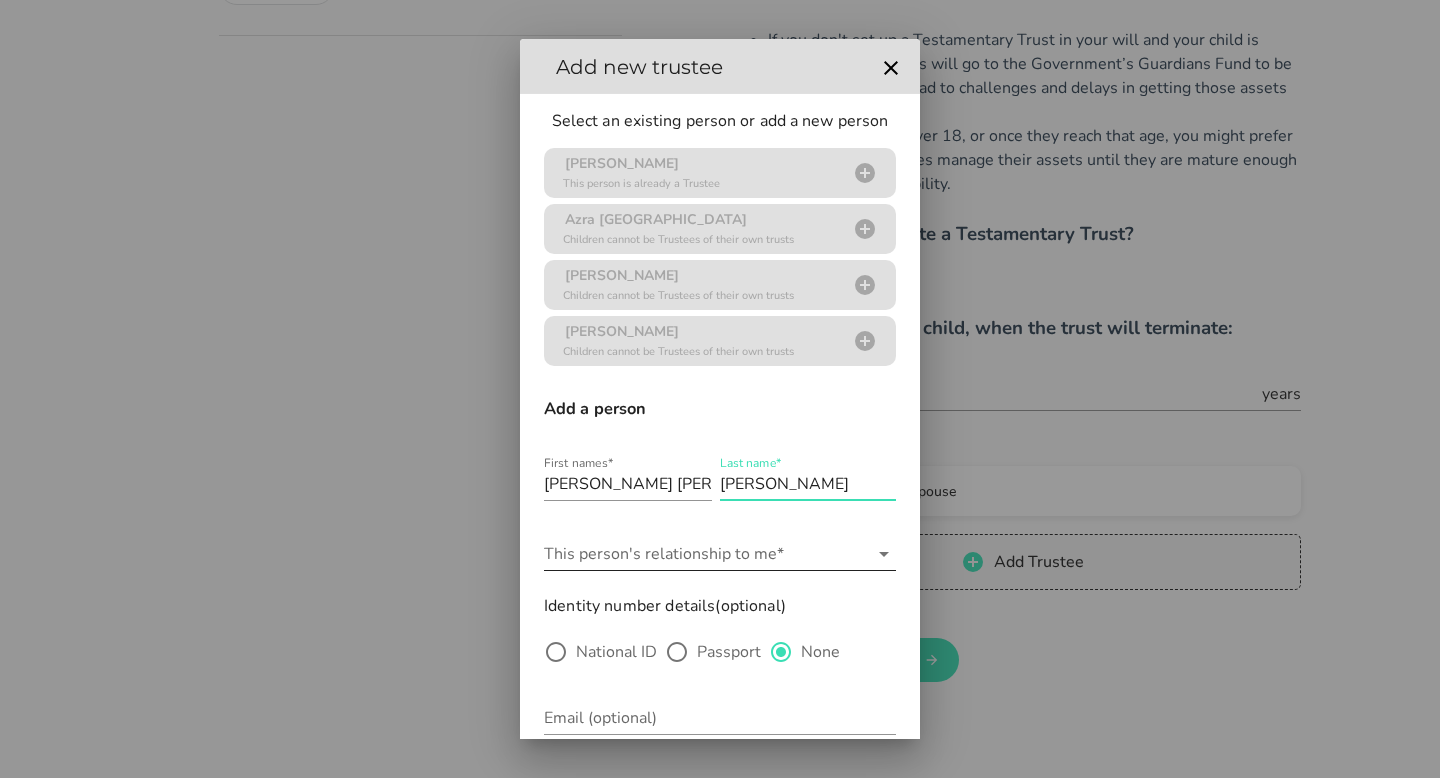type on "[PERSON_NAME]" 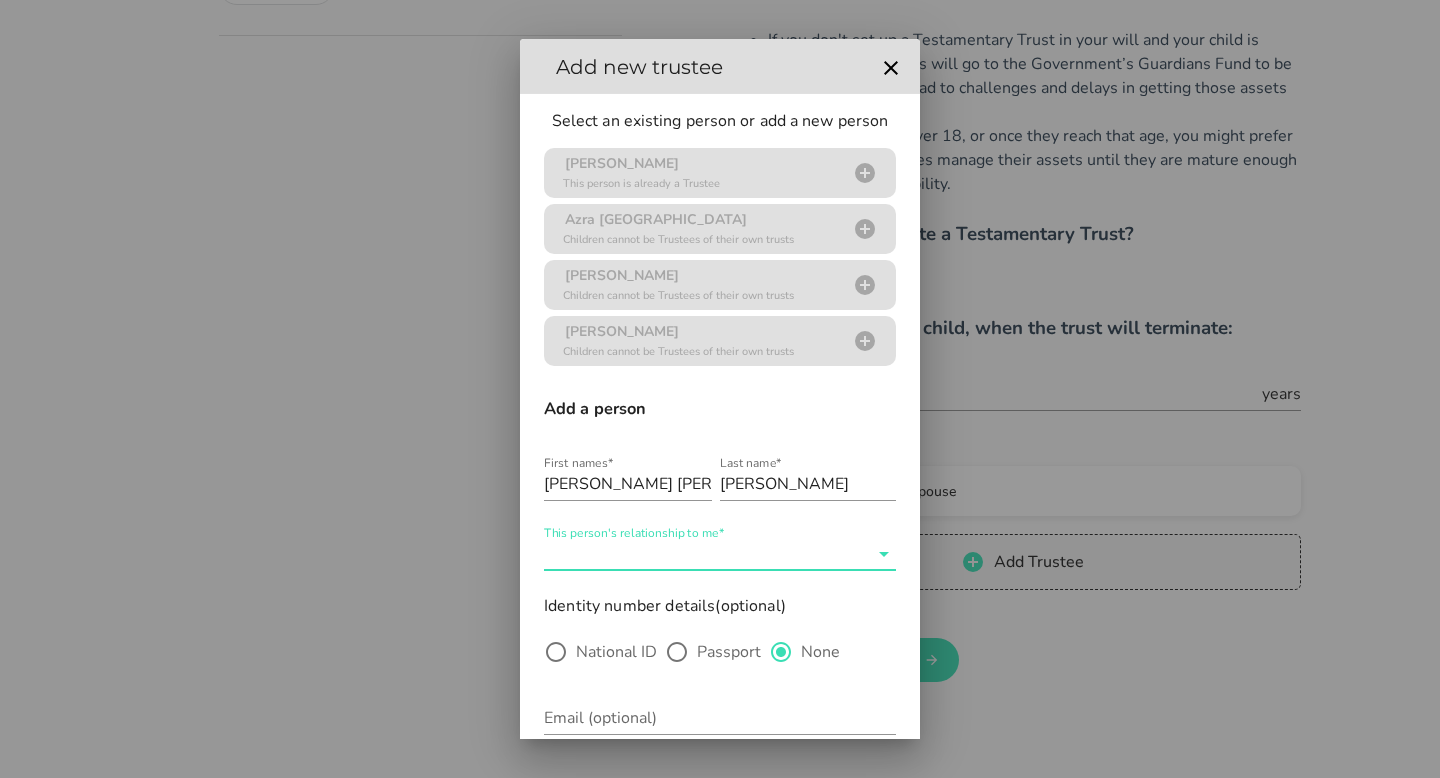 click on "This person's relationship to me*" at bounding box center [706, 554] 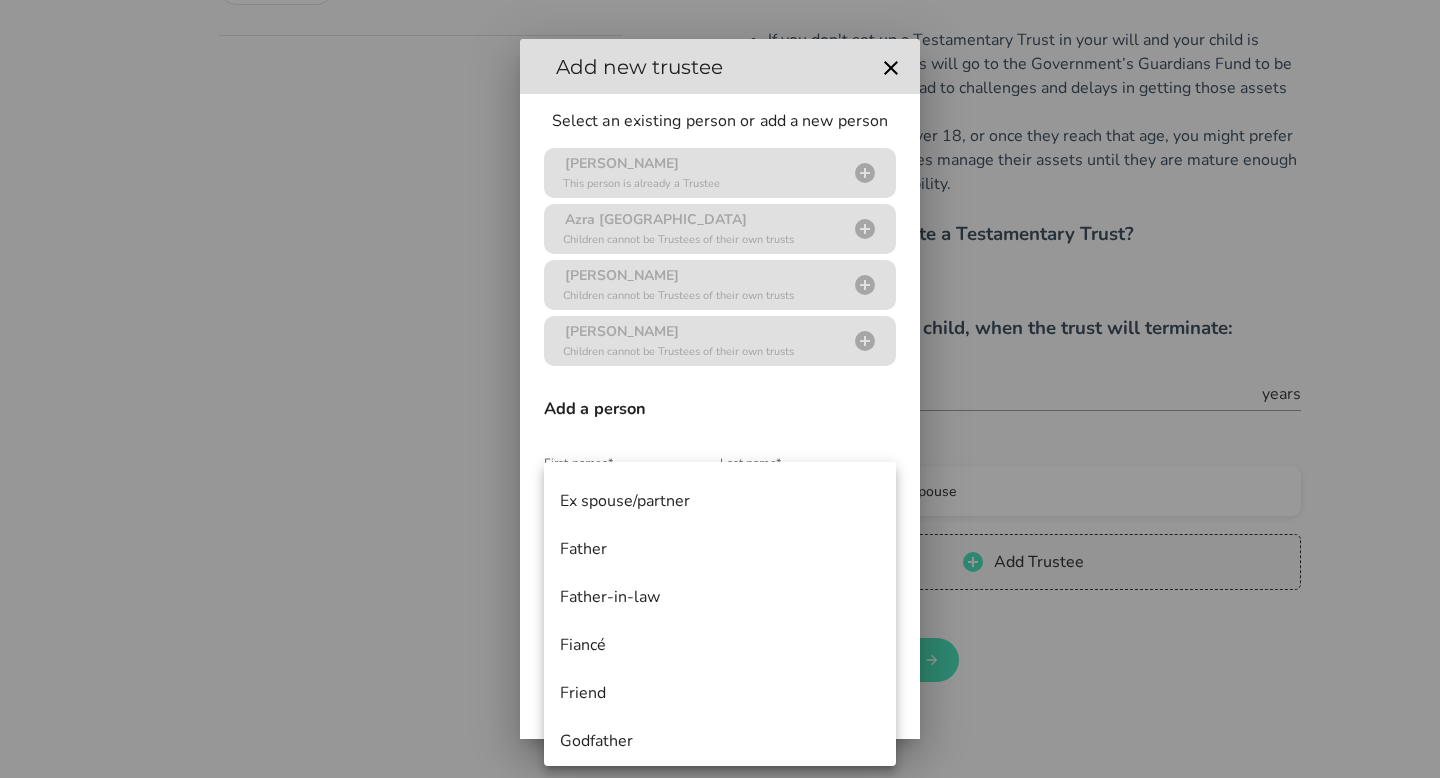 scroll, scrollTop: 212, scrollLeft: 0, axis: vertical 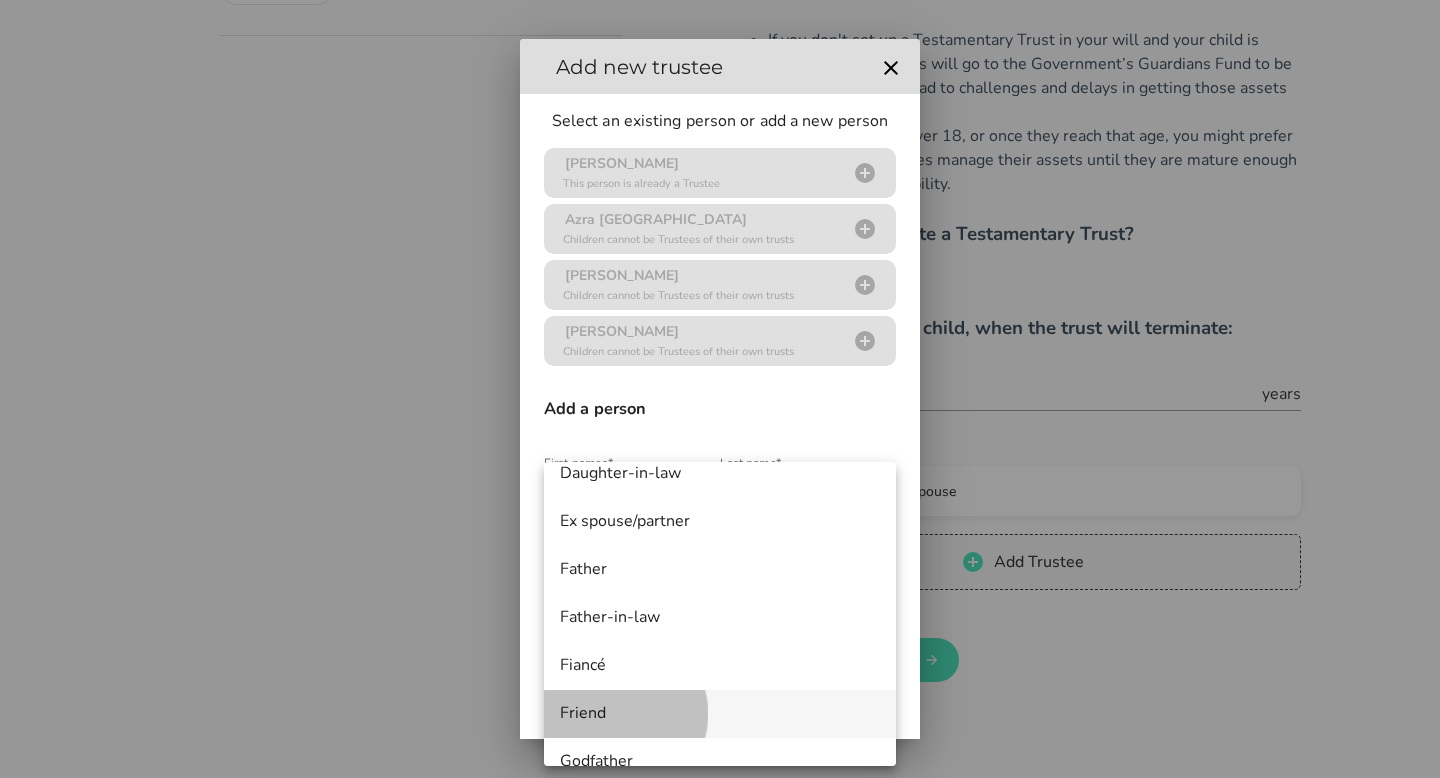 click on "Friend" at bounding box center (720, 713) 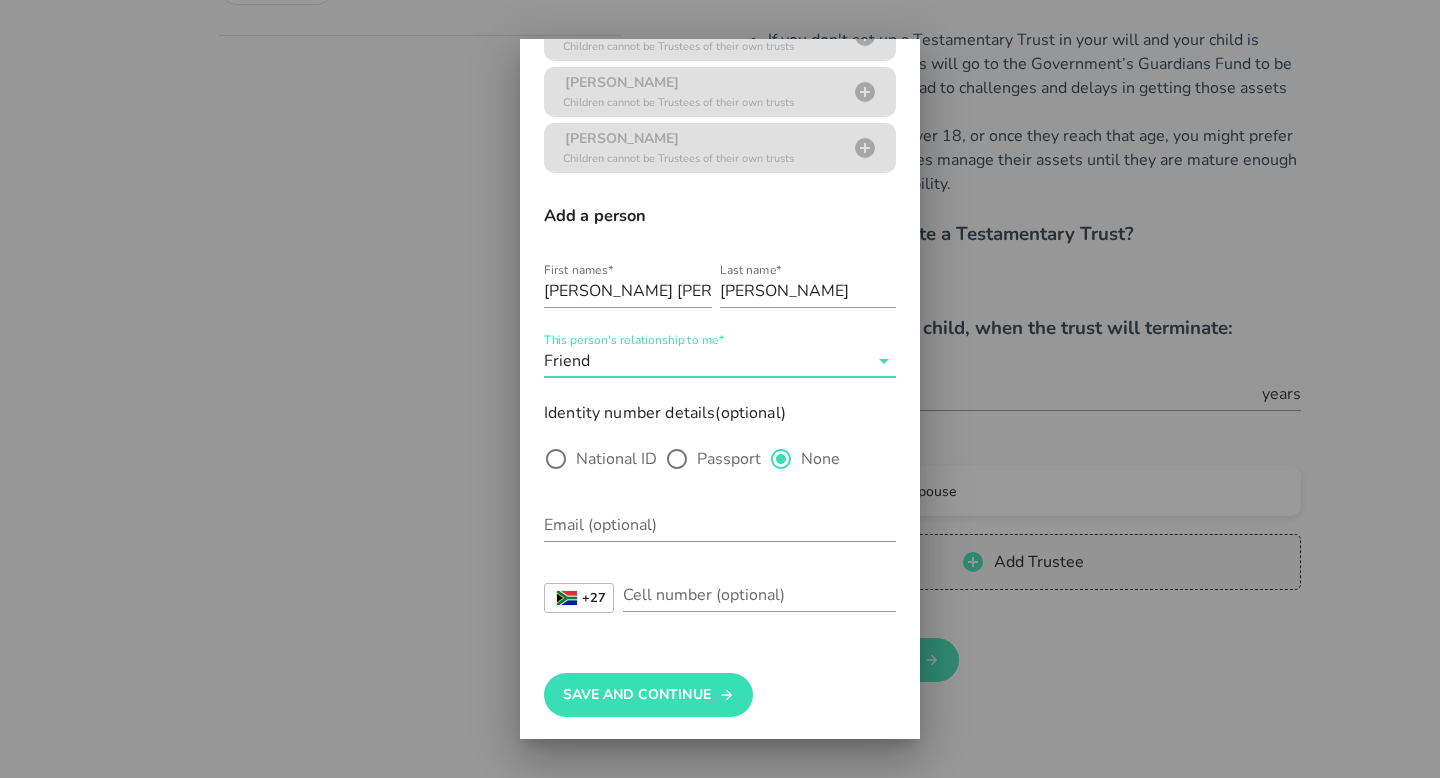 scroll, scrollTop: 201, scrollLeft: 0, axis: vertical 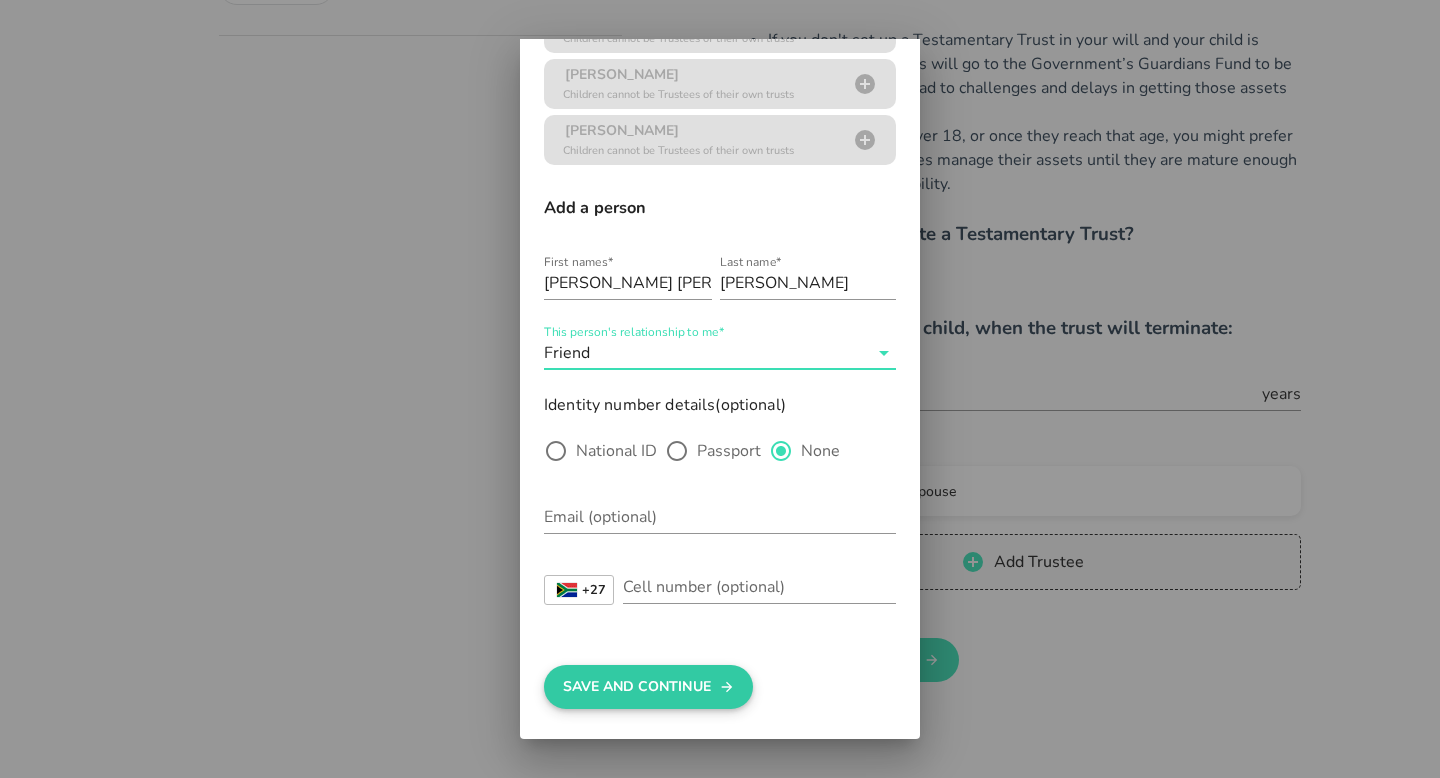 click on "Save And Continue" at bounding box center (648, 687) 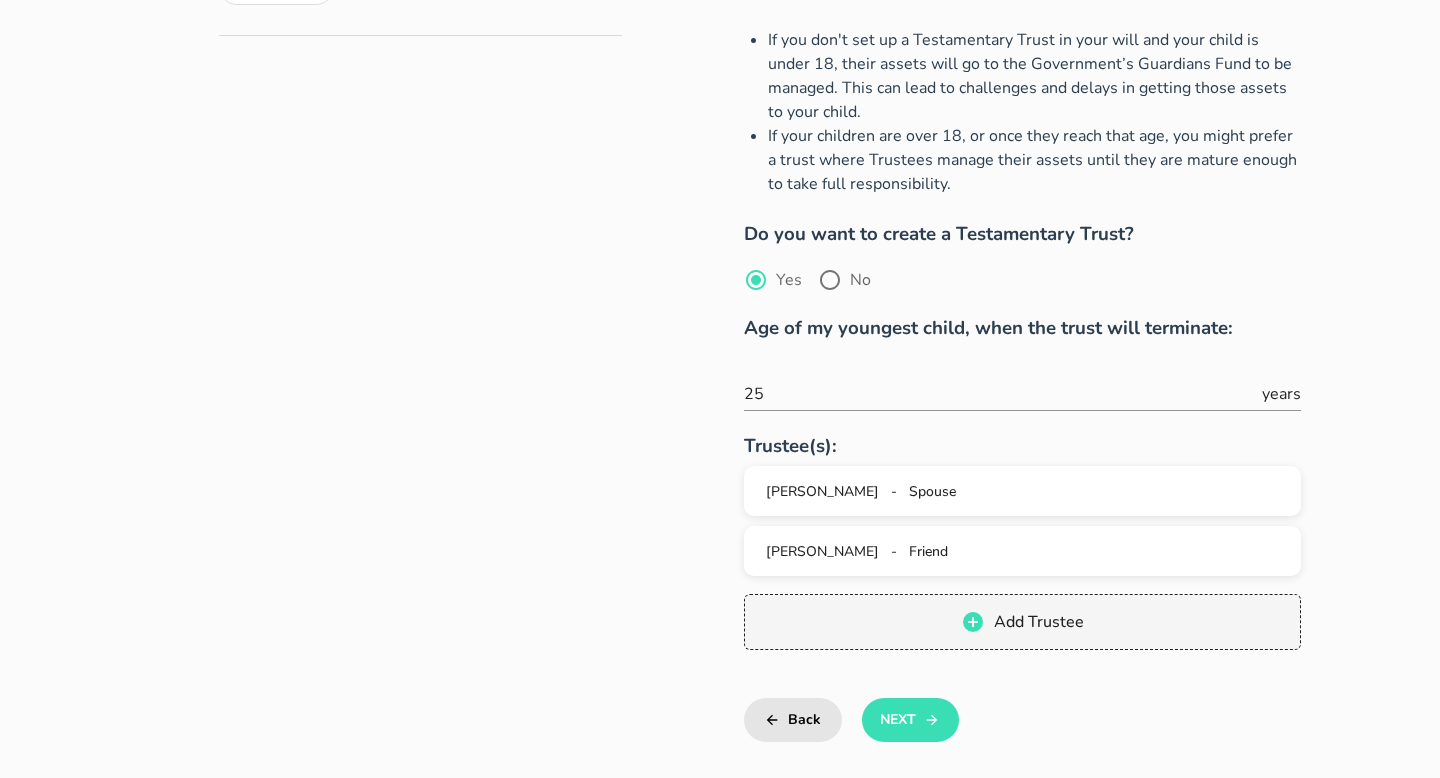 scroll, scrollTop: 0, scrollLeft: 0, axis: both 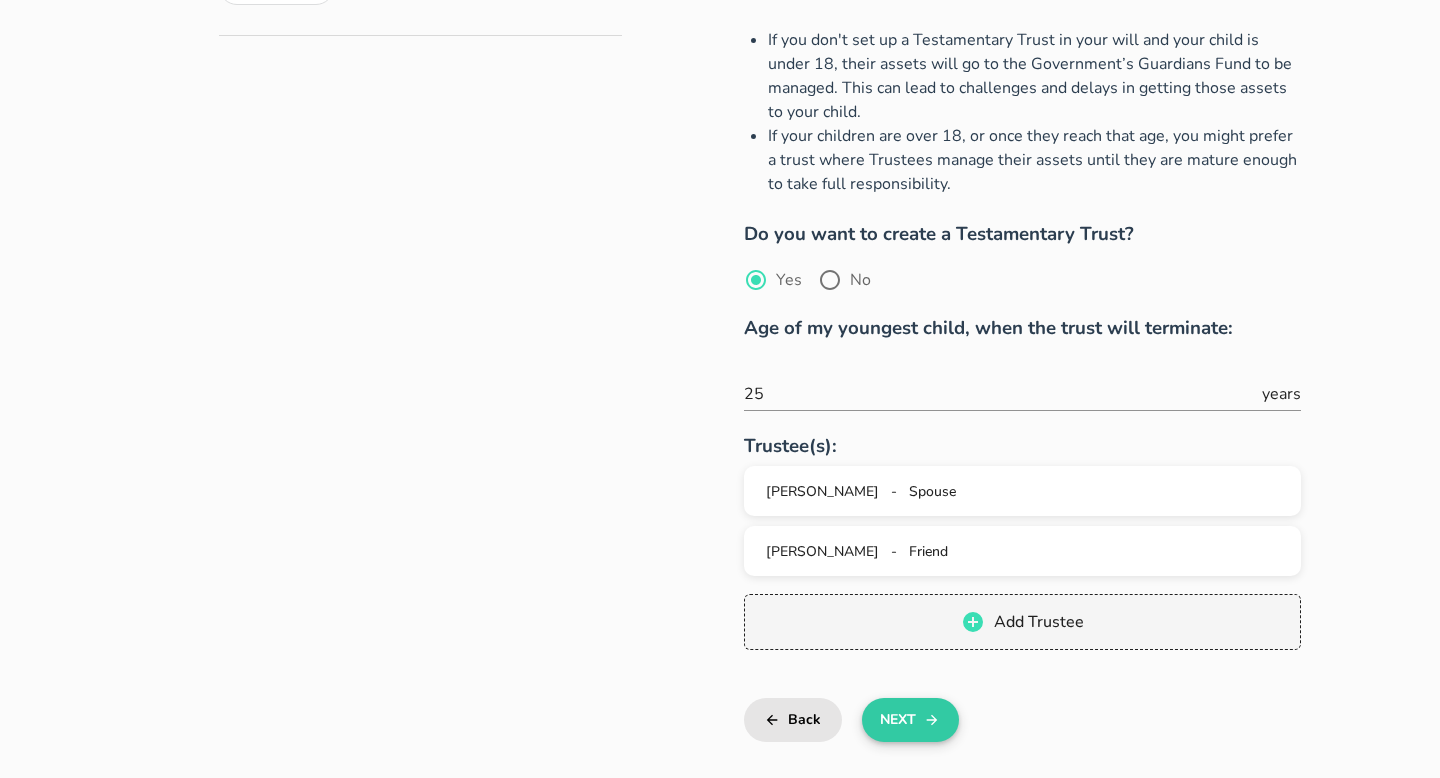 click 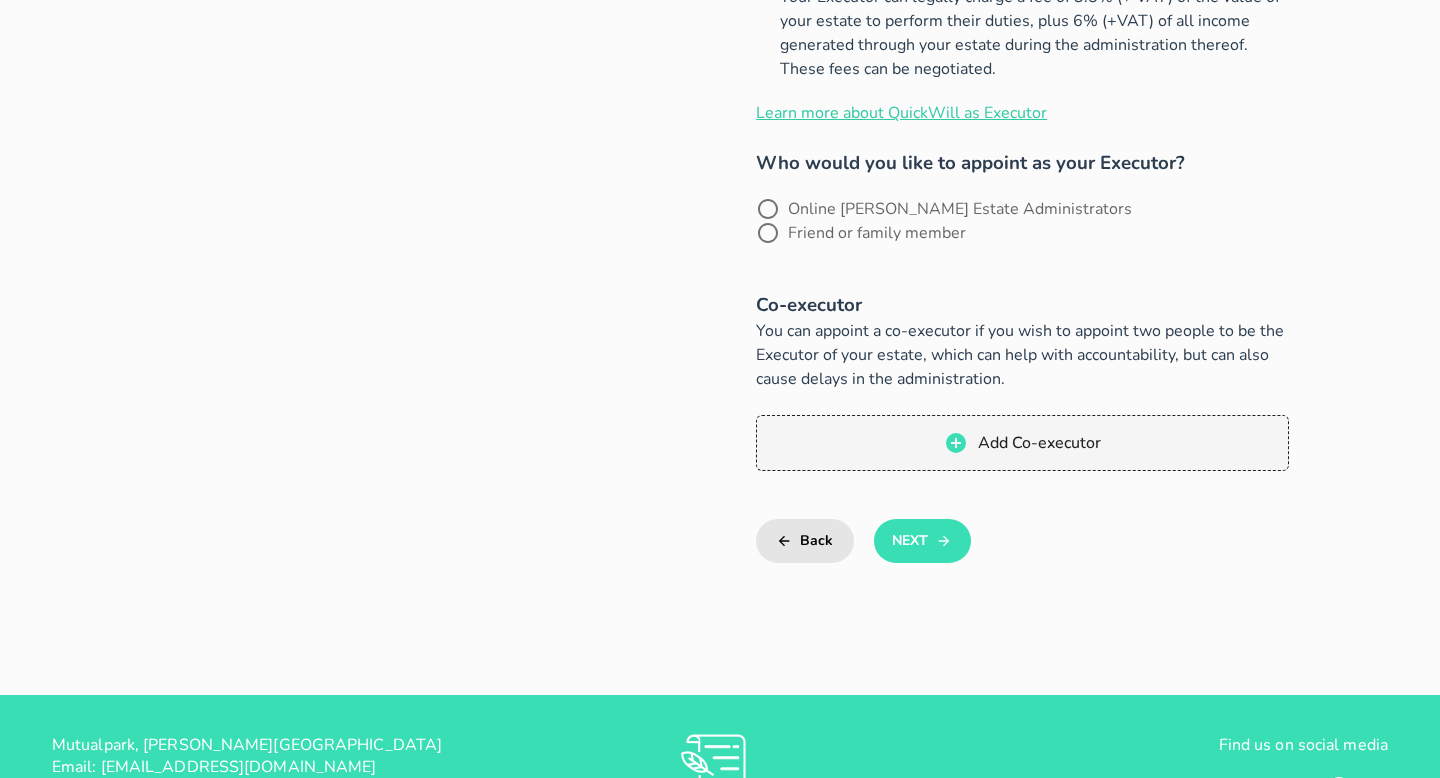 scroll, scrollTop: 688, scrollLeft: 0, axis: vertical 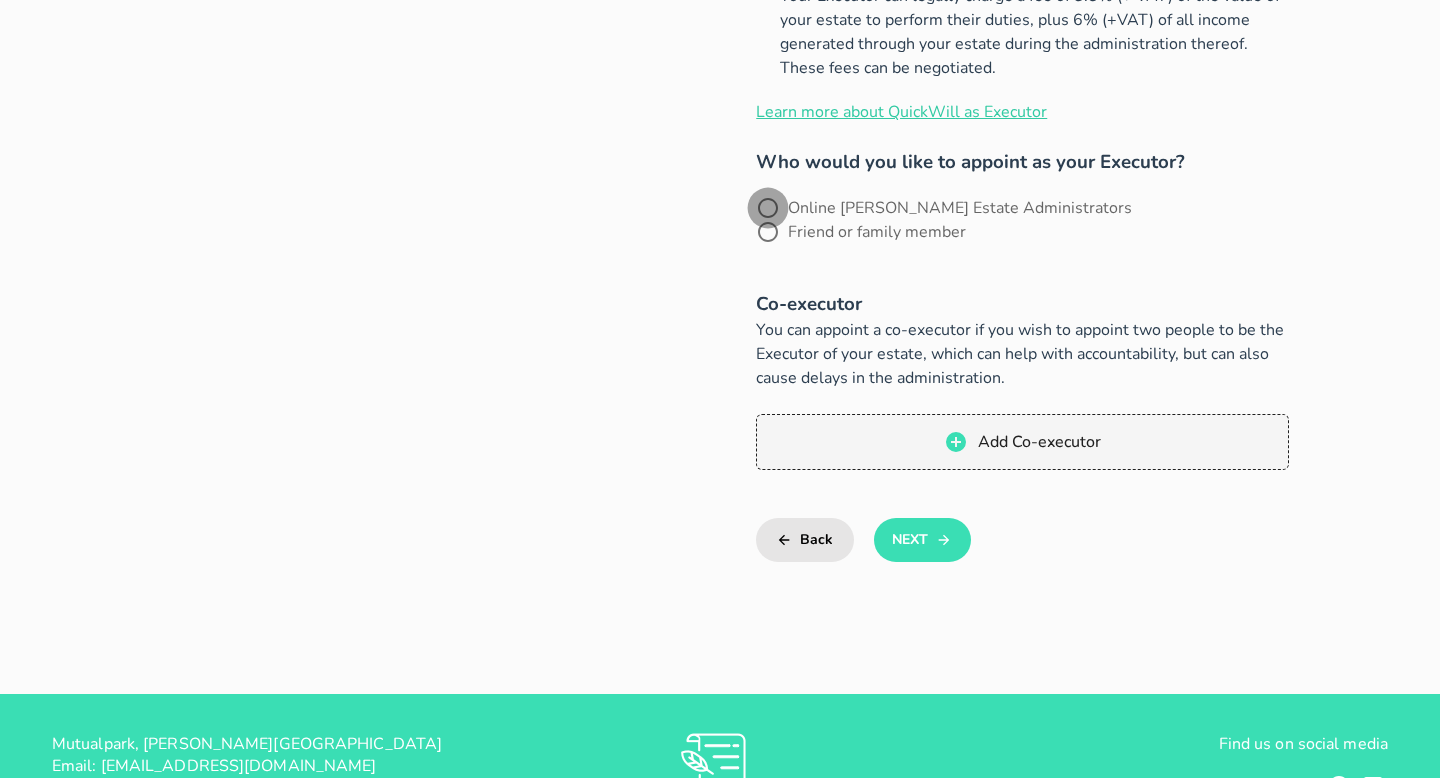 click at bounding box center (768, 208) 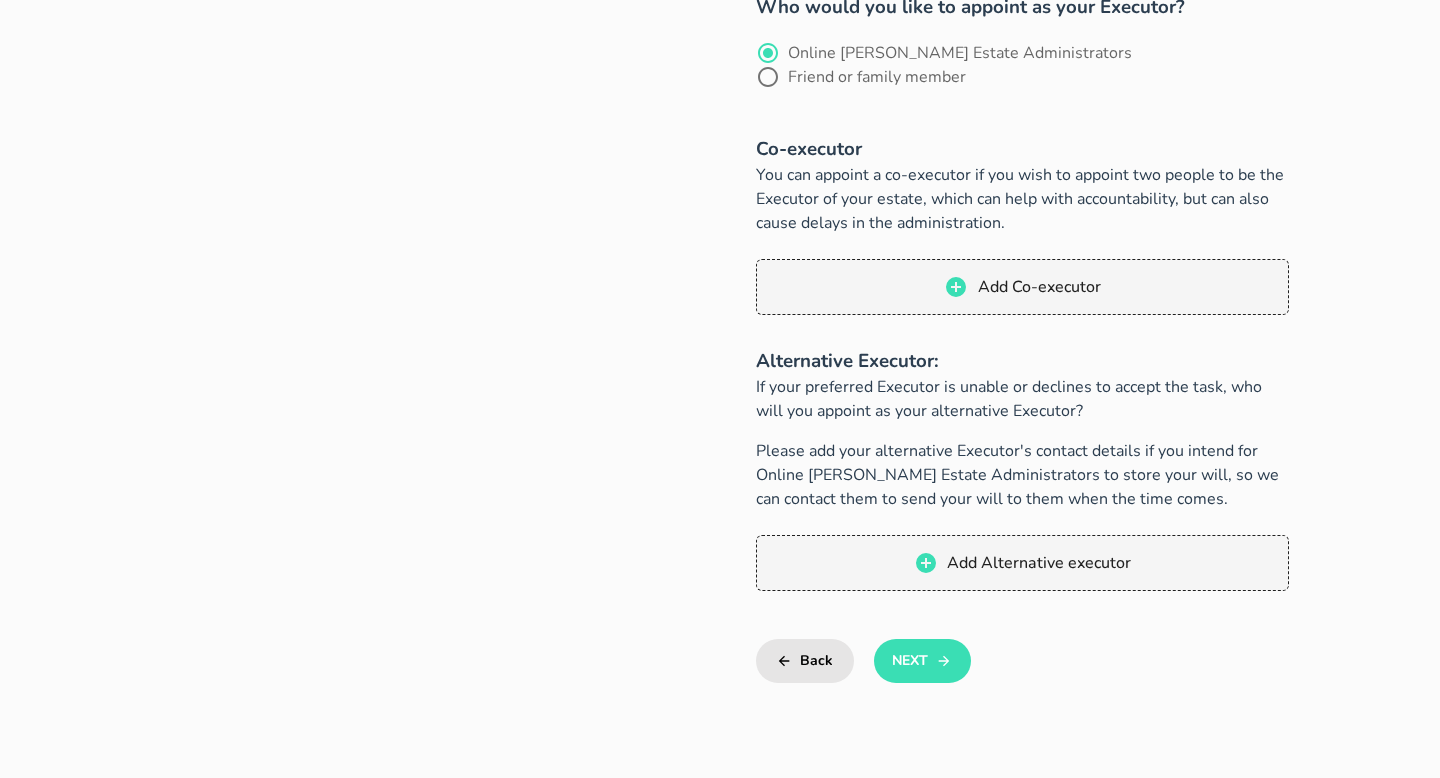 scroll, scrollTop: 845, scrollLeft: 0, axis: vertical 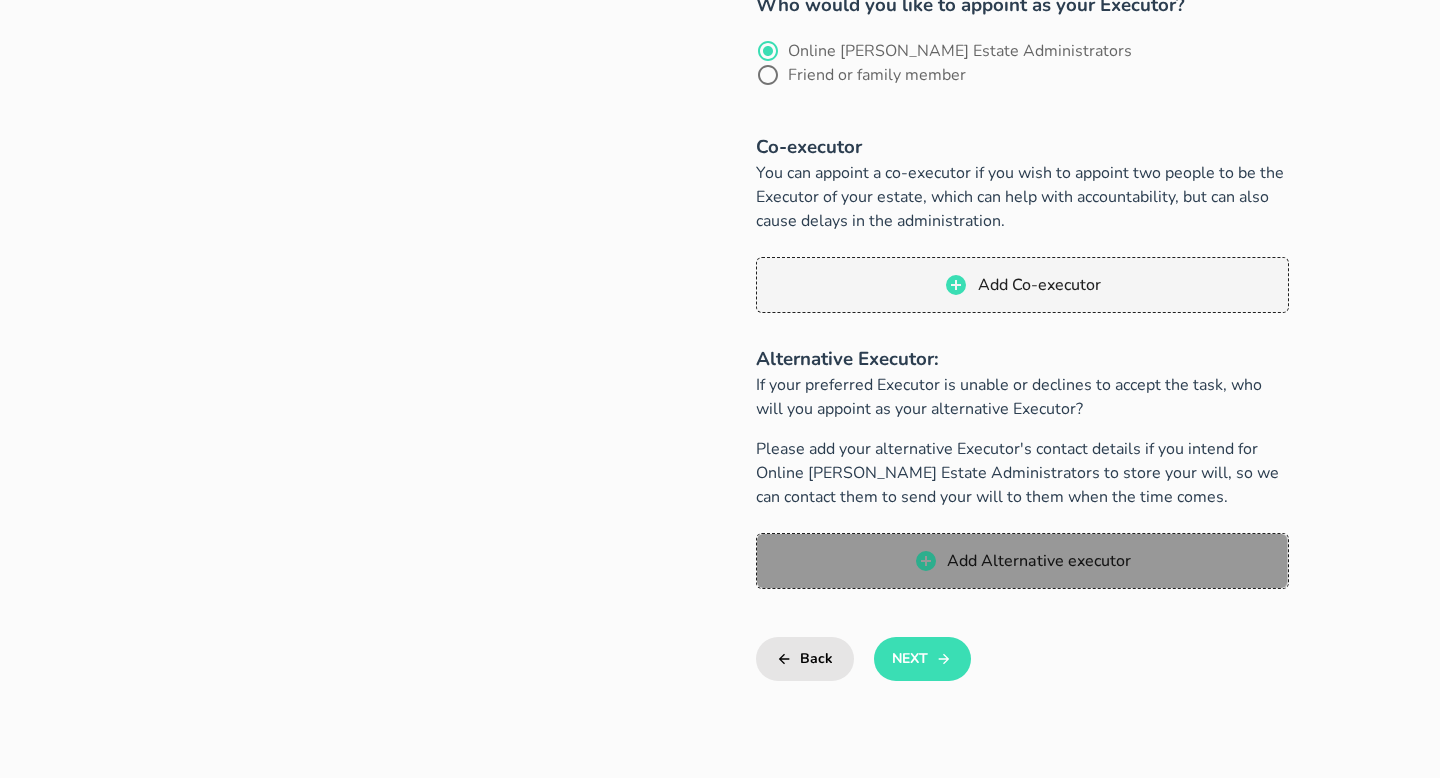 click on "Add Alternative executor" at bounding box center (1022, 561) 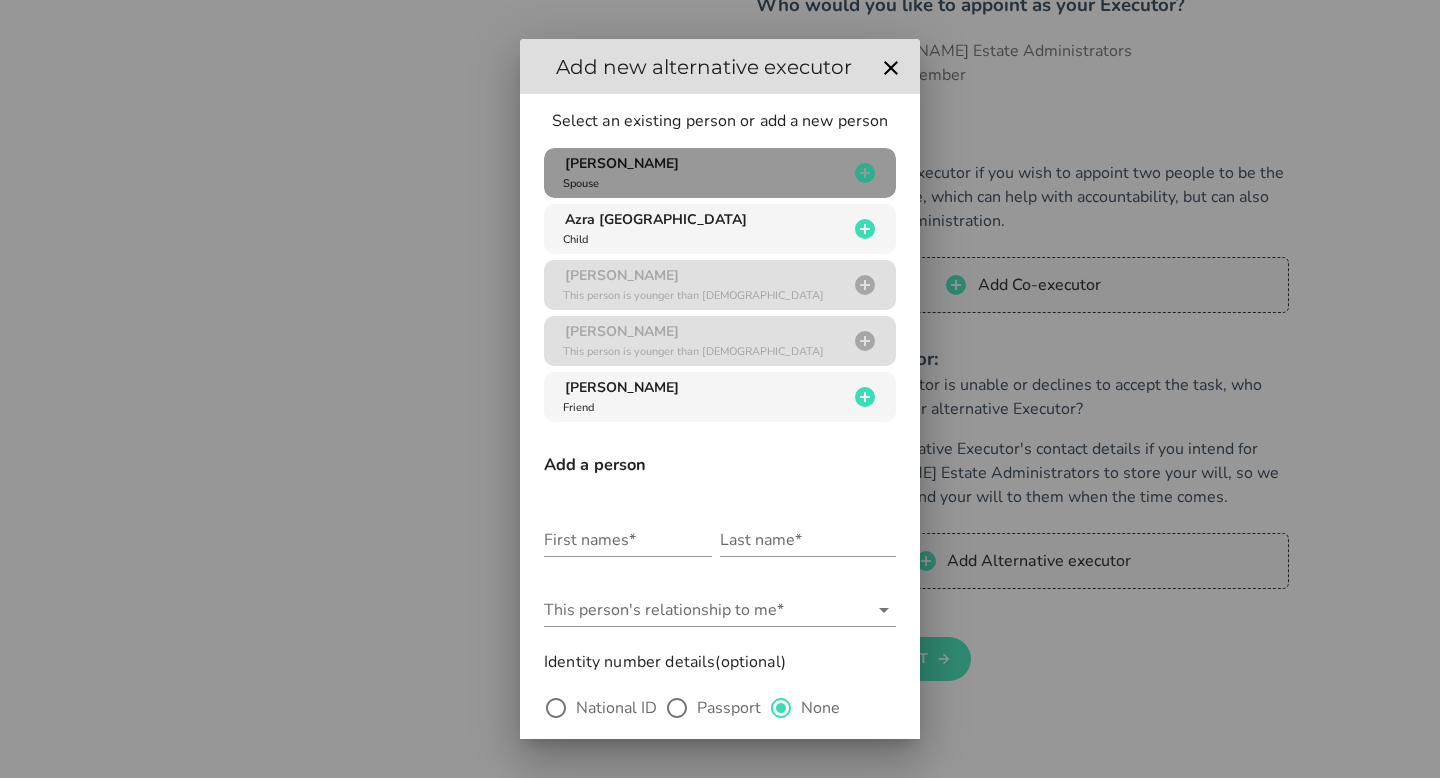 click on "[PERSON_NAME] Chetty   Spouse" at bounding box center [703, 173] 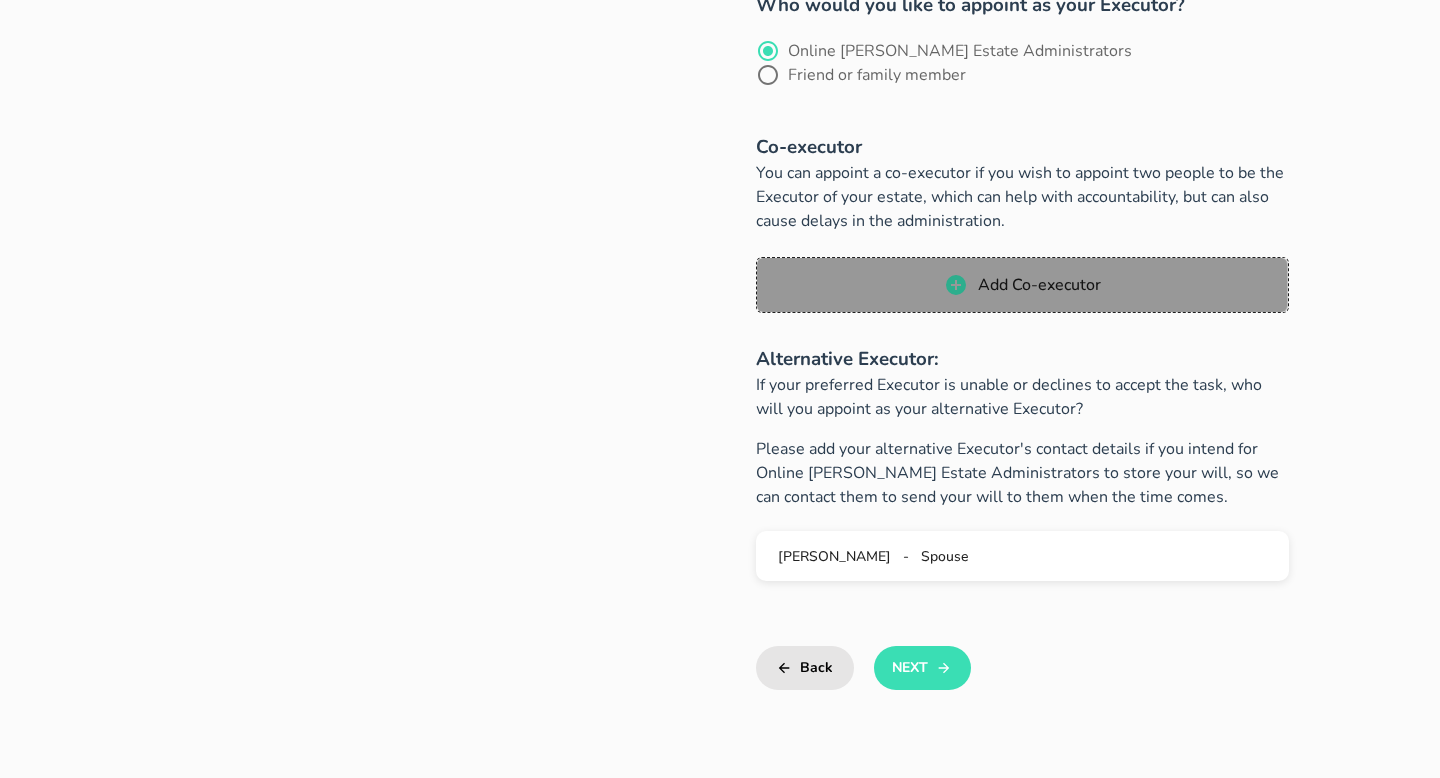 click on "Add Co-executor" at bounding box center (1022, 285) 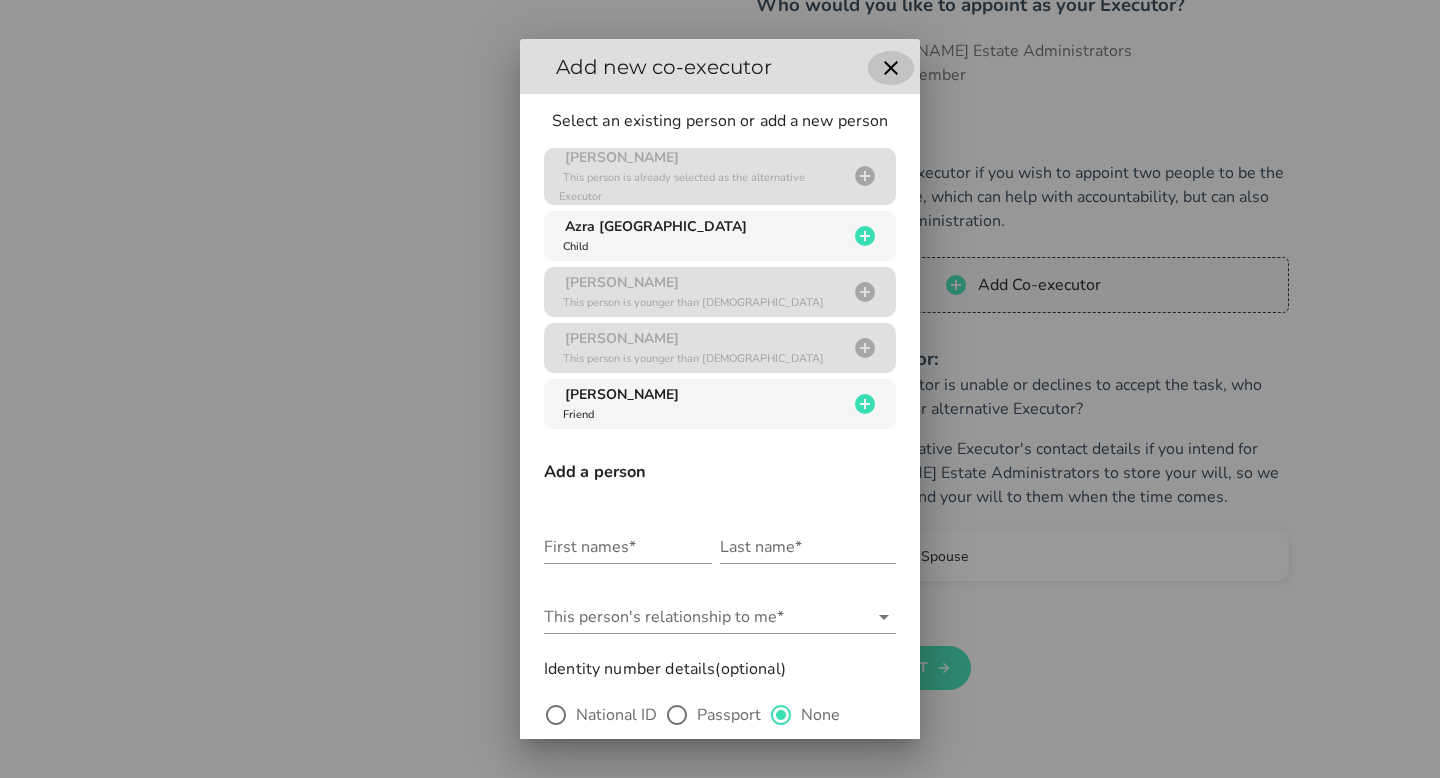 click 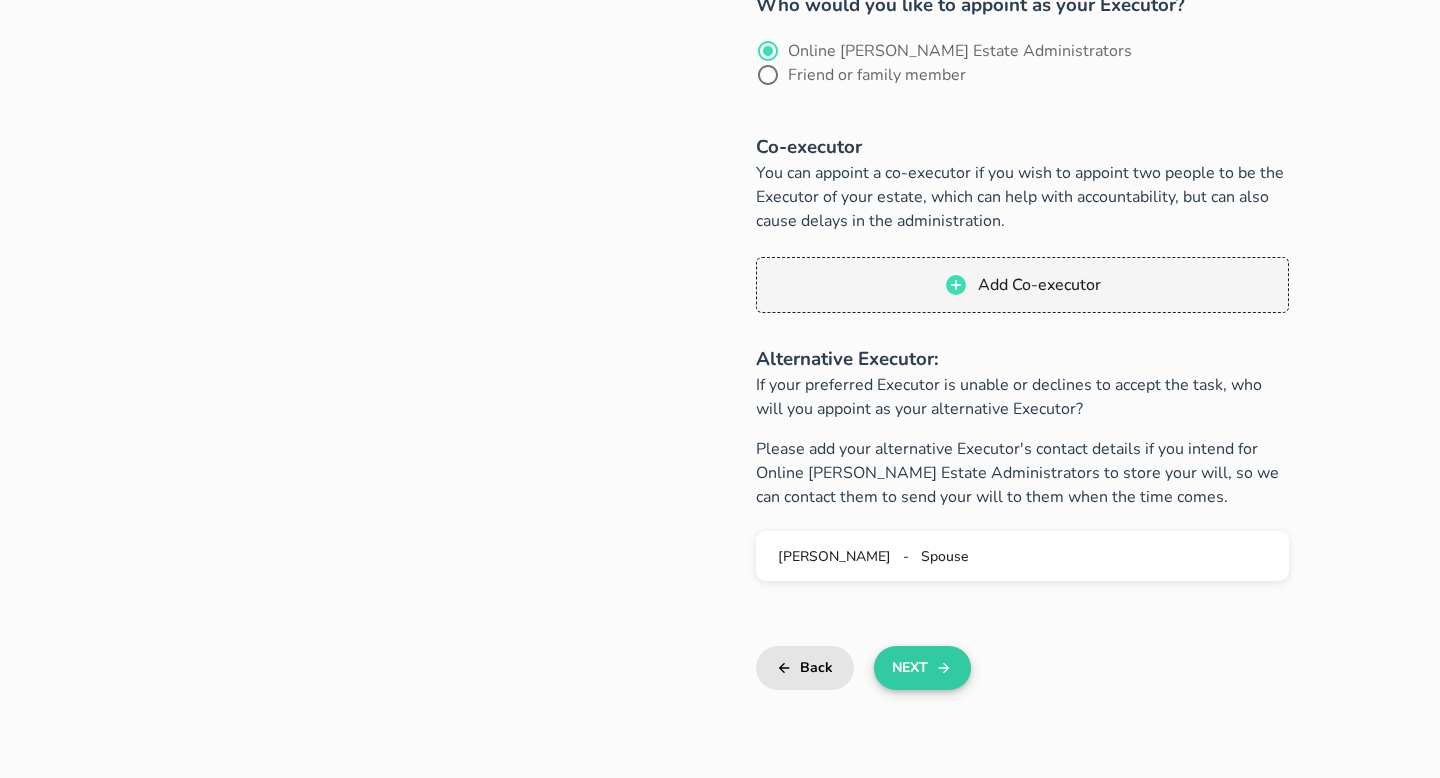 click on "Next" at bounding box center [922, 668] 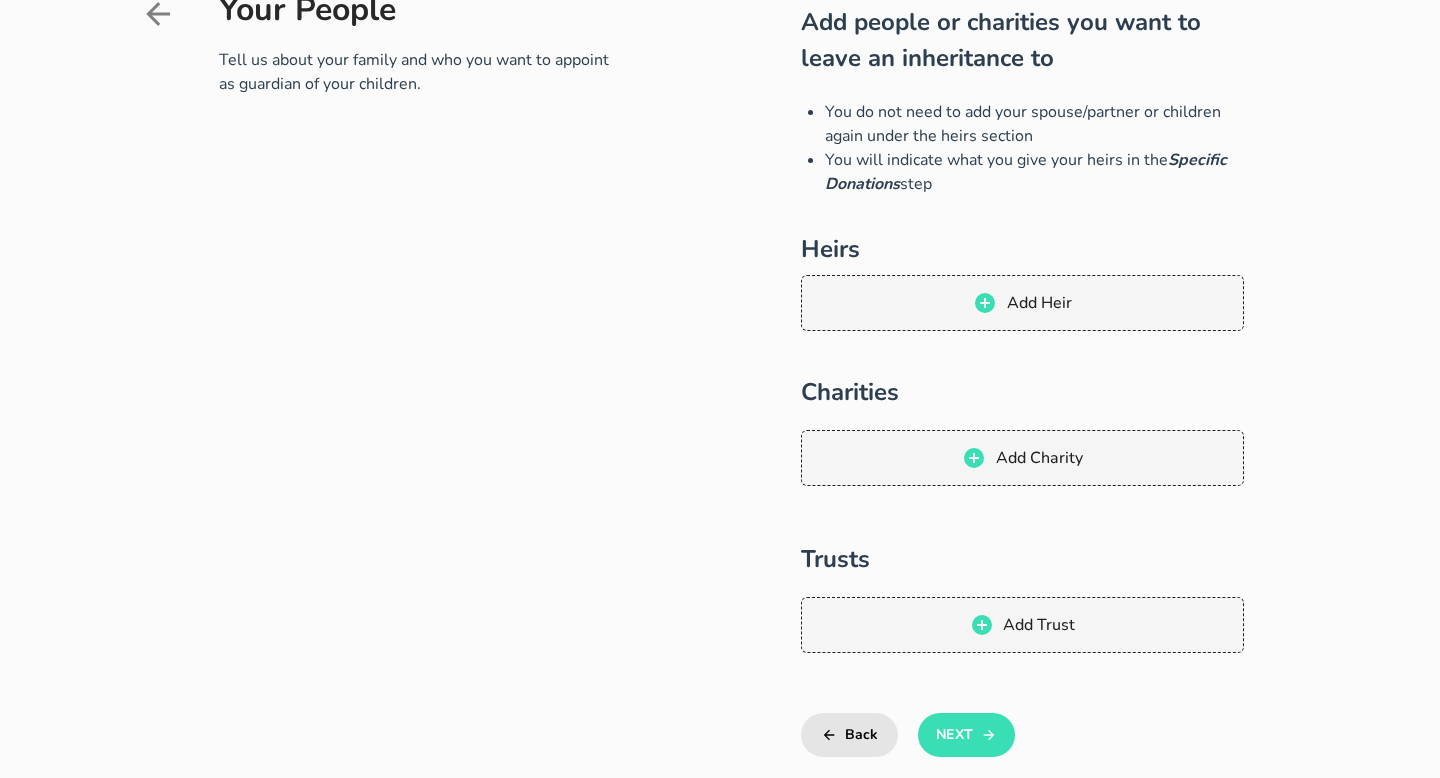 scroll, scrollTop: 115, scrollLeft: 0, axis: vertical 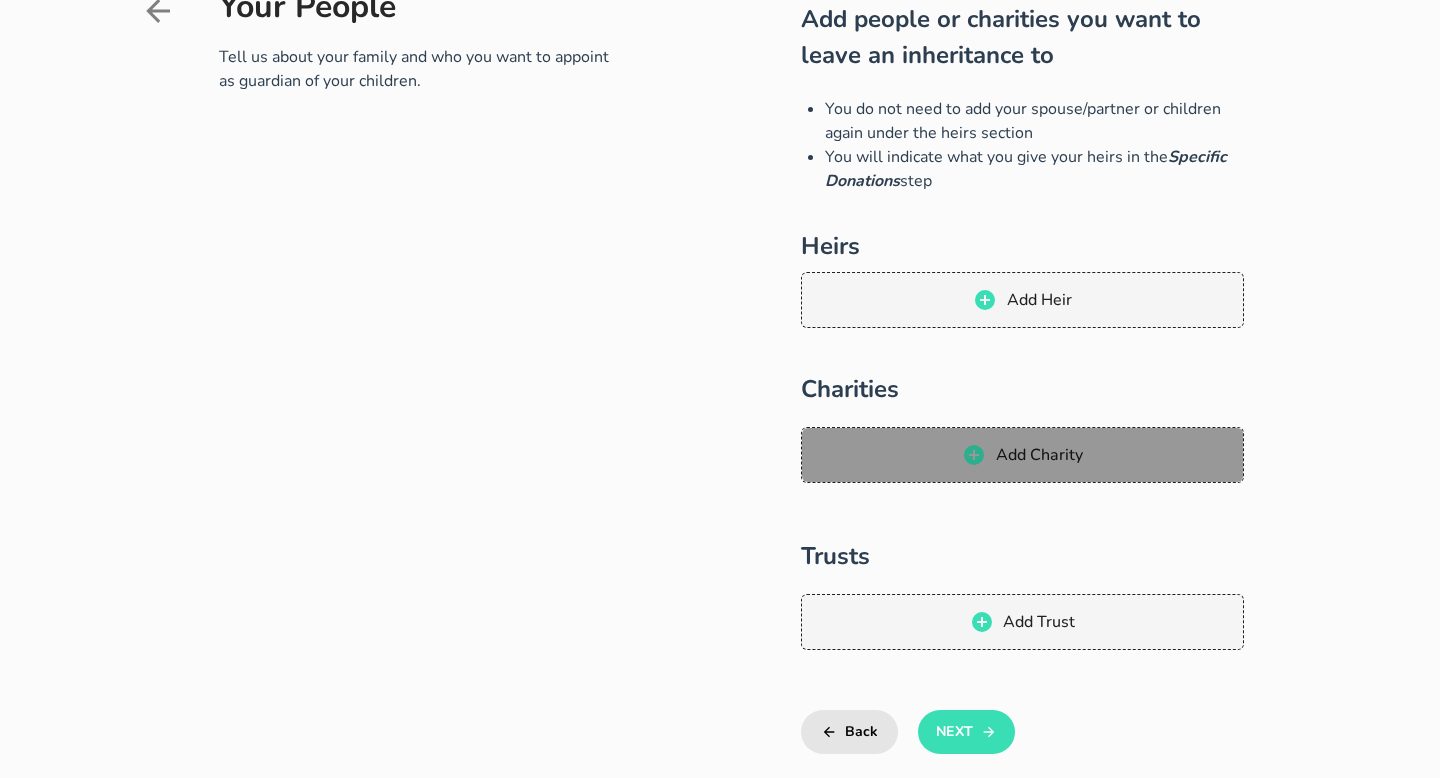 click on "Add Charity" at bounding box center [1023, 455] 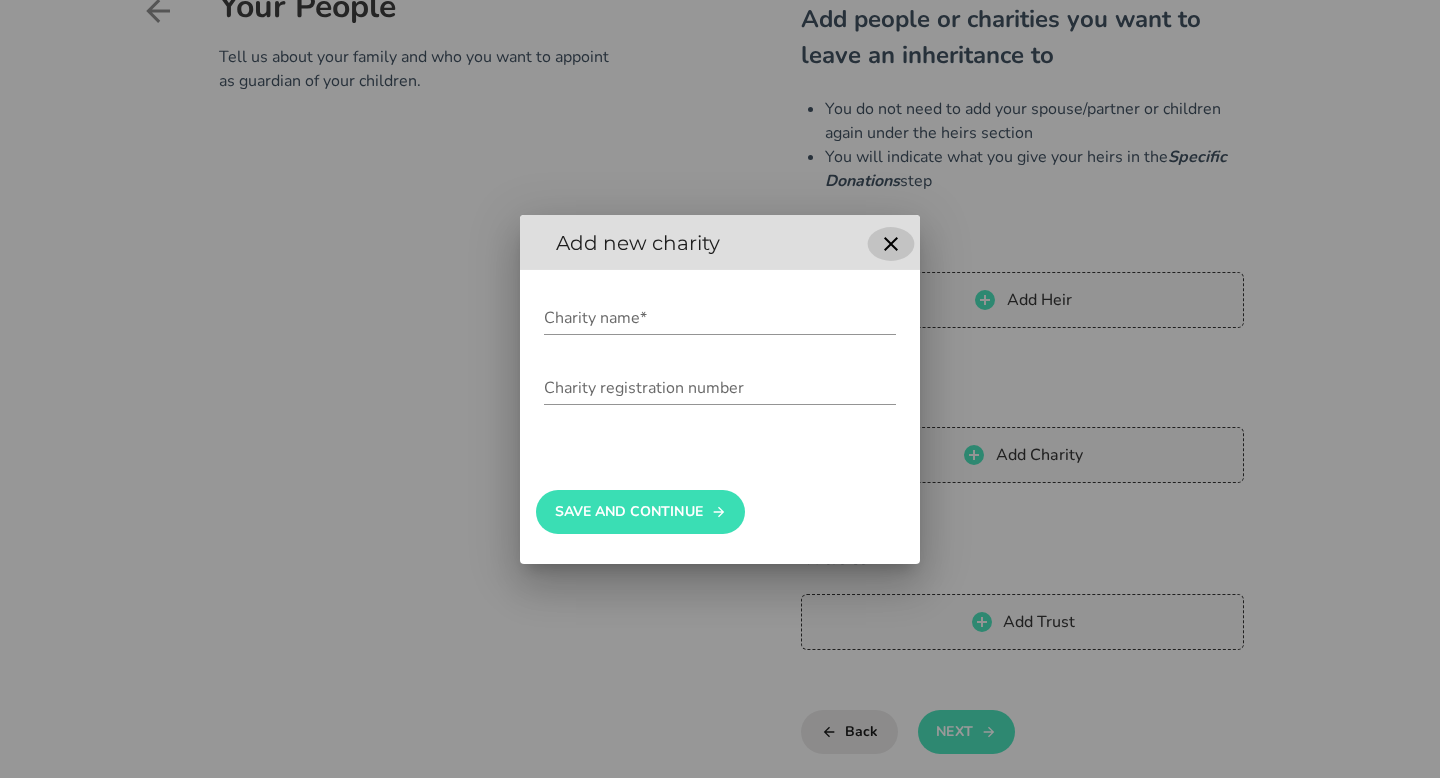 click 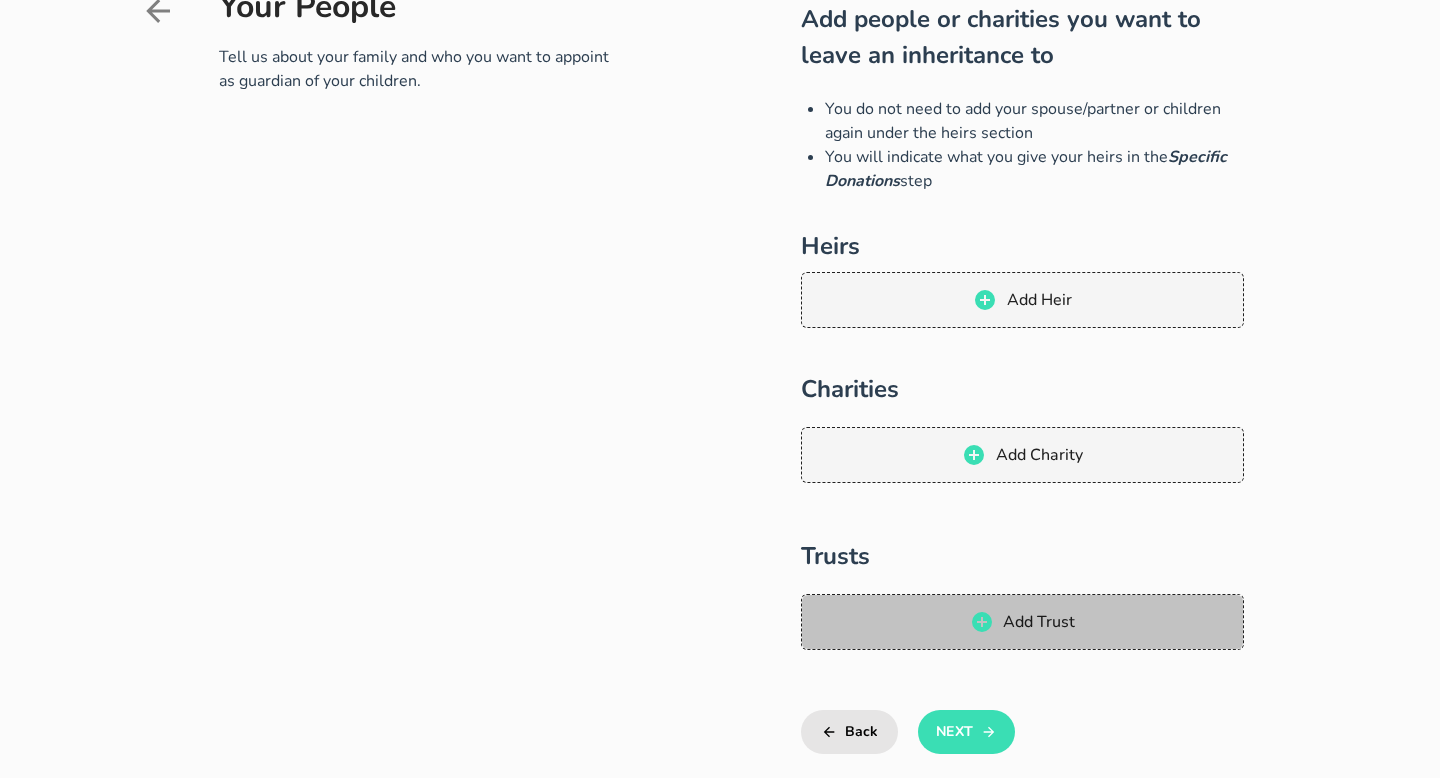 click on "Add Trust" at bounding box center [1022, 622] 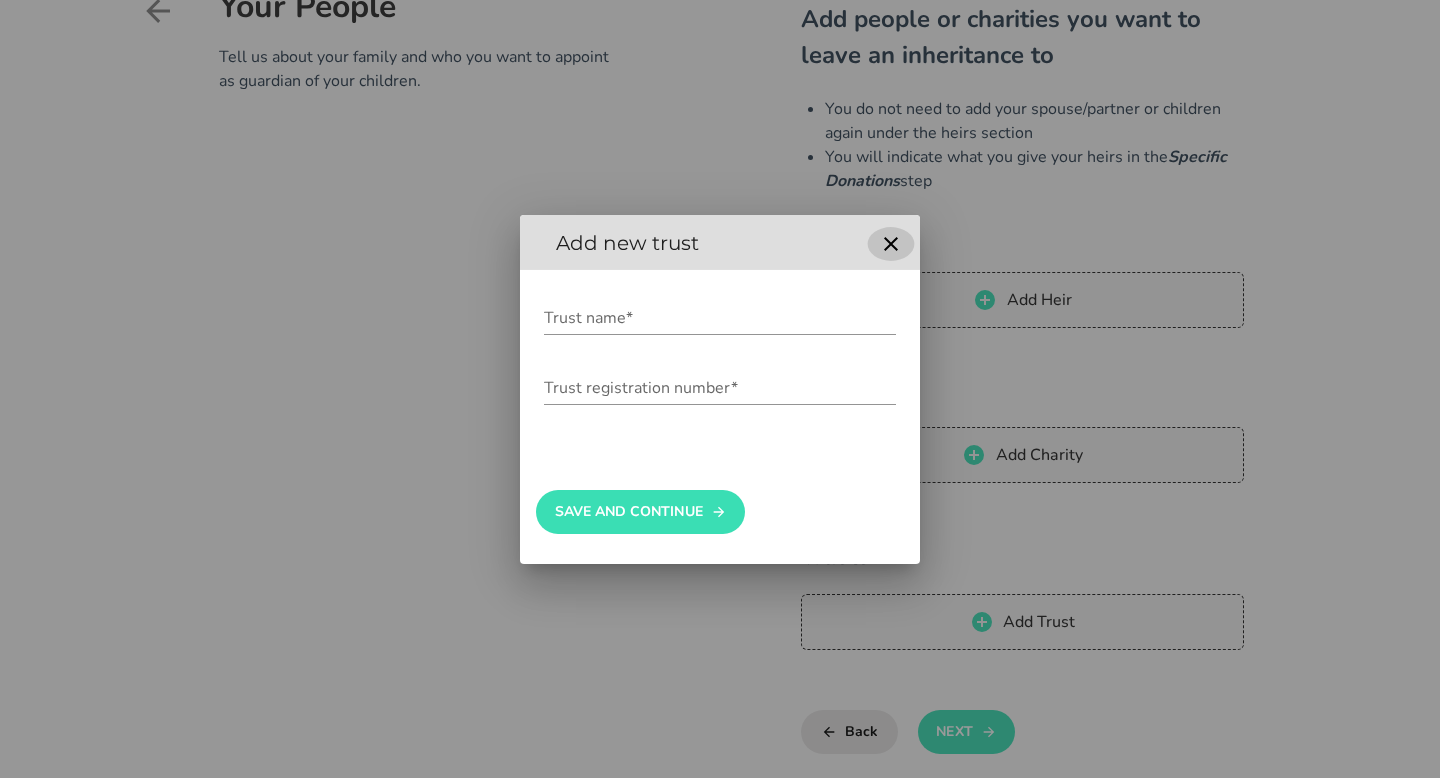 click 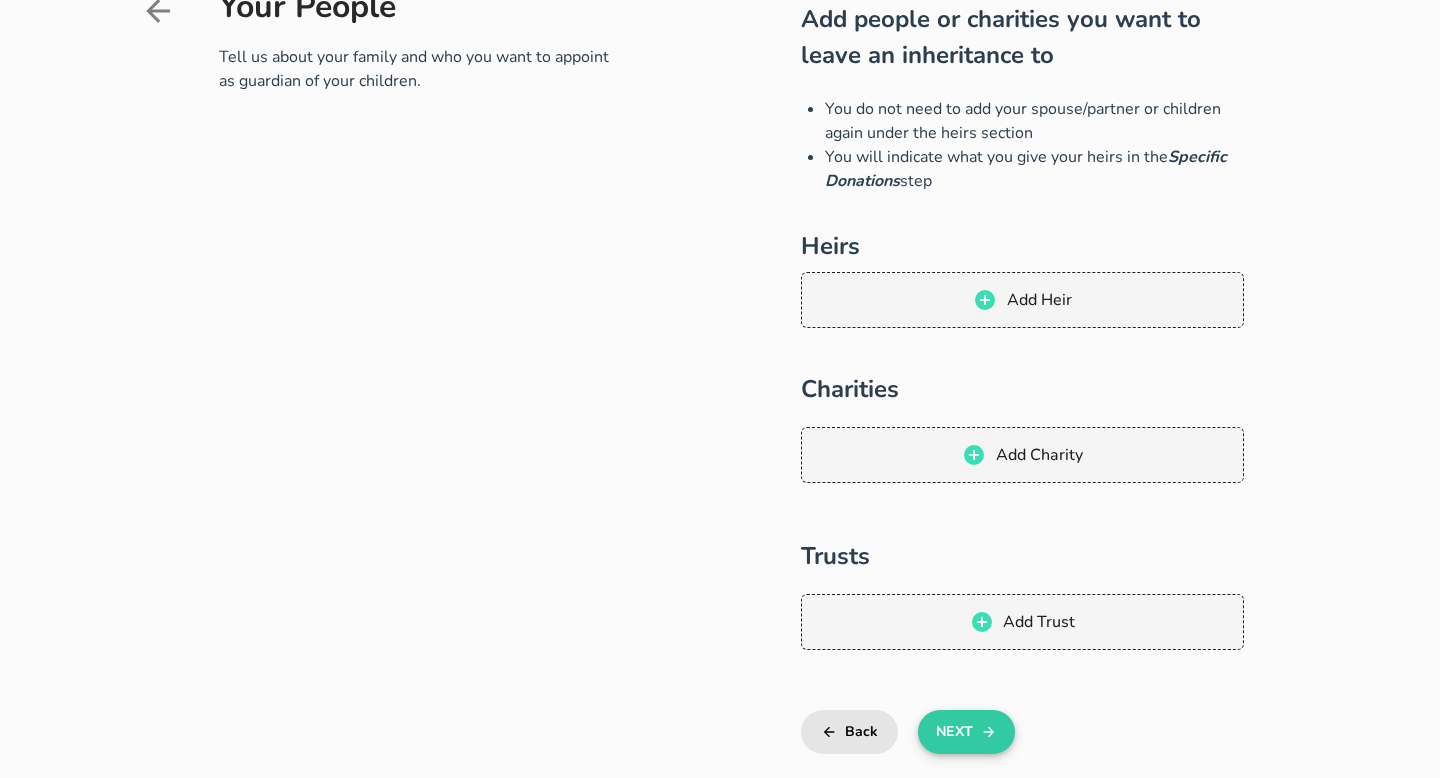click on "Next" at bounding box center (966, 732) 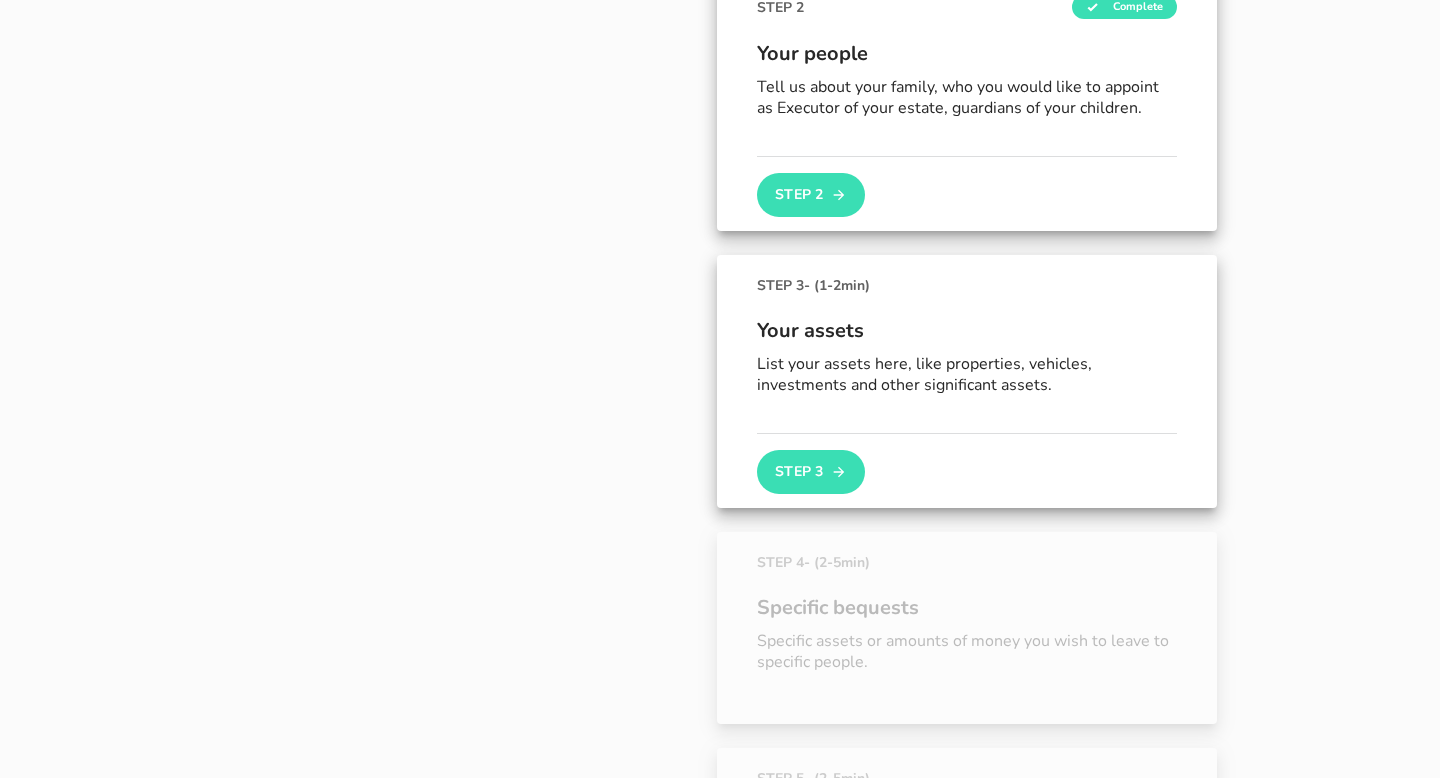 scroll, scrollTop: 457, scrollLeft: 0, axis: vertical 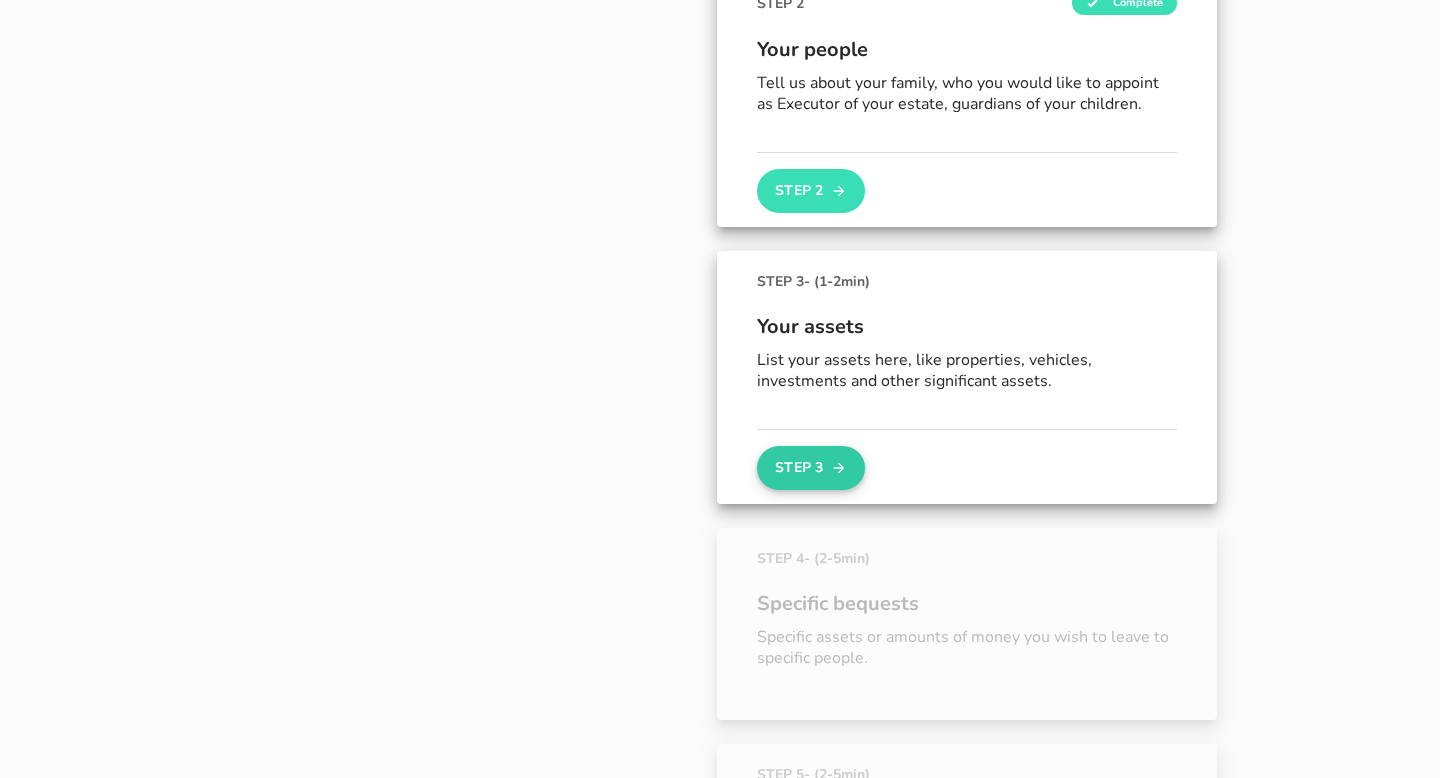 click on "Step 3" at bounding box center [811, 468] 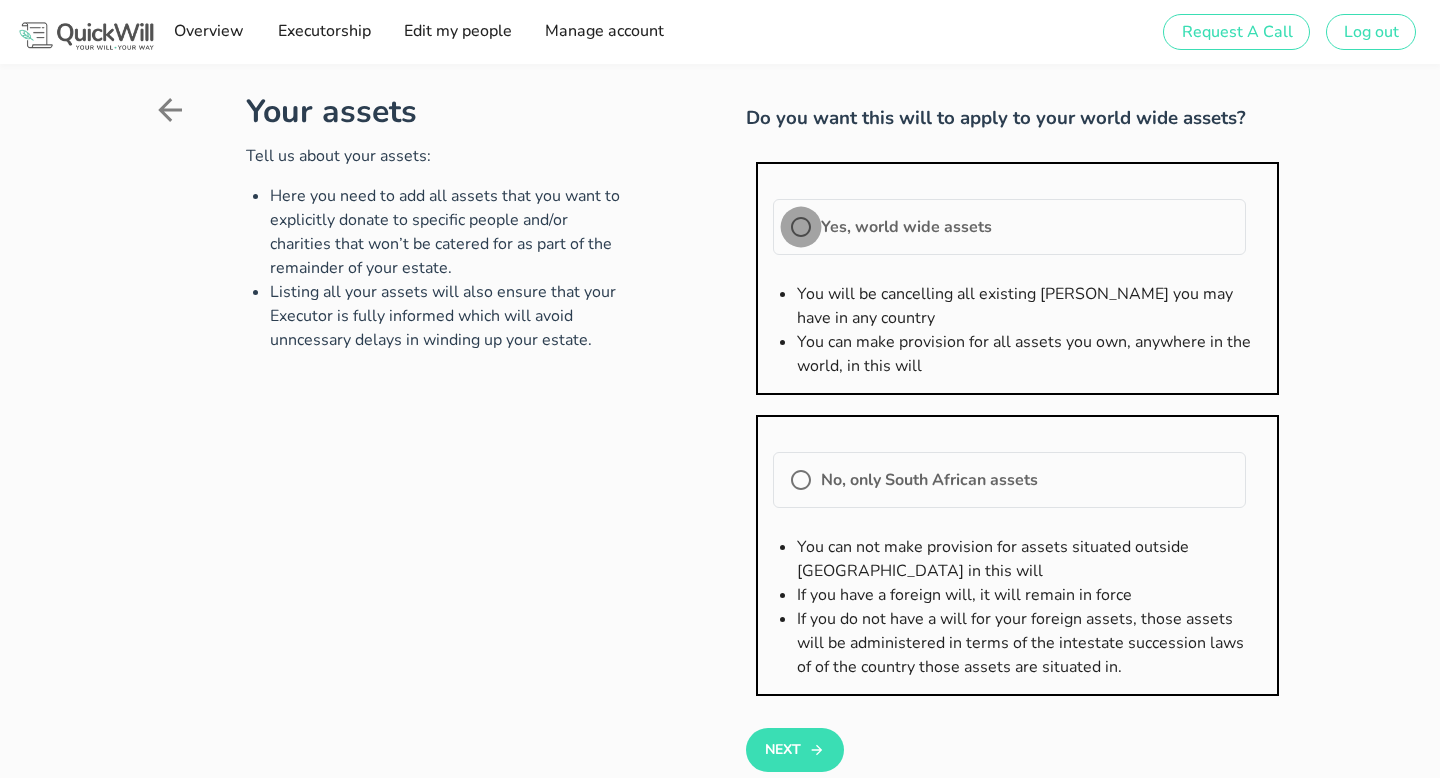 click at bounding box center (801, 227) 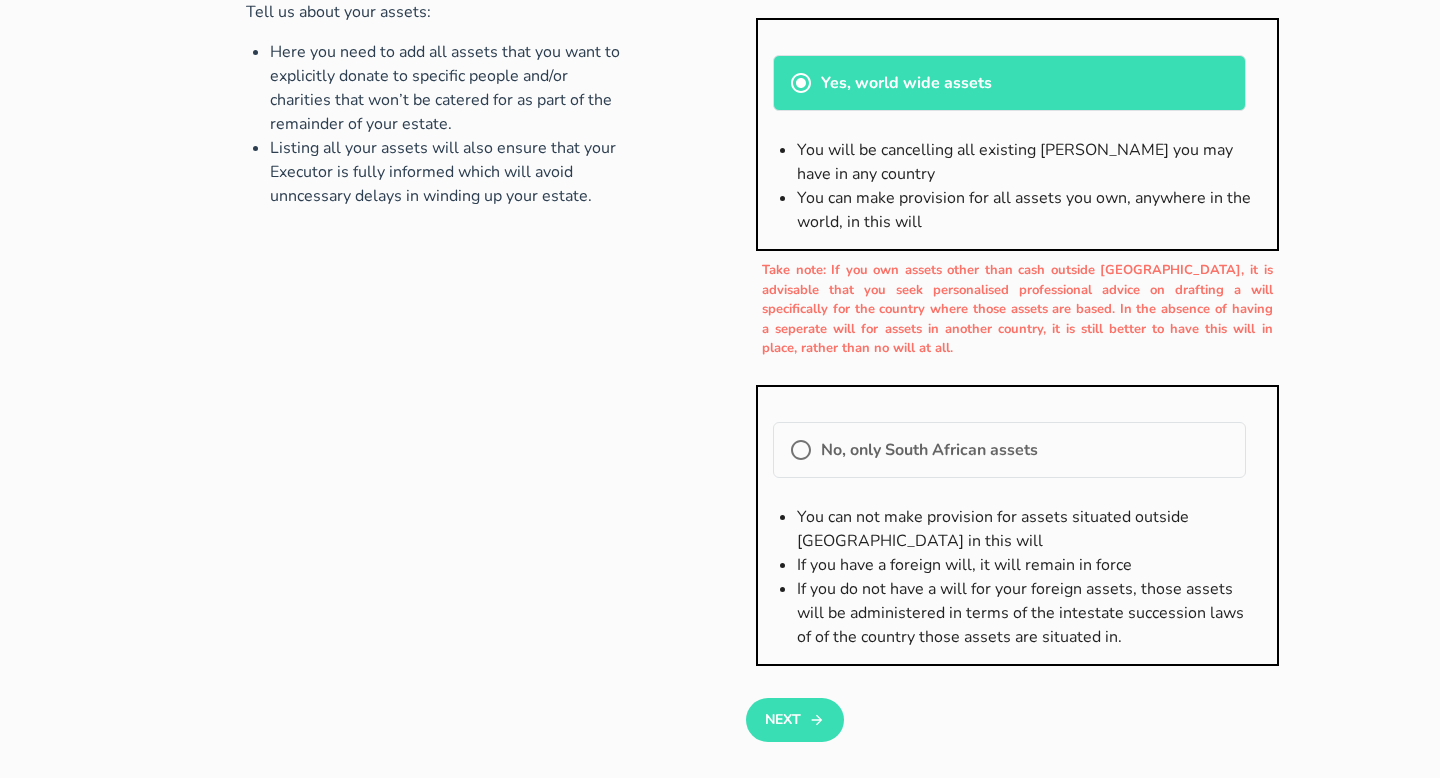 scroll, scrollTop: 178, scrollLeft: 0, axis: vertical 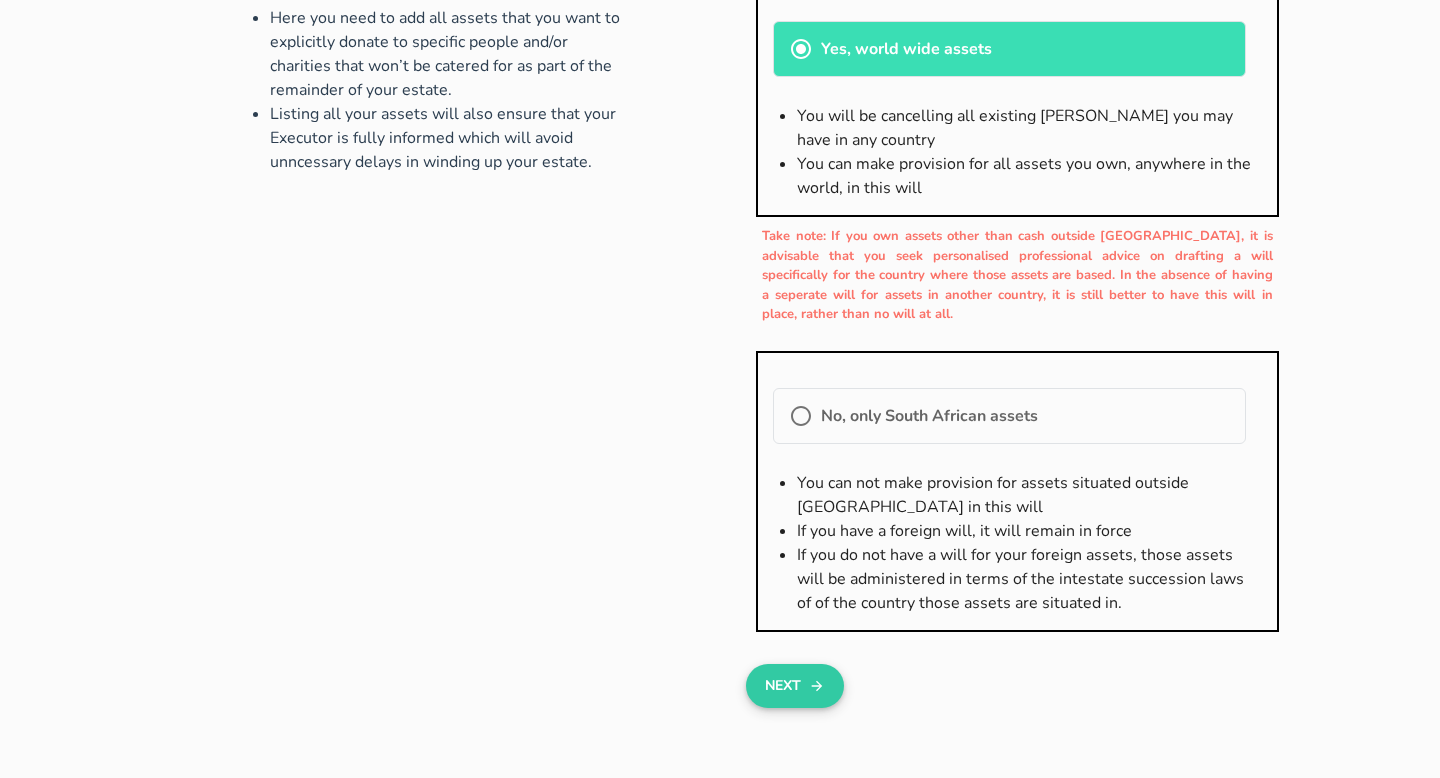 click on "Next" at bounding box center (794, 686) 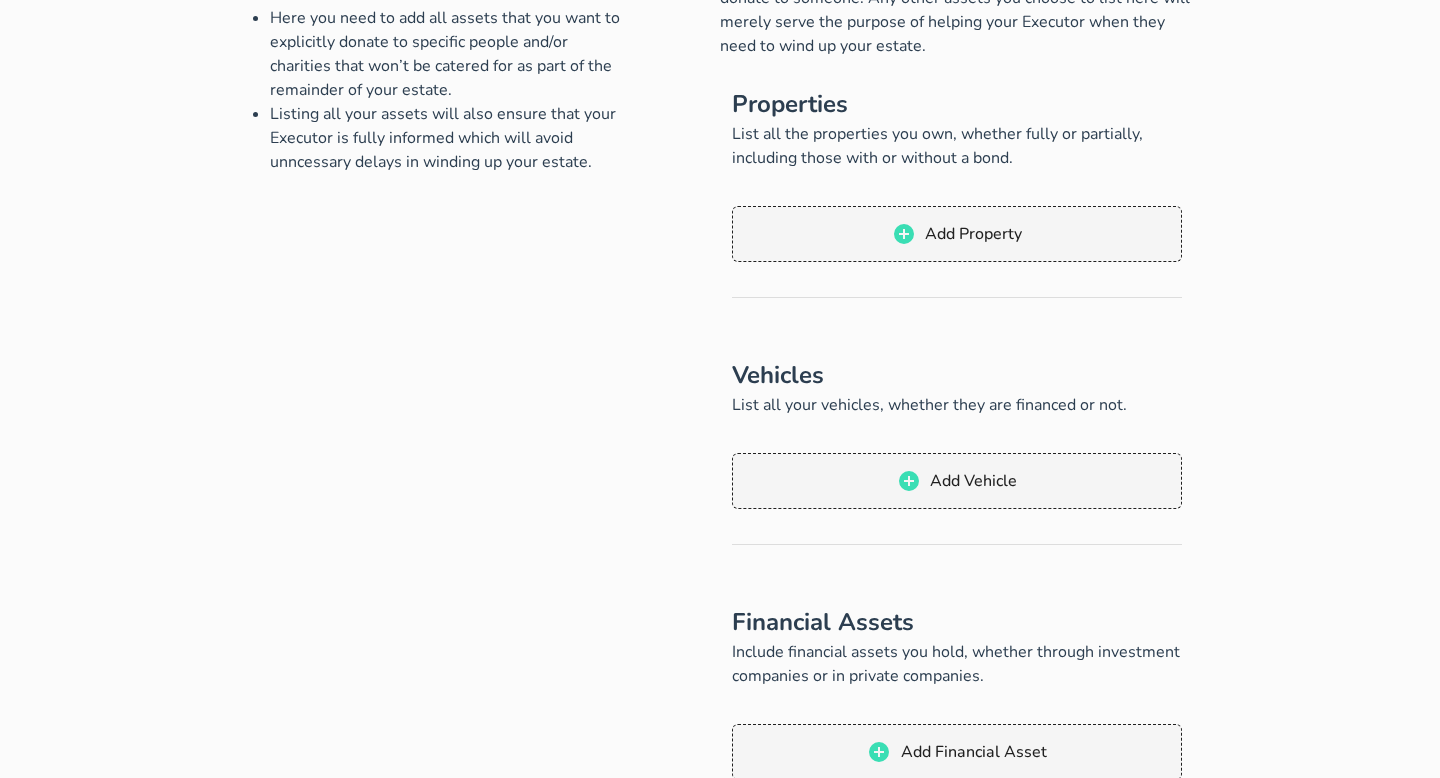 scroll, scrollTop: 0, scrollLeft: 0, axis: both 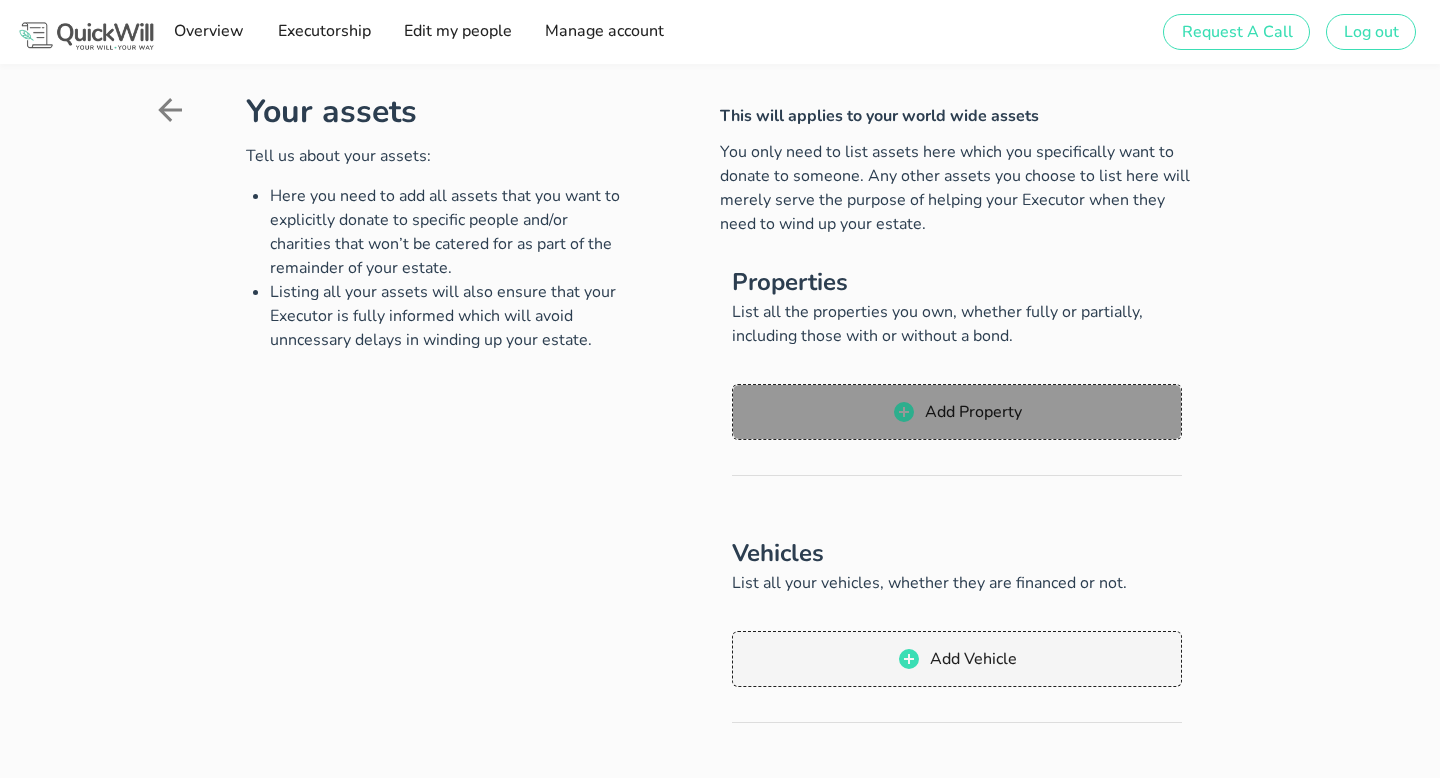 click on "Add Property" at bounding box center (973, 412) 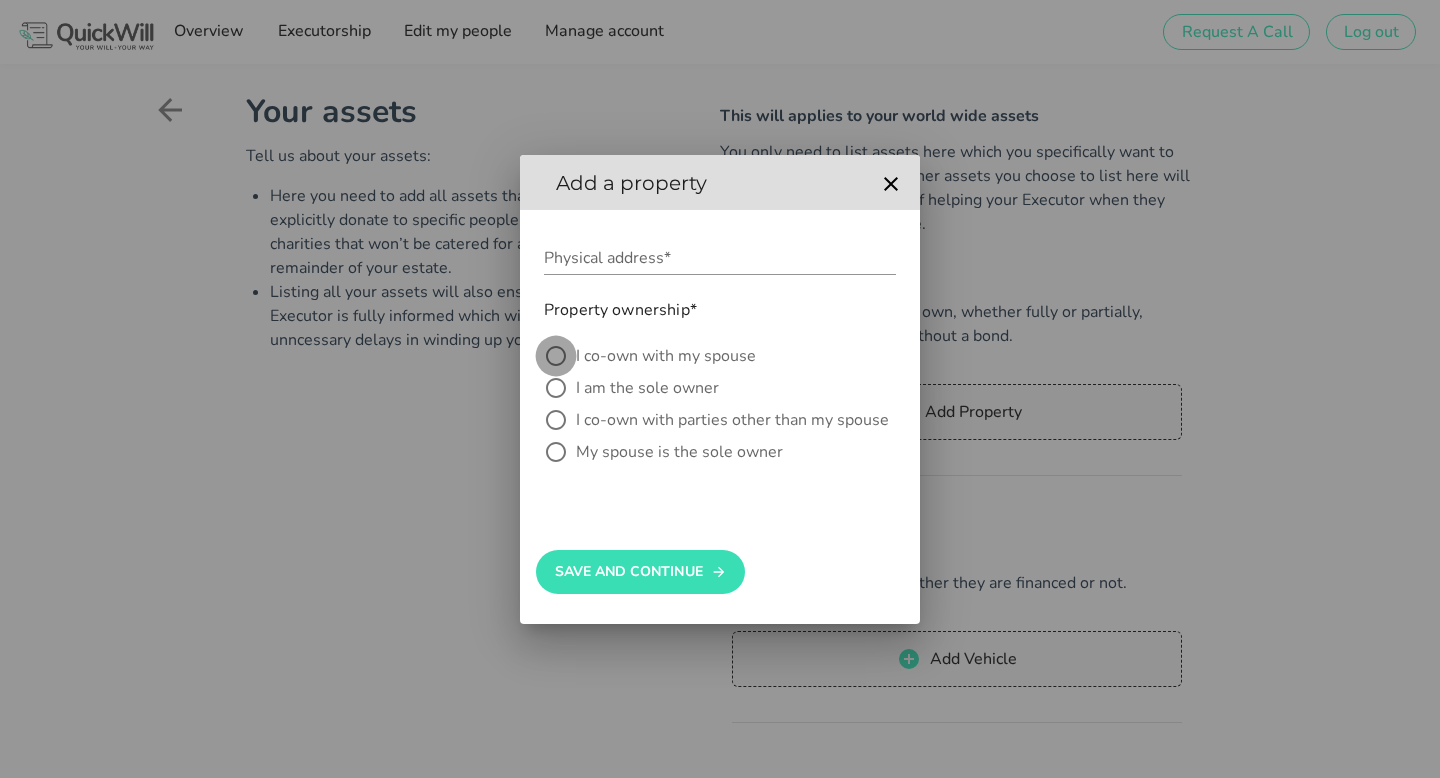 click at bounding box center (556, 356) 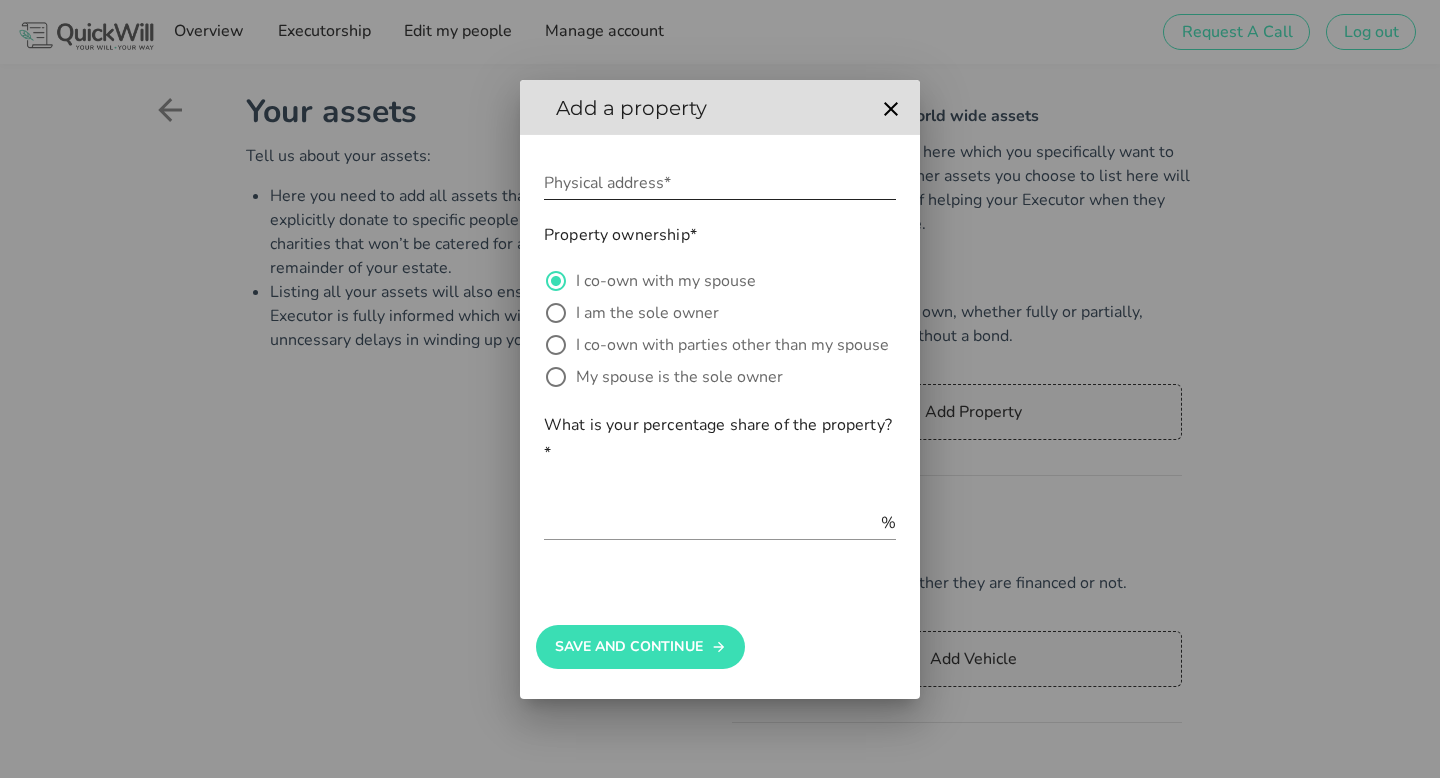 click on "Physical address*" at bounding box center (720, 183) 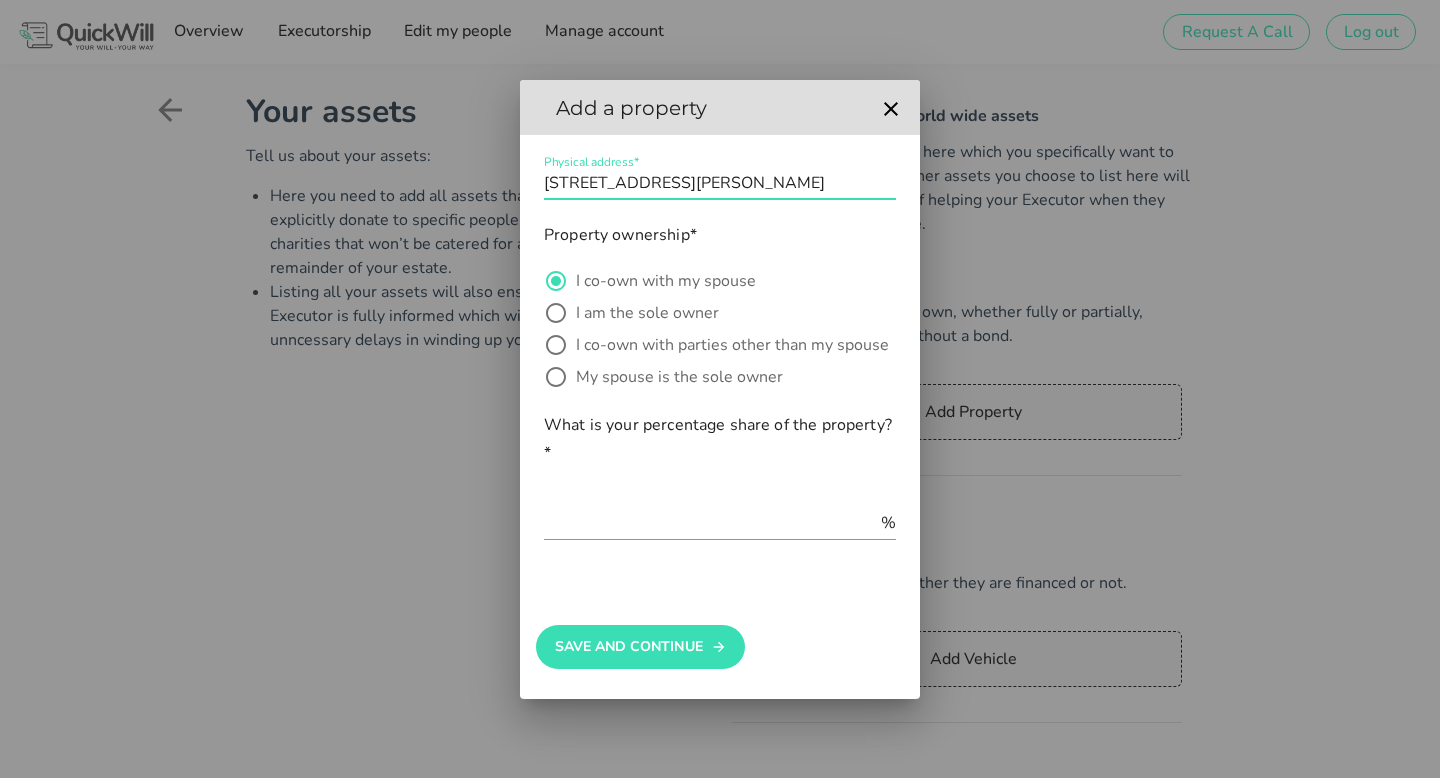 type on "[STREET_ADDRESS][PERSON_NAME]" 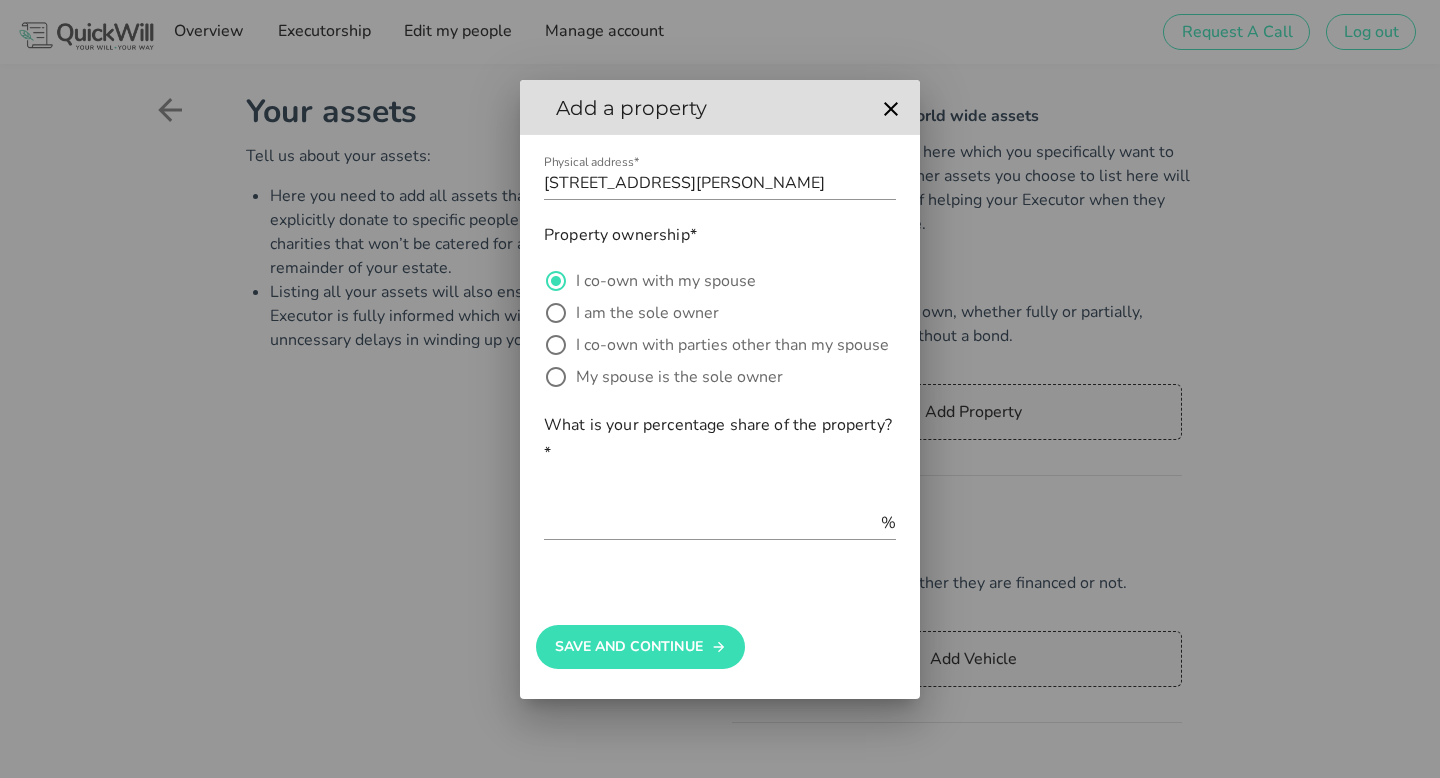 click on "What is your percentage share of the property?*" at bounding box center (720, 439) 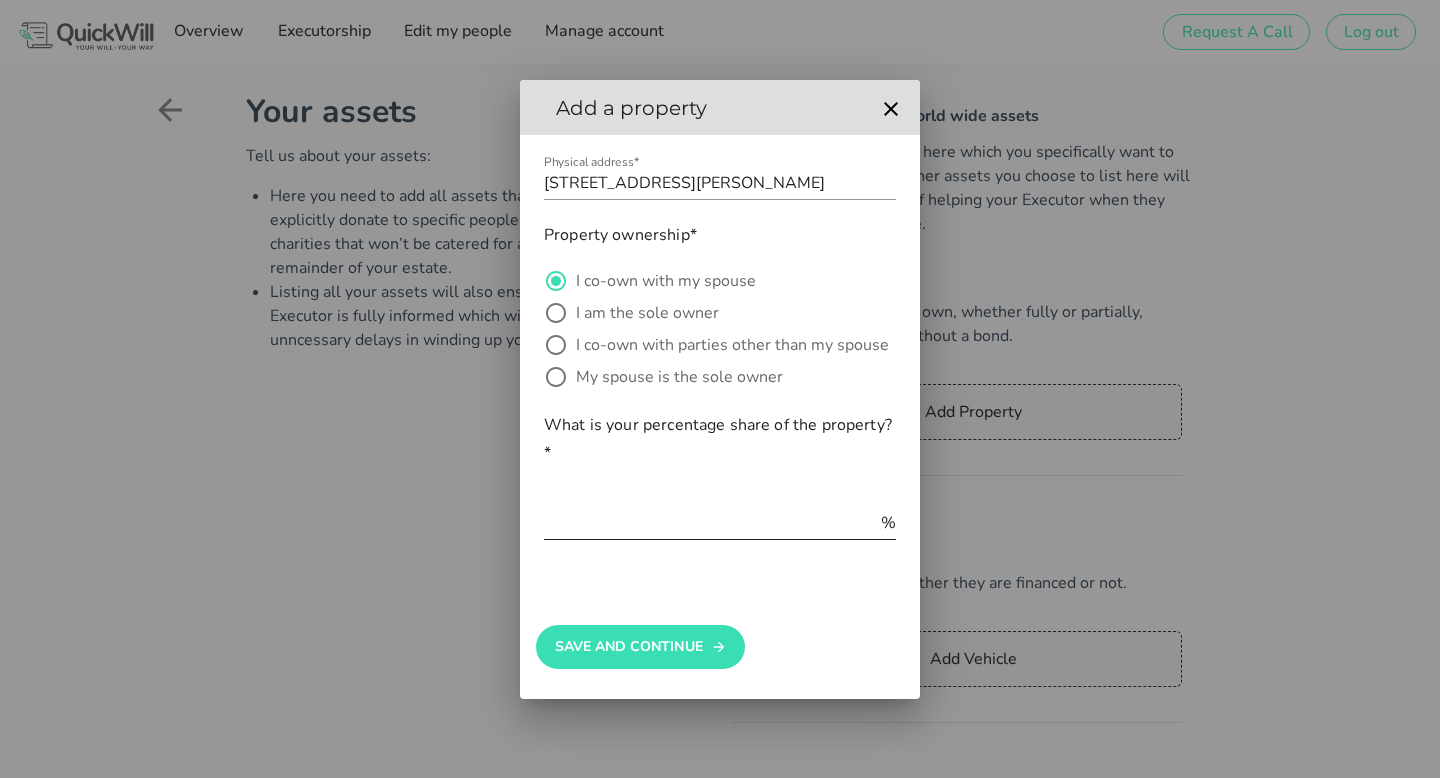 drag, startPoint x: 745, startPoint y: 451, endPoint x: 730, endPoint y: 513, distance: 63.788715 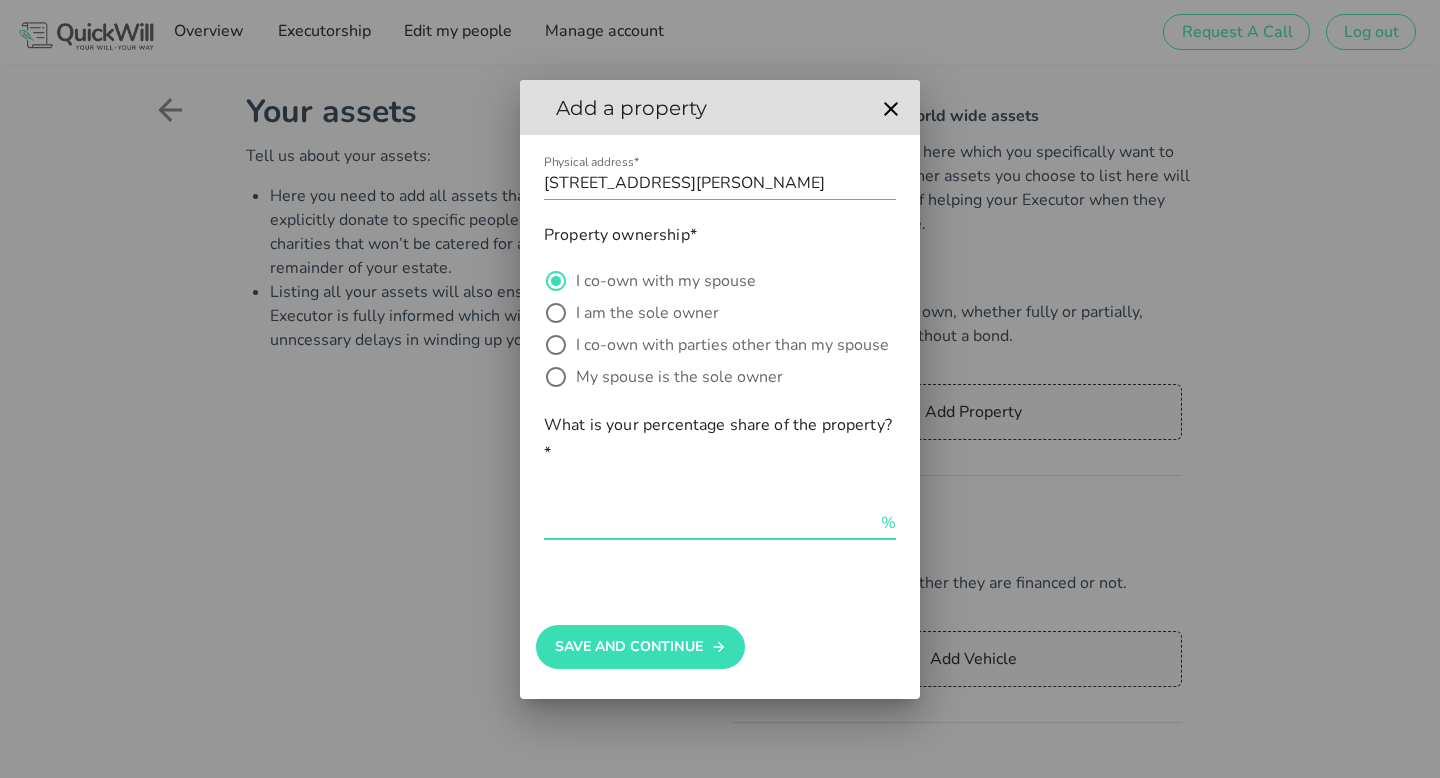 click at bounding box center (710, 523) 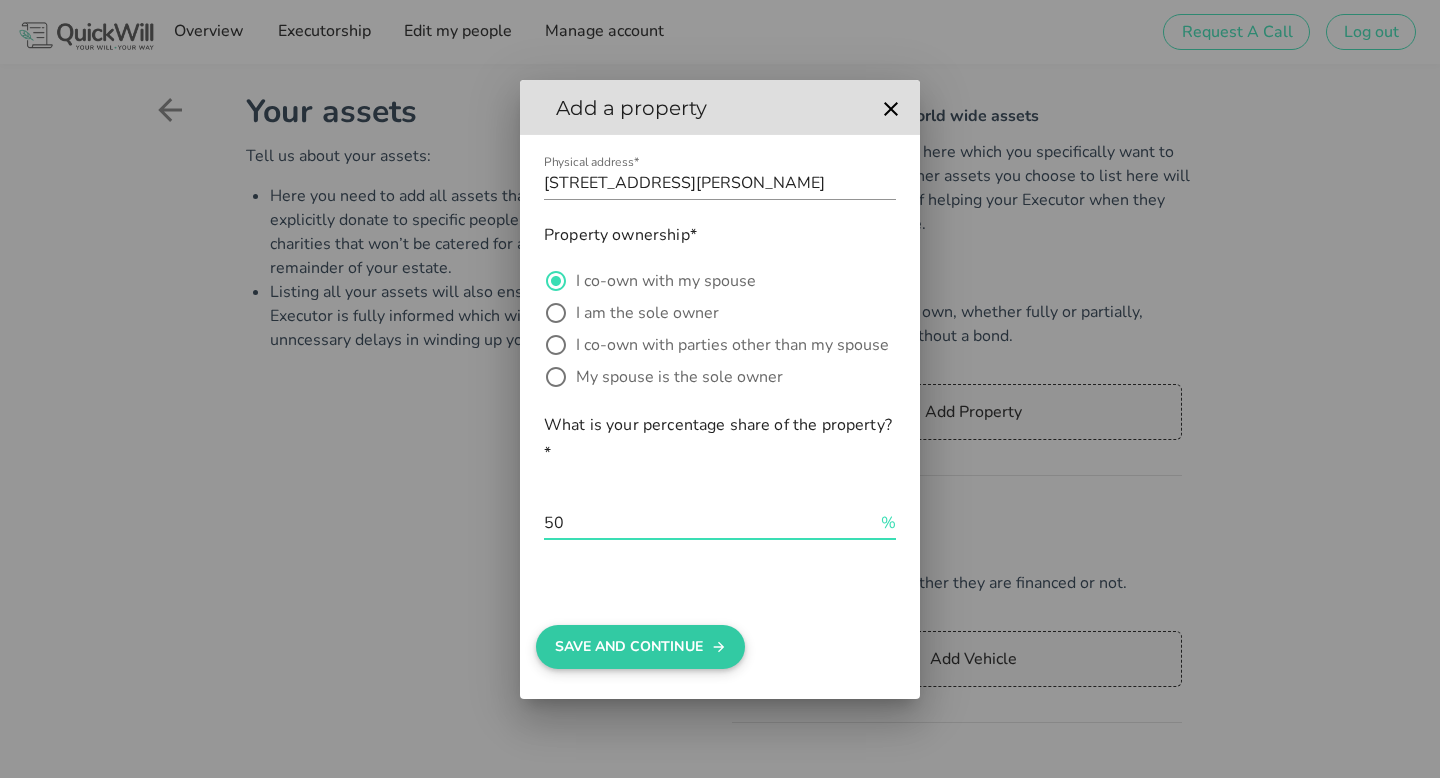 type on "50" 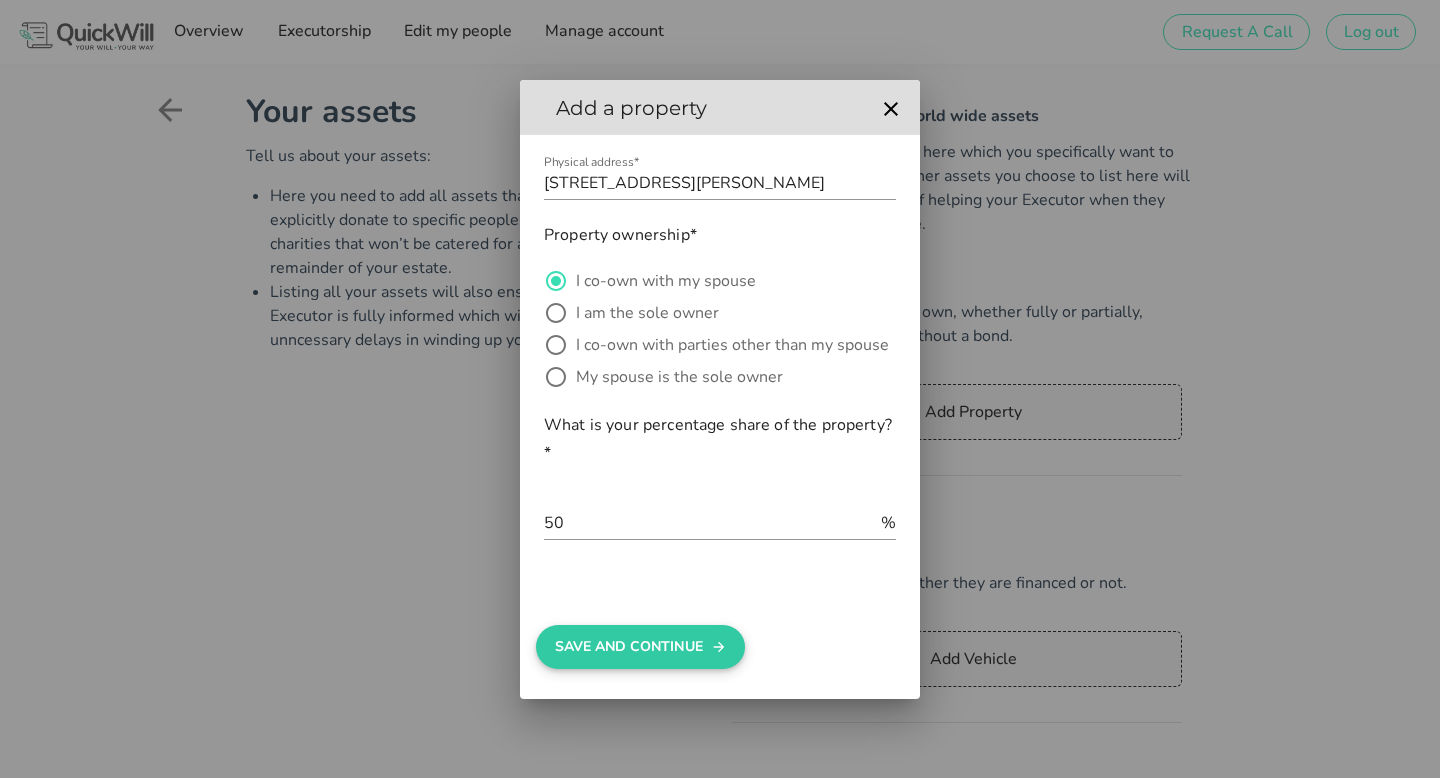 click 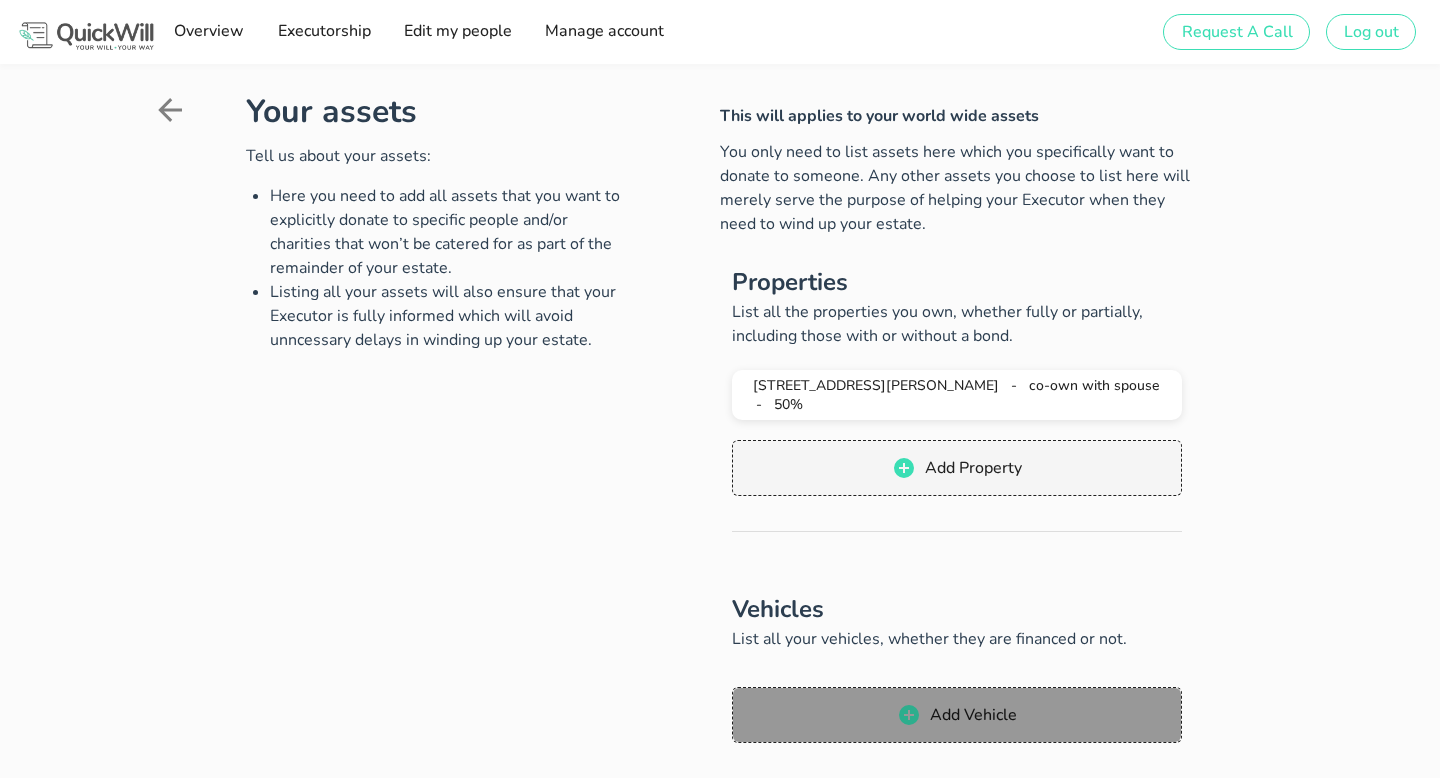 click on "Add Vehicle" at bounding box center [973, 715] 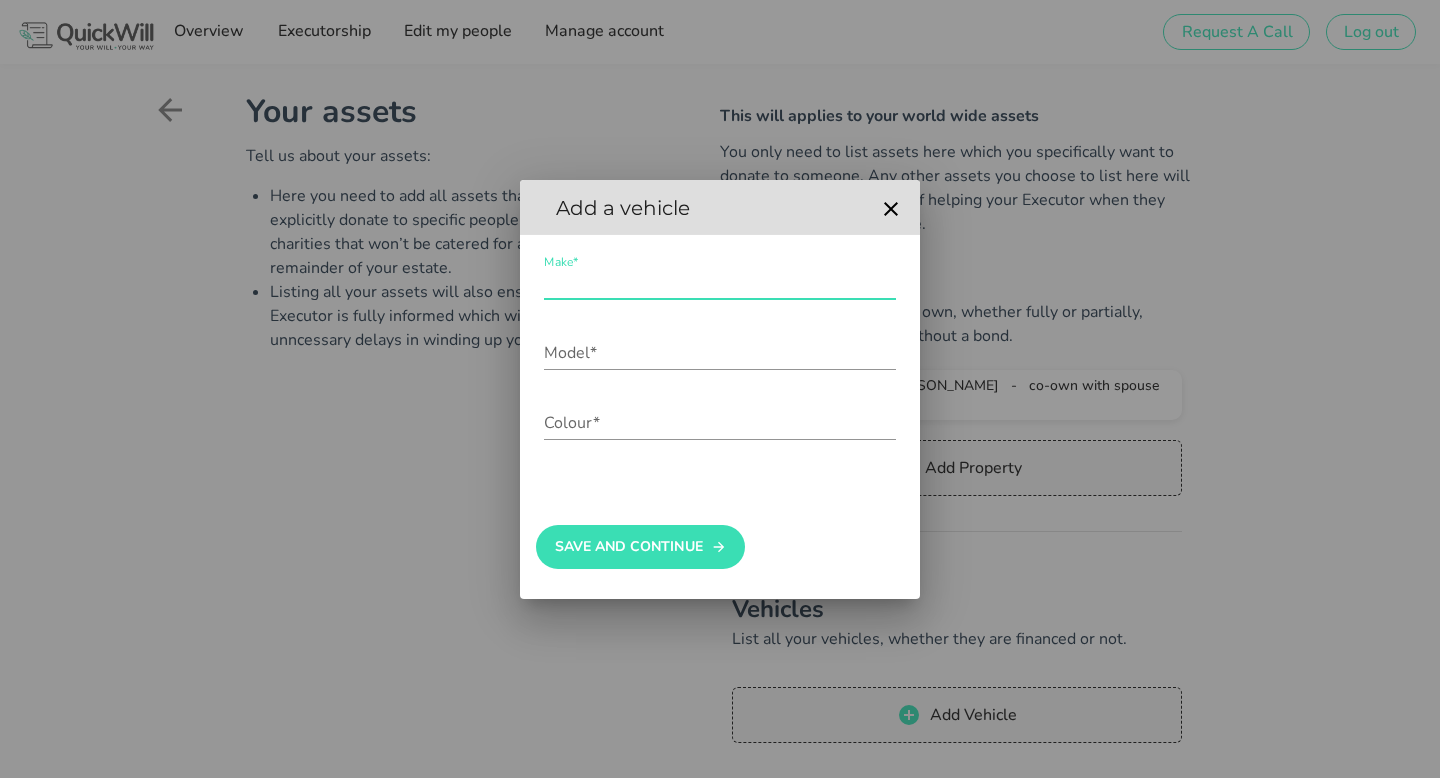 click on "Make*" at bounding box center (720, 283) 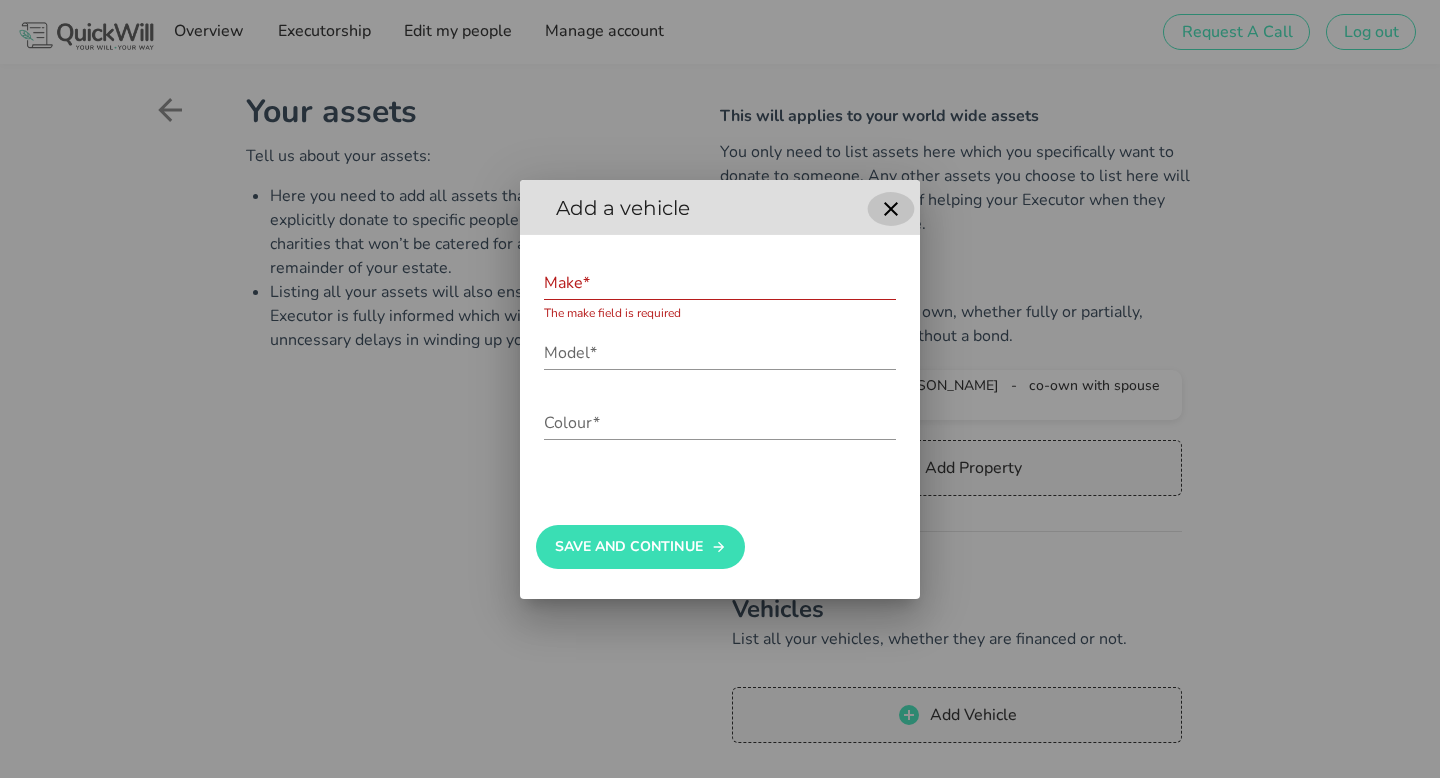 click 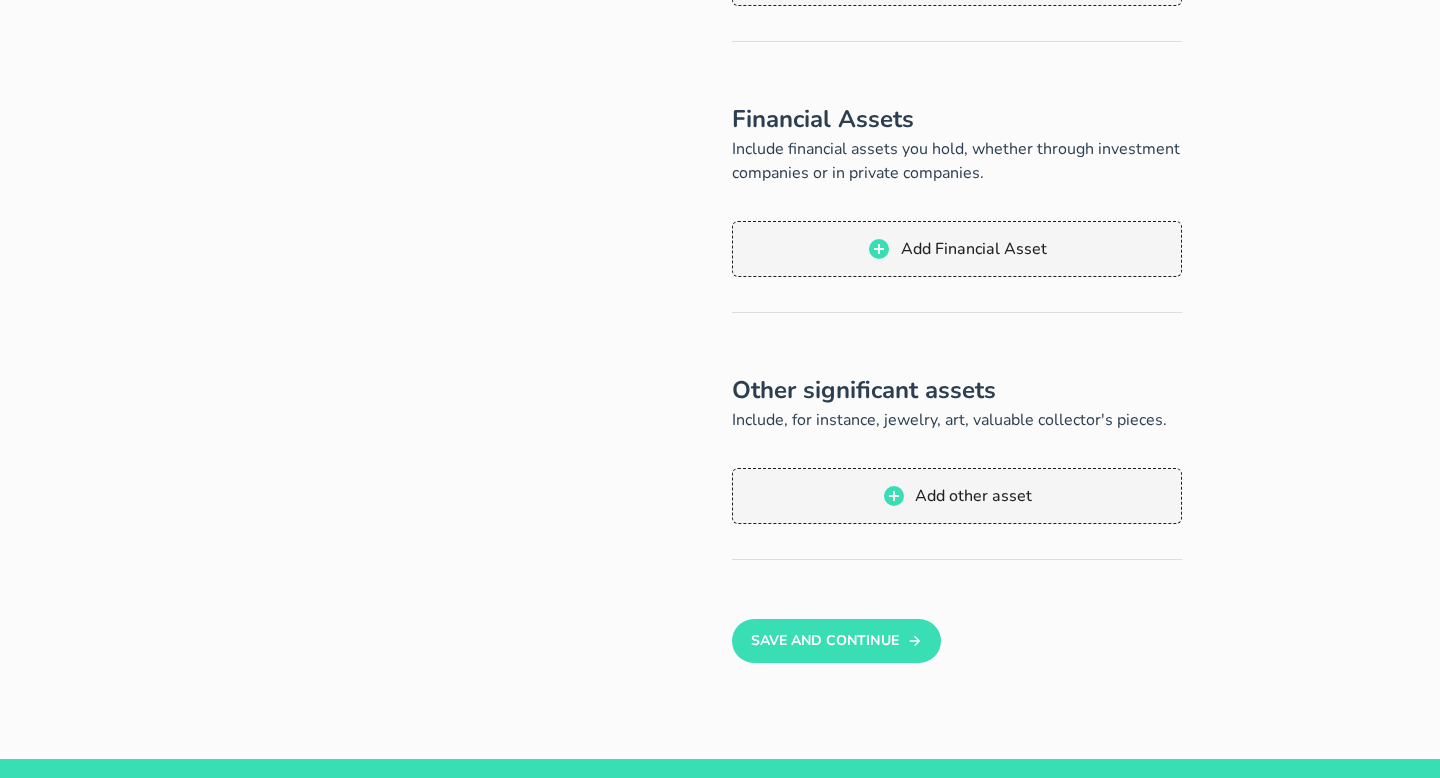 scroll, scrollTop: 744, scrollLeft: 0, axis: vertical 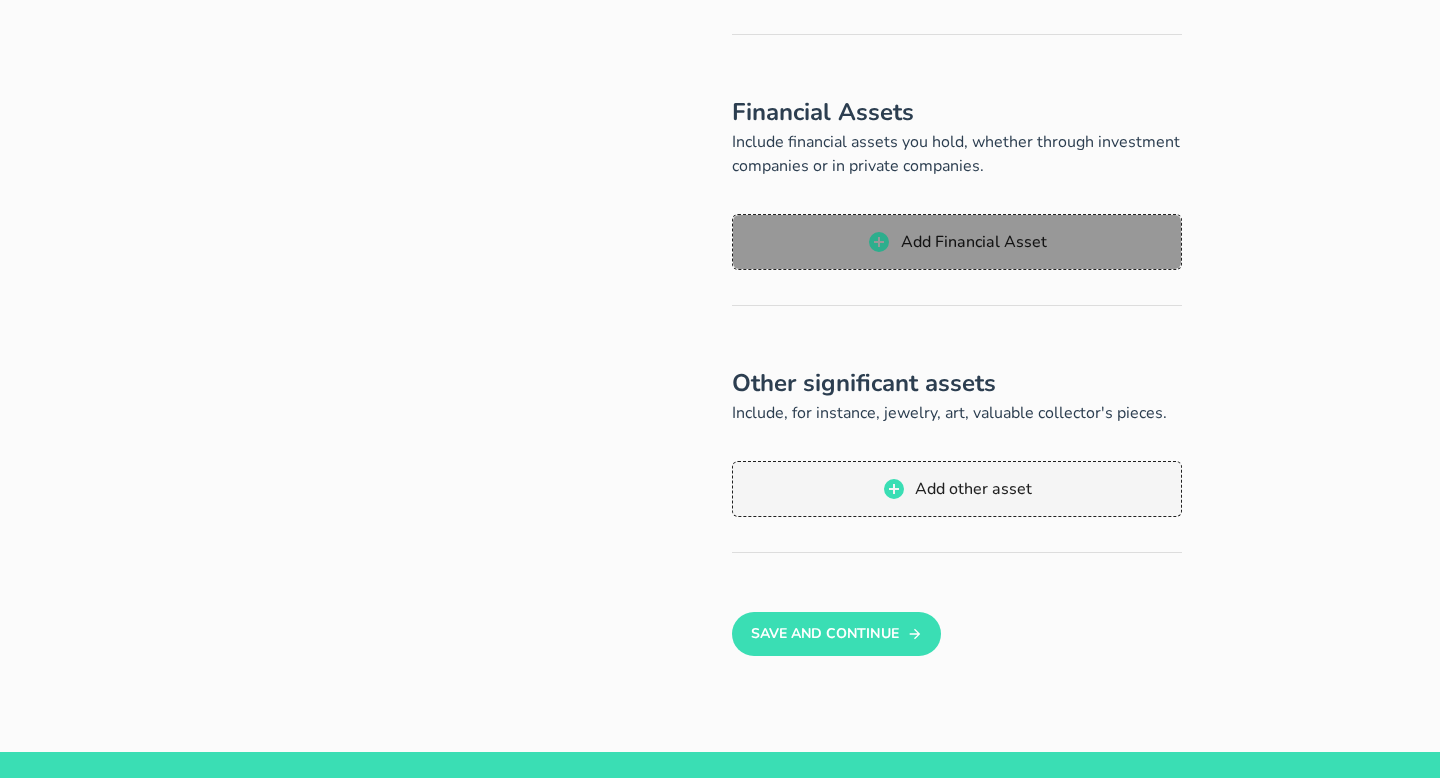click on "Add Financial Asset" at bounding box center [972, 242] 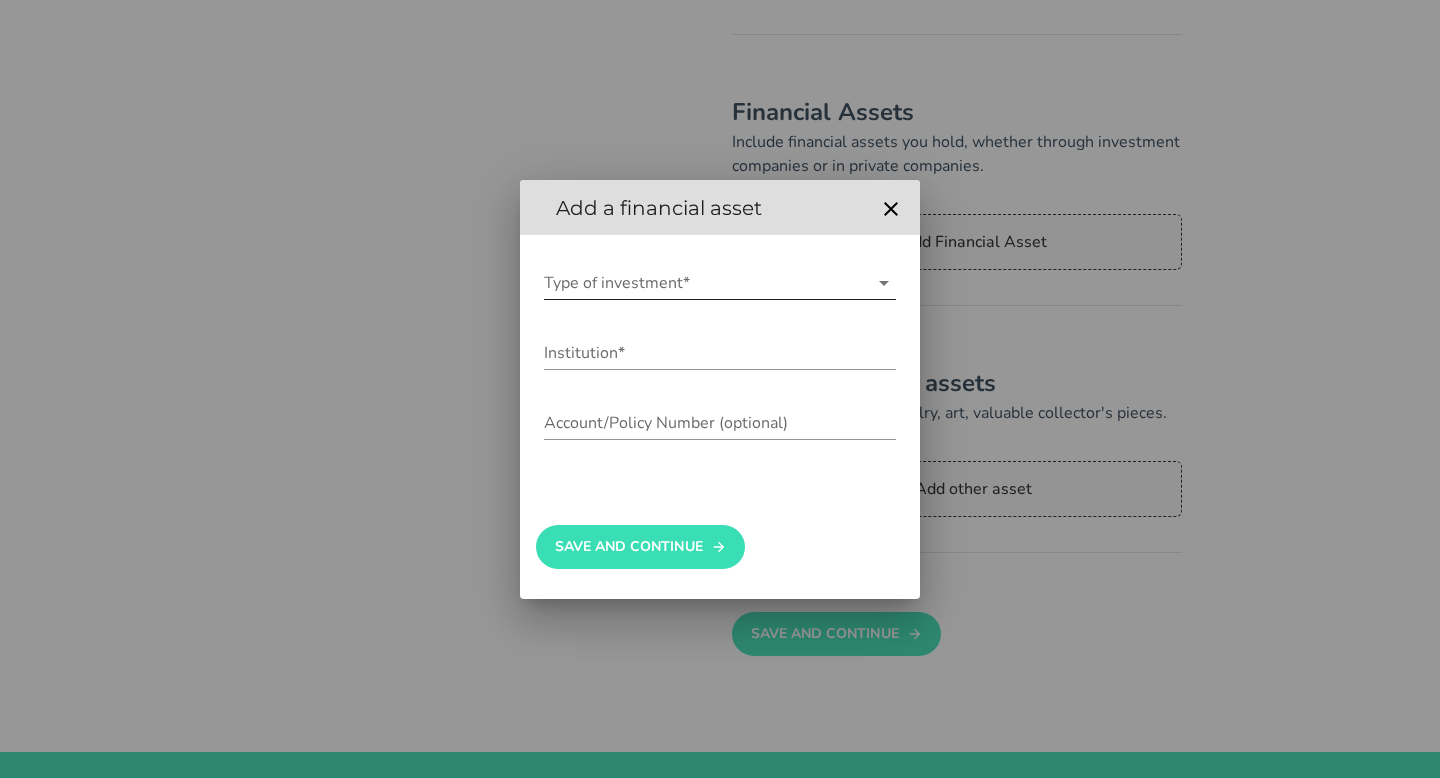 click on "Type of investment*" at bounding box center (720, 283) 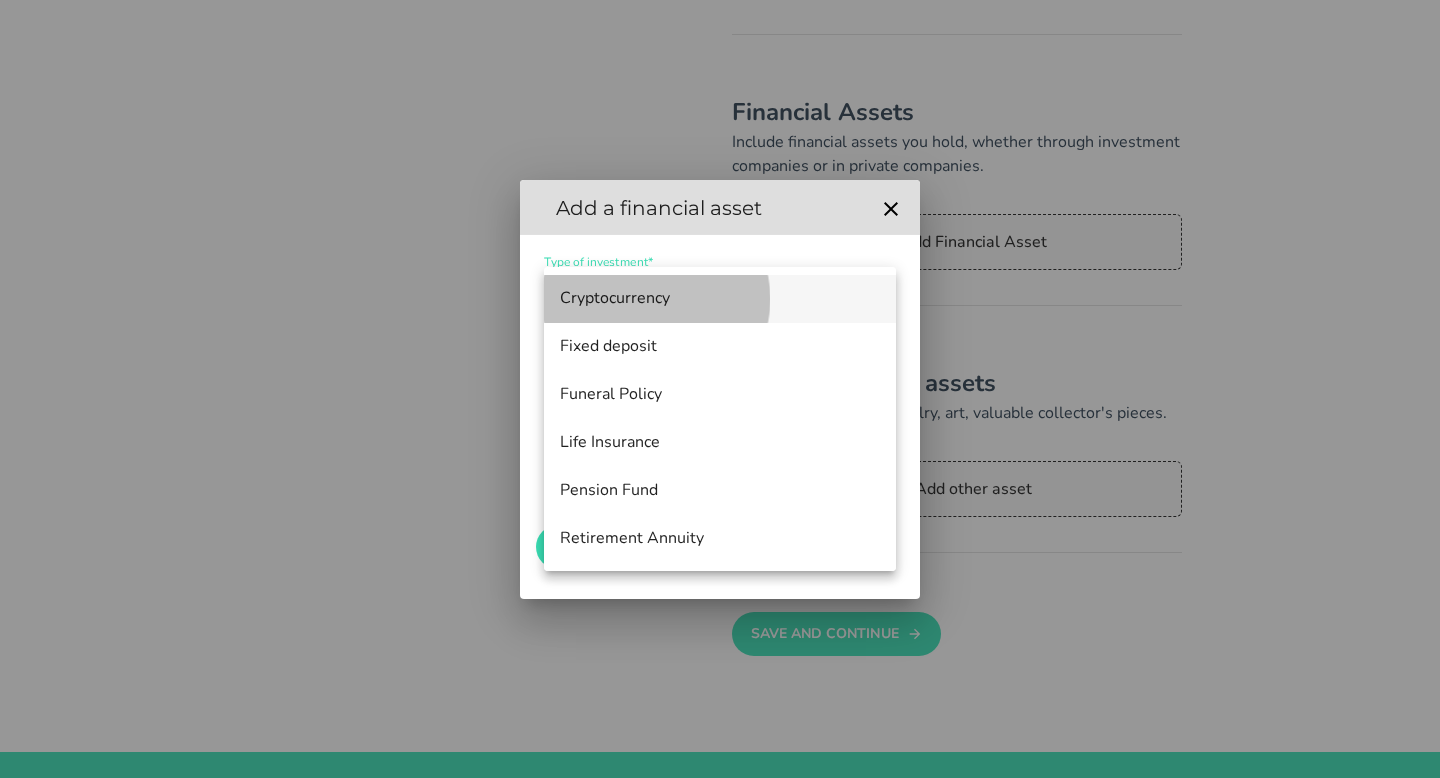 click on "Cryptocurrency" at bounding box center [720, 298] 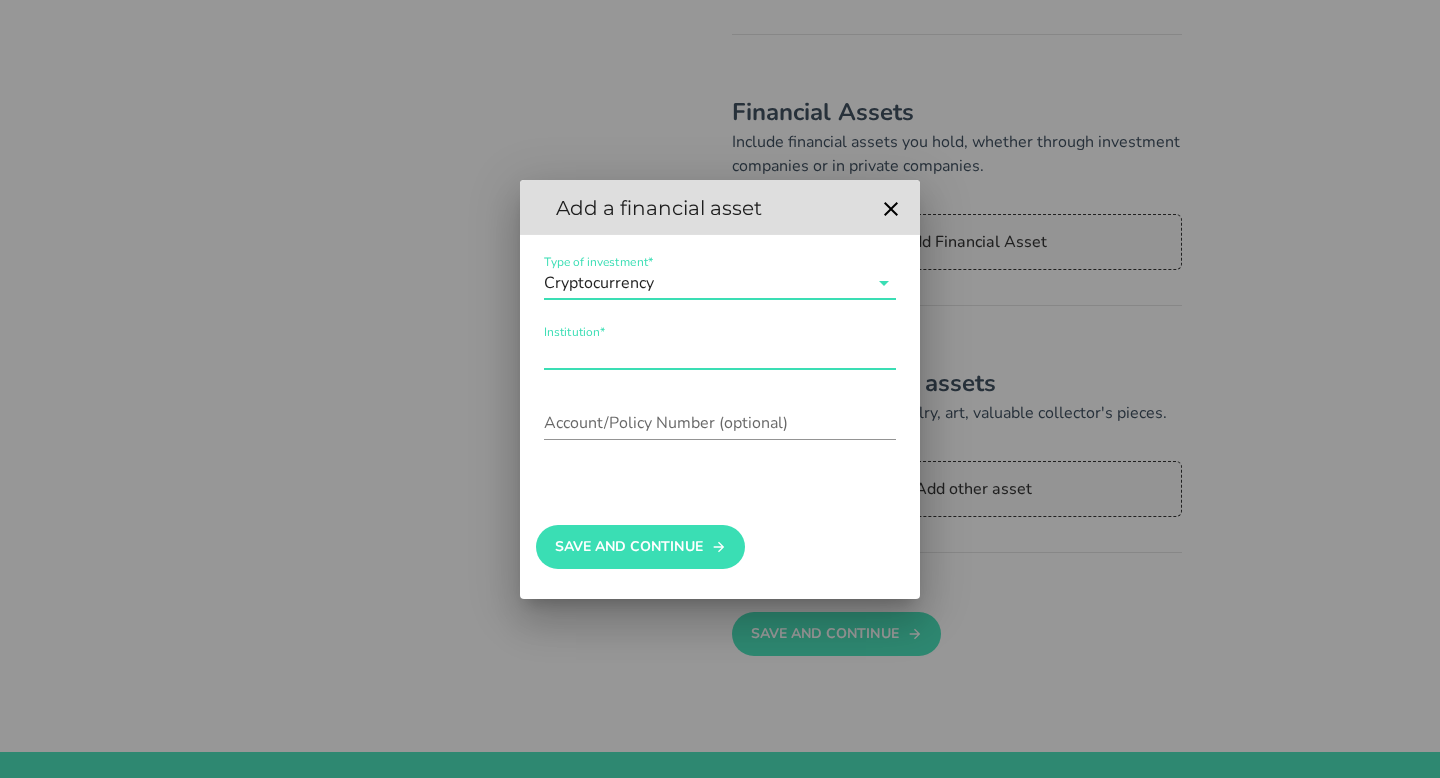 click on "Institution*" at bounding box center [720, 353] 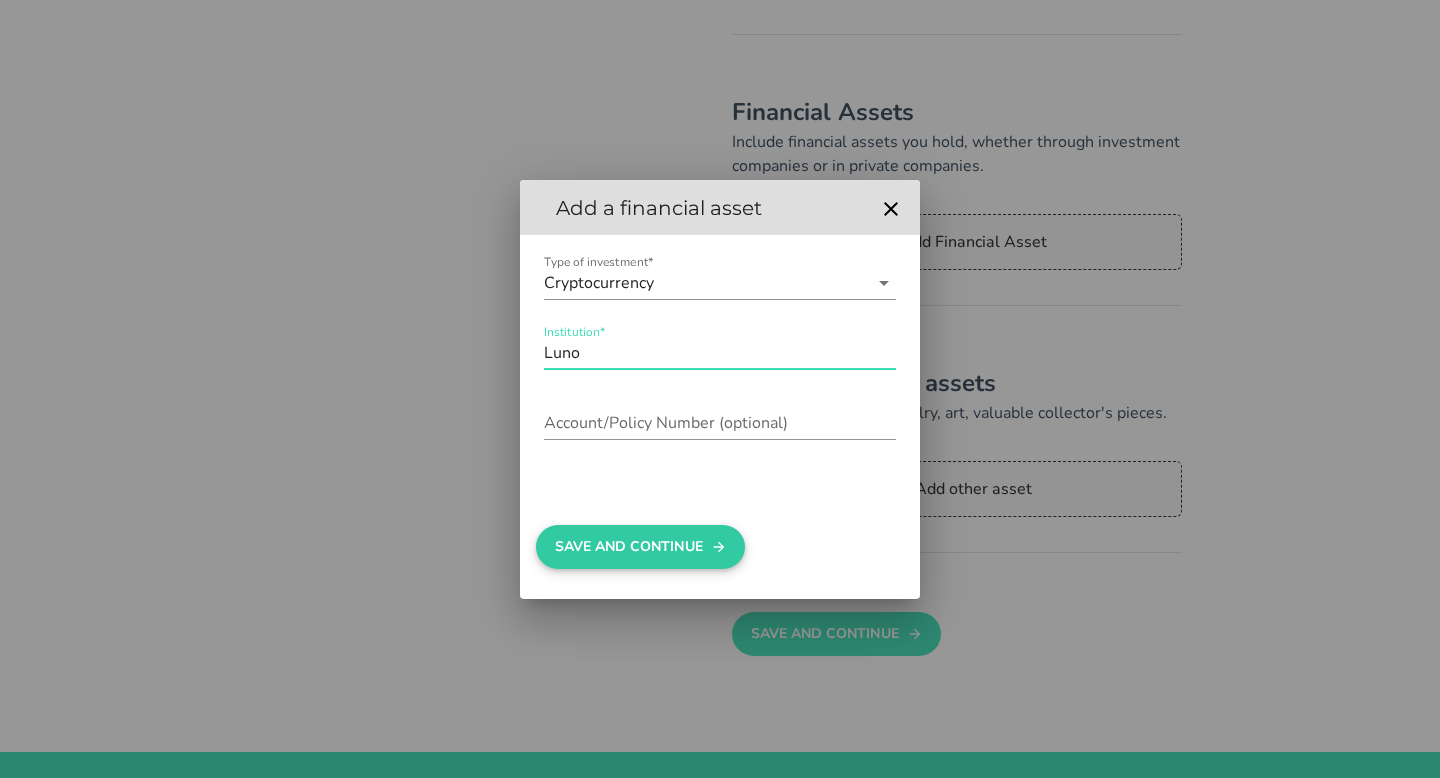 type on "Luno" 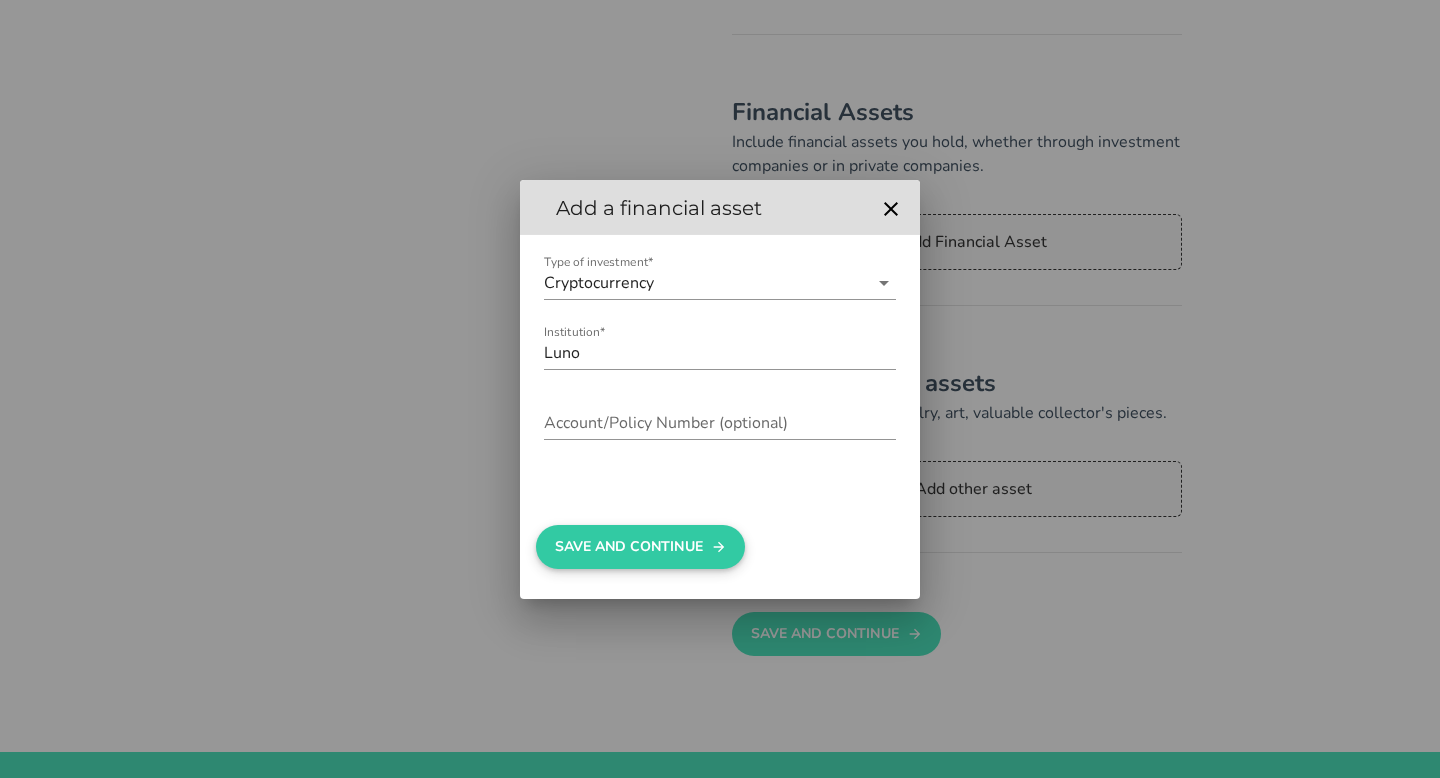 click on "Save And Continue" at bounding box center [640, 547] 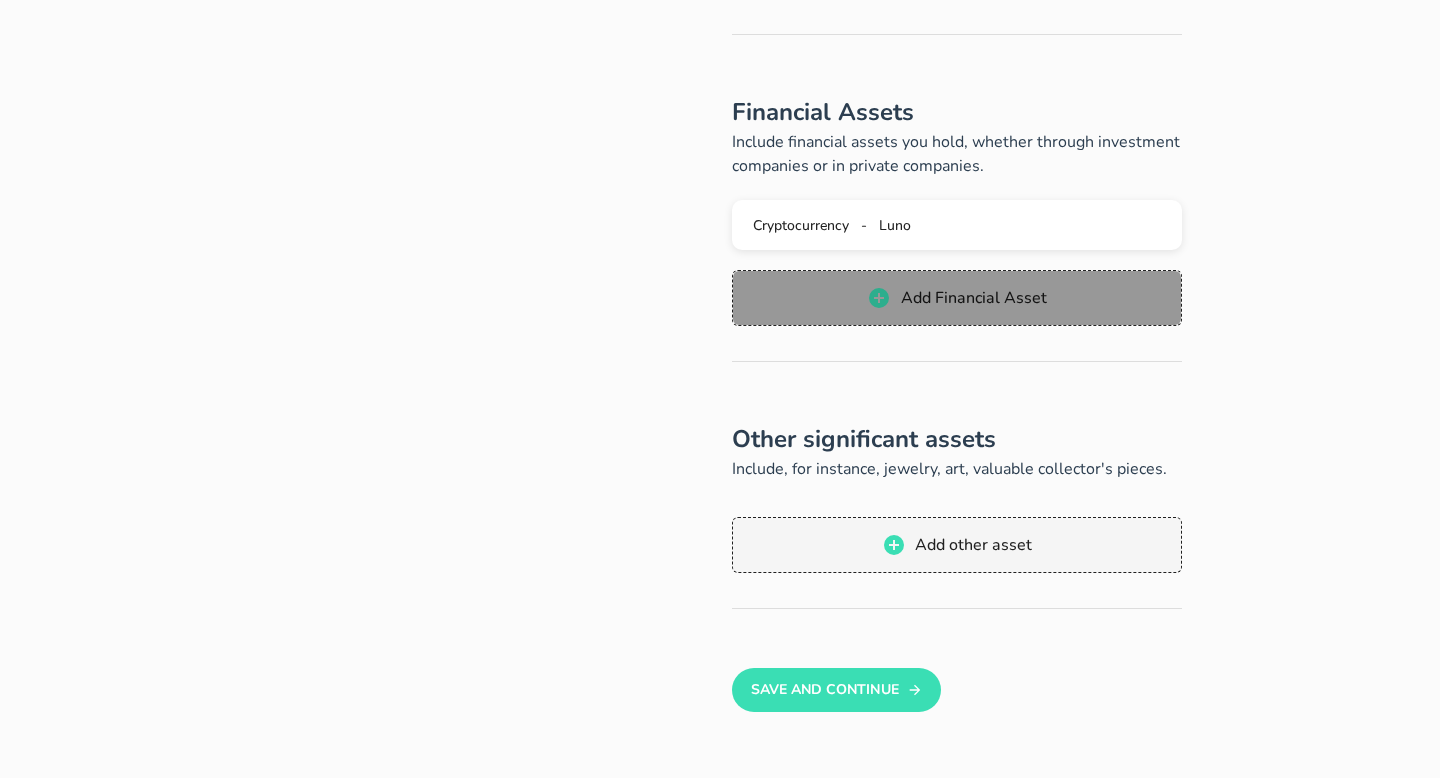 click on "Add Financial Asset" at bounding box center (957, 298) 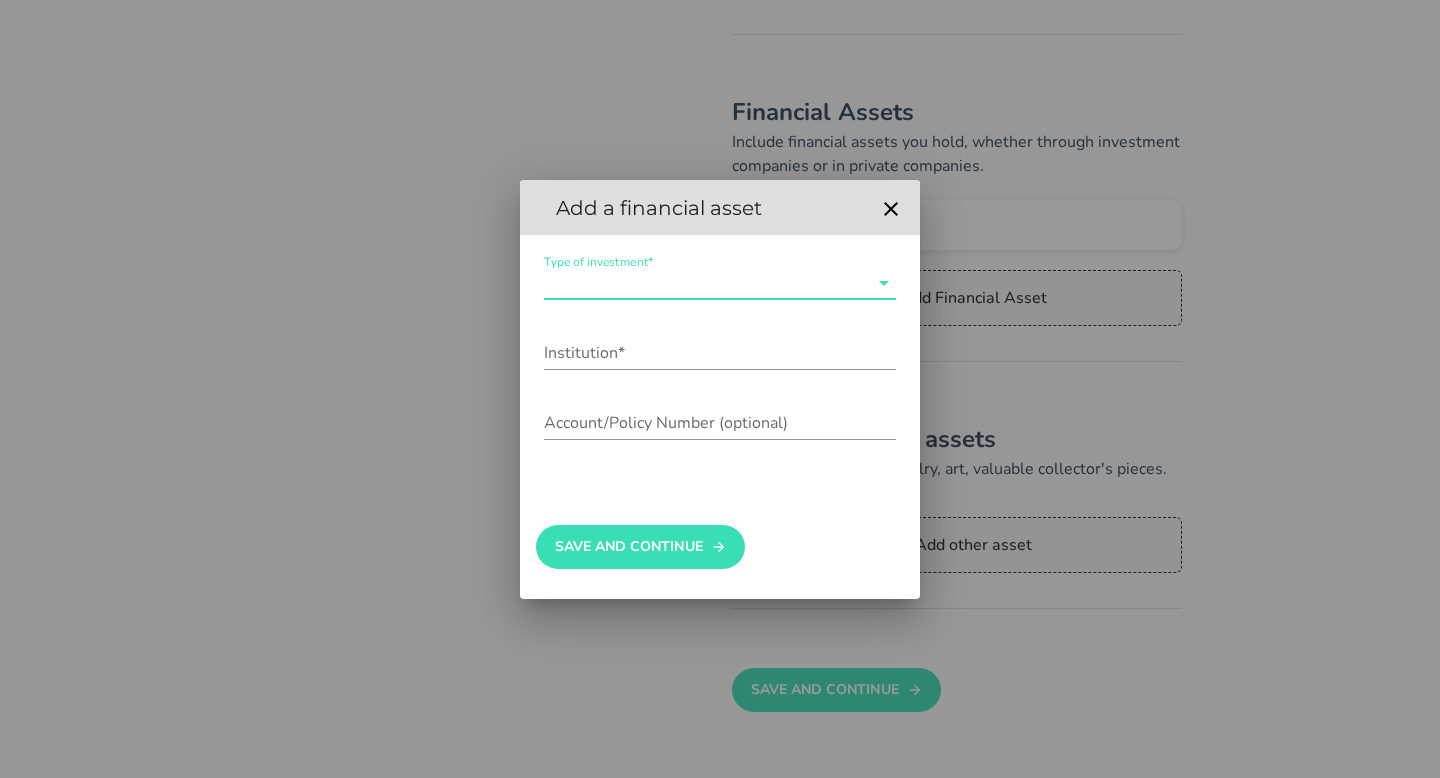 click on "Type of investment*" at bounding box center (706, 283) 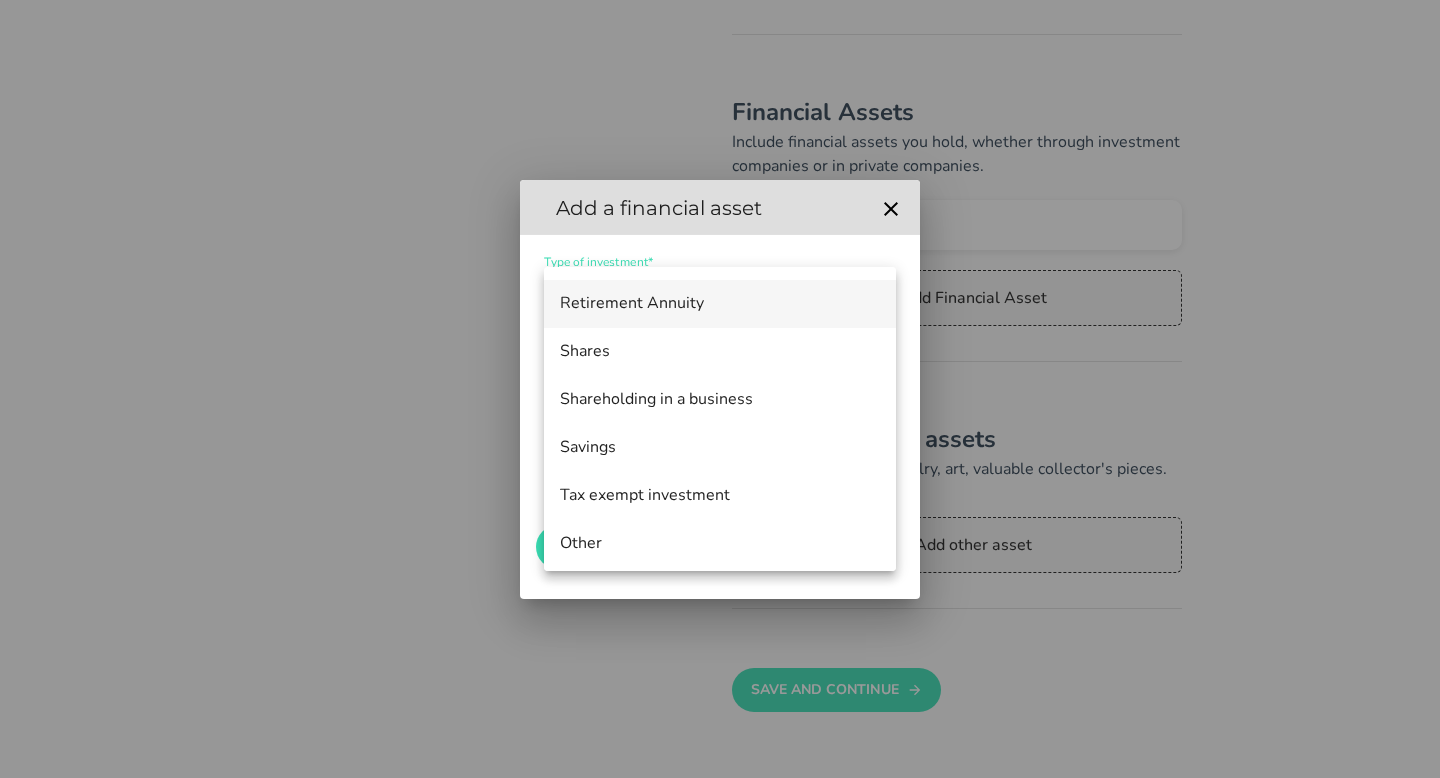 scroll, scrollTop: 240, scrollLeft: 0, axis: vertical 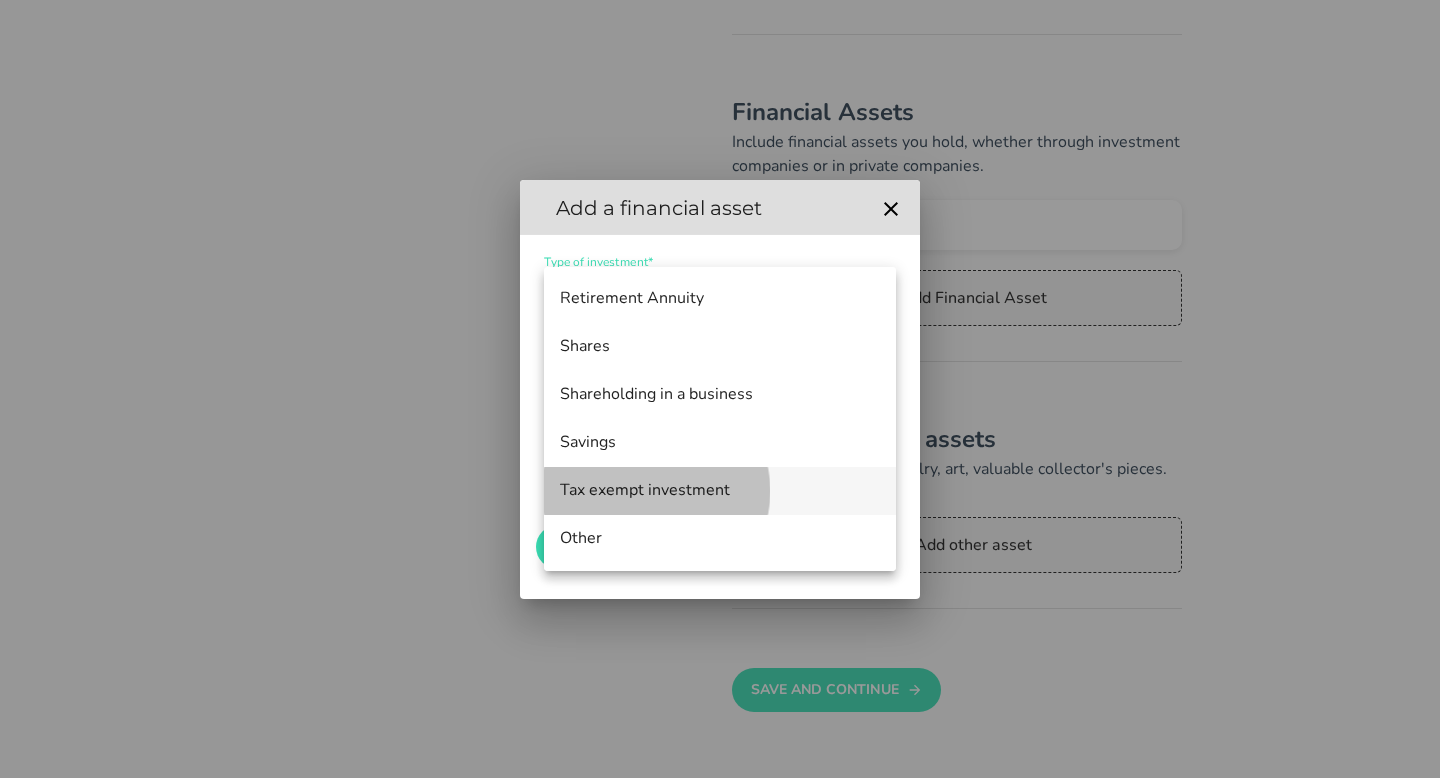 click on "Tax exempt investment" at bounding box center (720, 490) 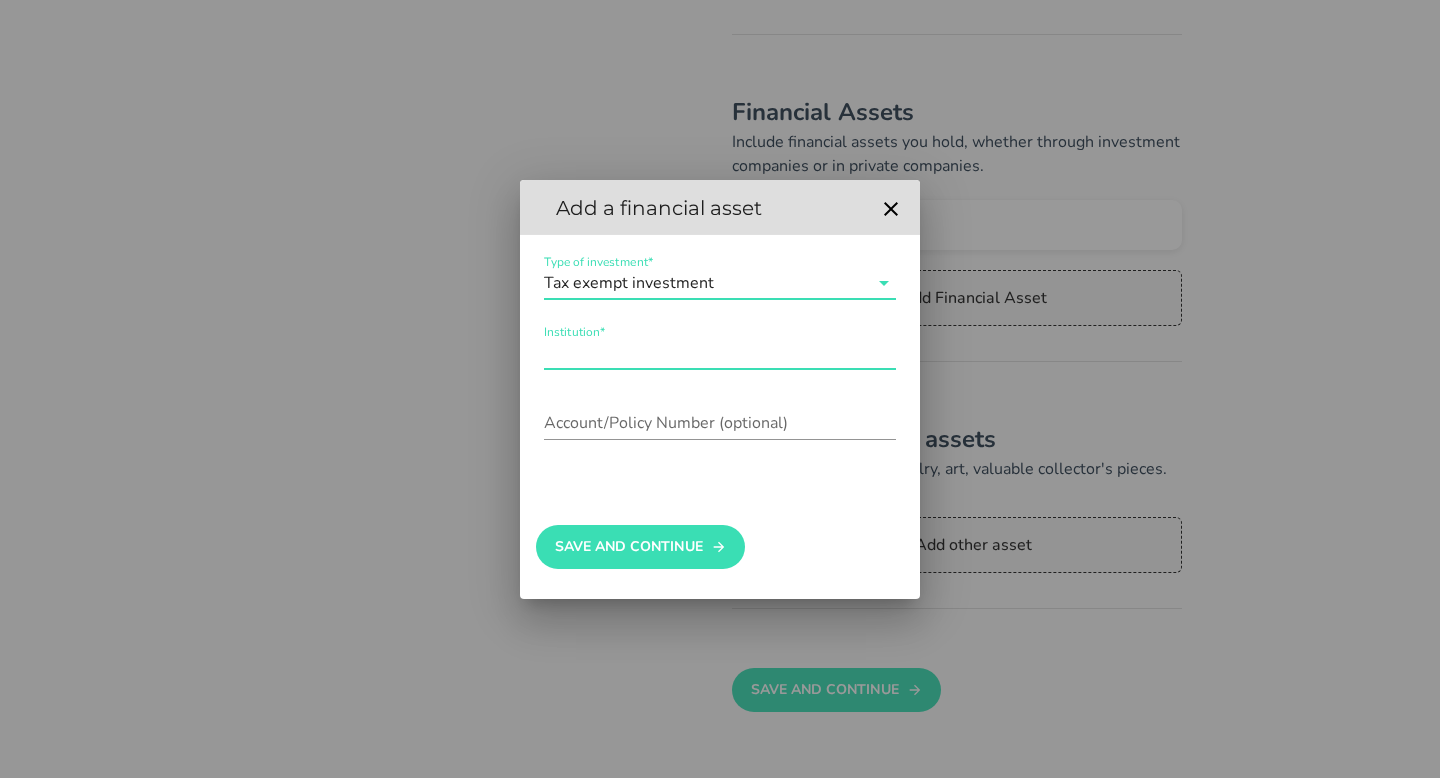 click on "Institution*" at bounding box center (720, 353) 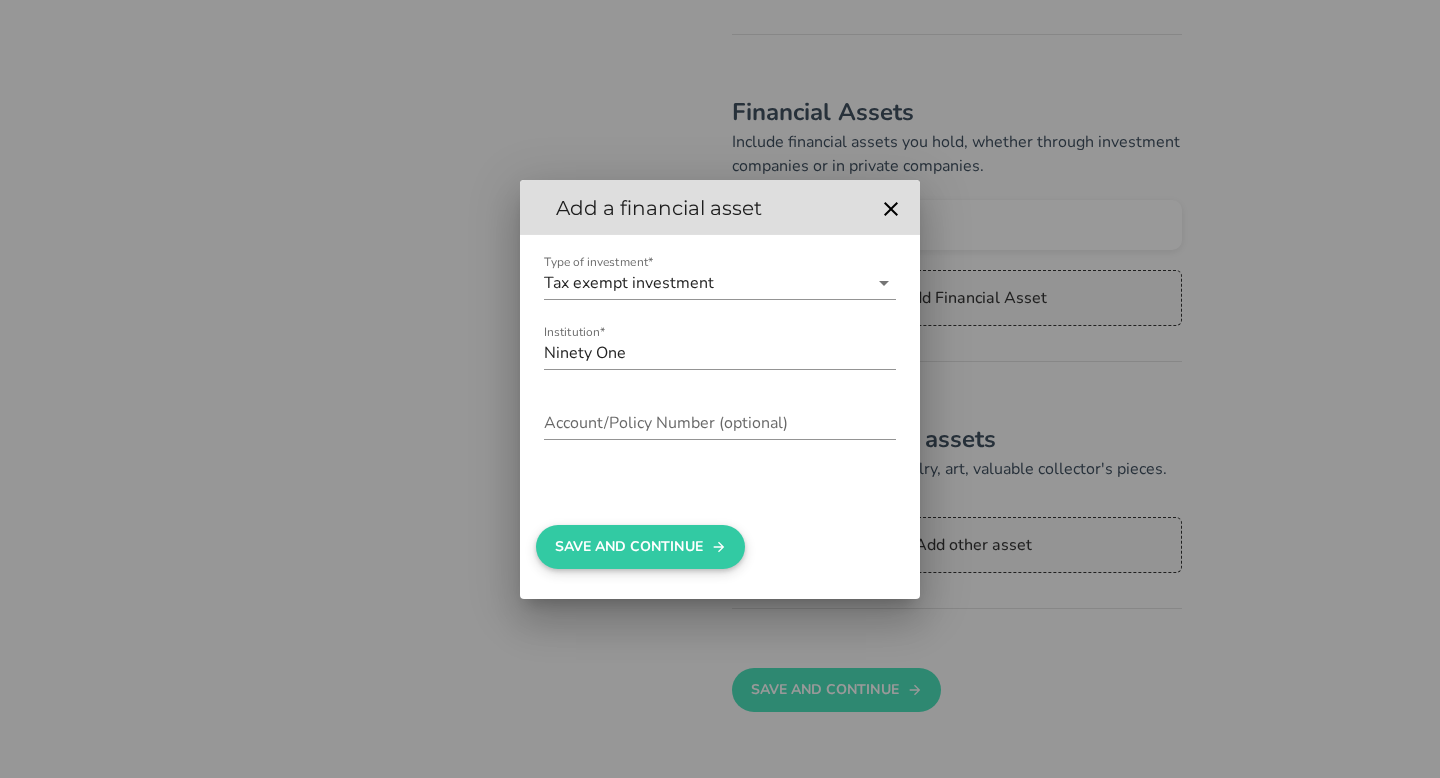 click on "Save And Continue" at bounding box center [640, 547] 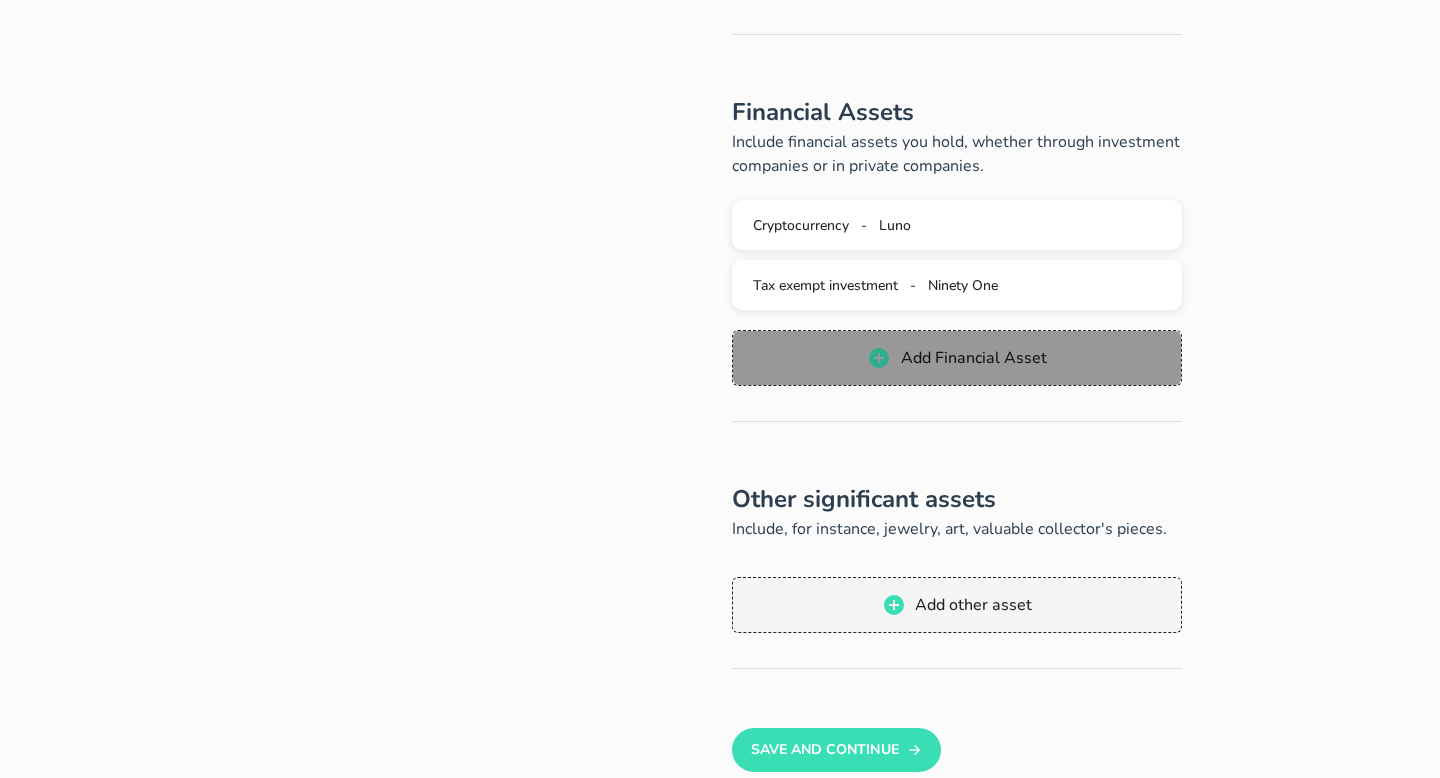 click on "Add Financial Asset" at bounding box center [972, 358] 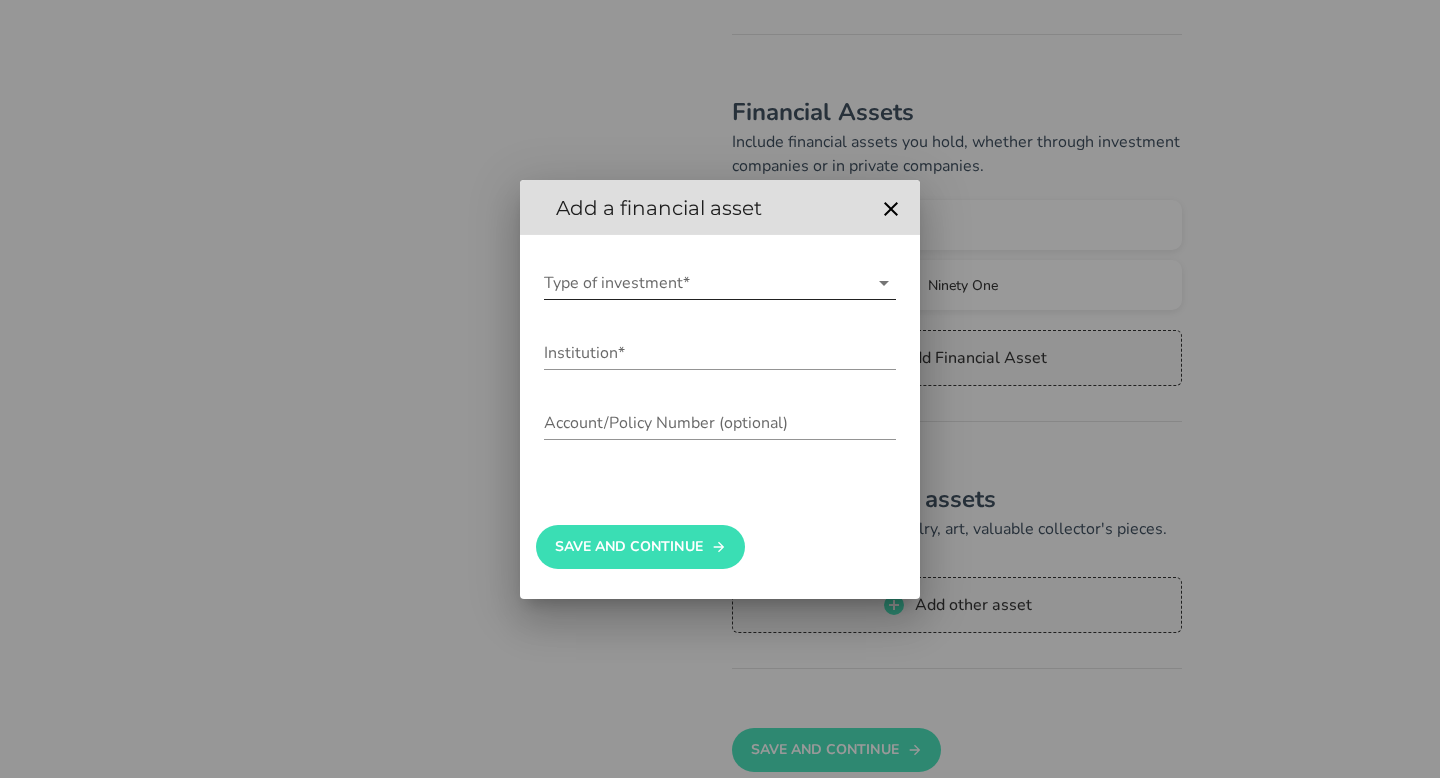 click 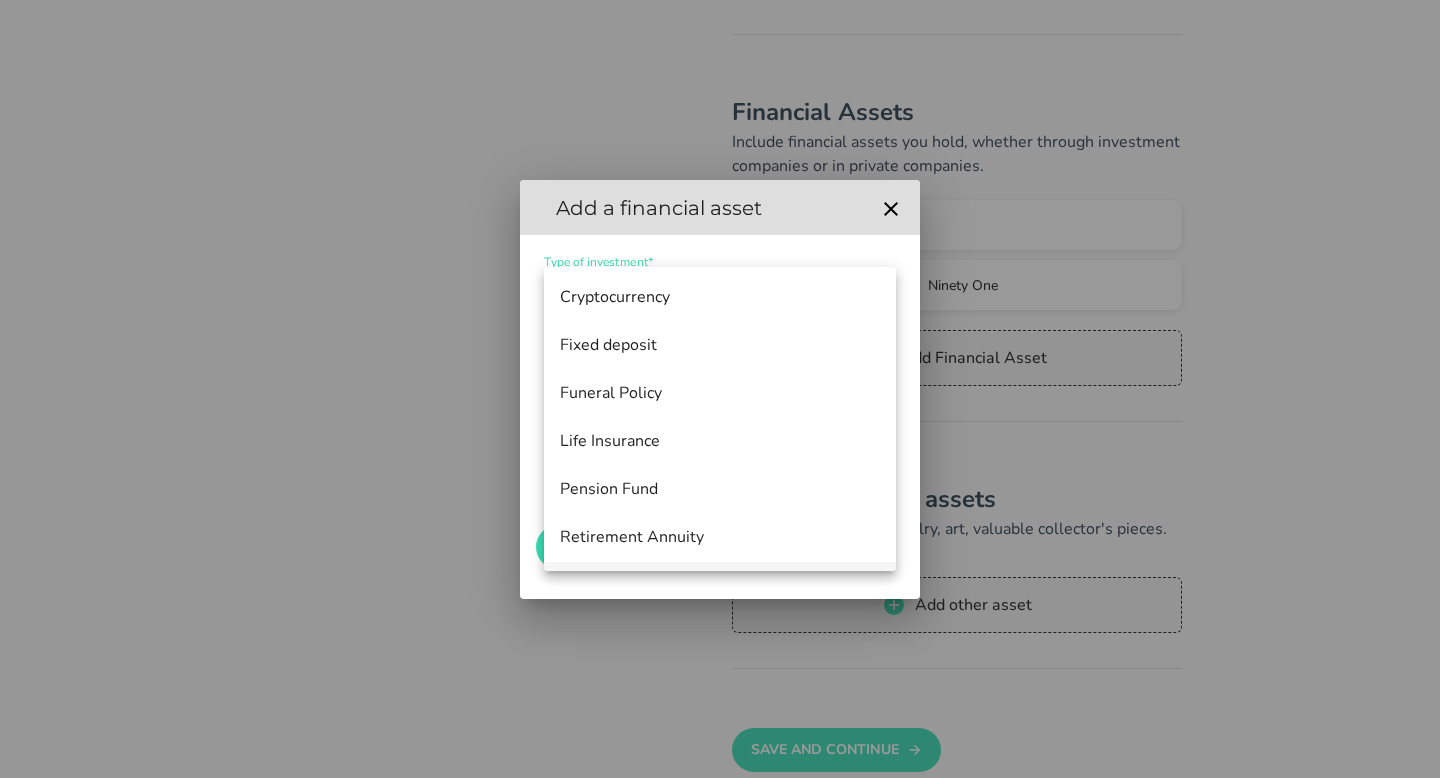 scroll, scrollTop: 0, scrollLeft: 0, axis: both 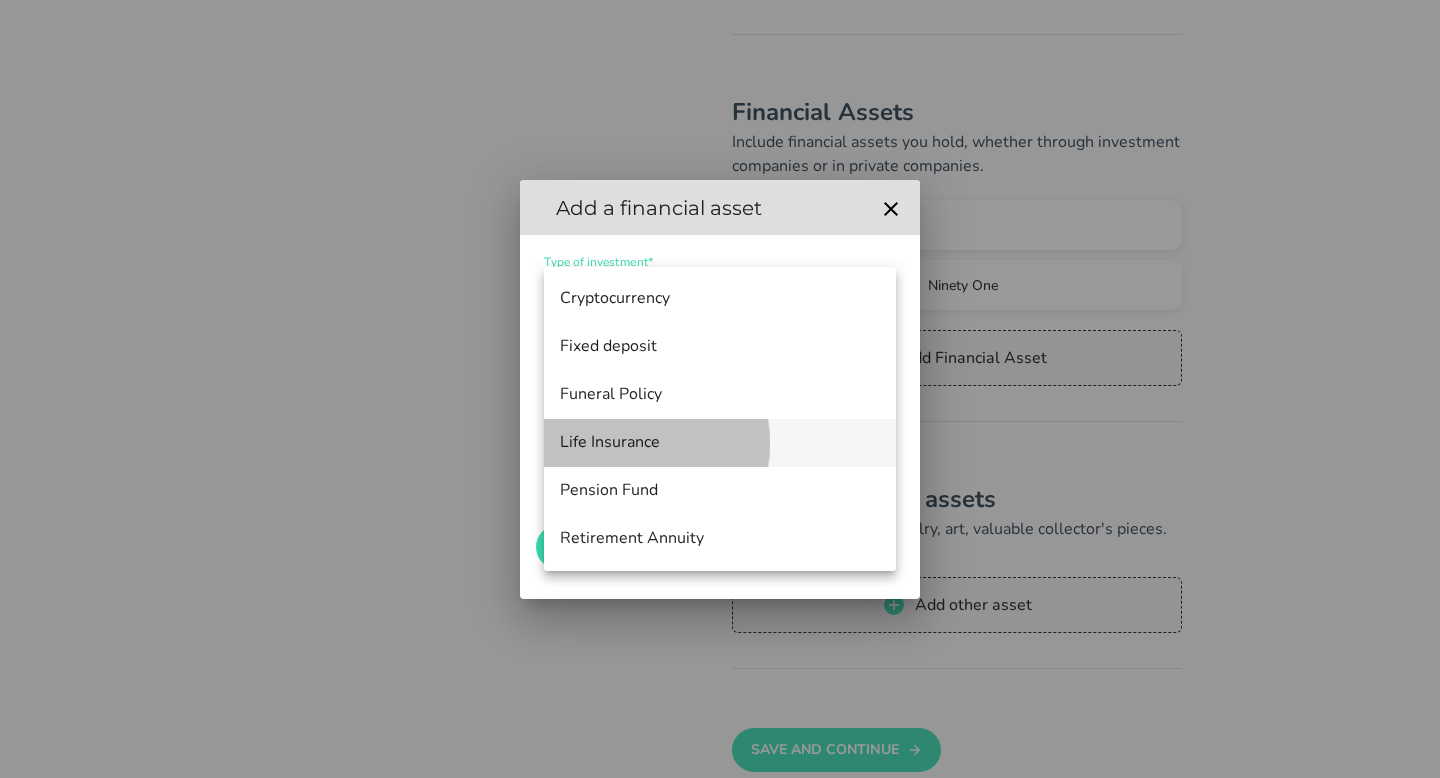 click on "Life Insurance" at bounding box center (720, 442) 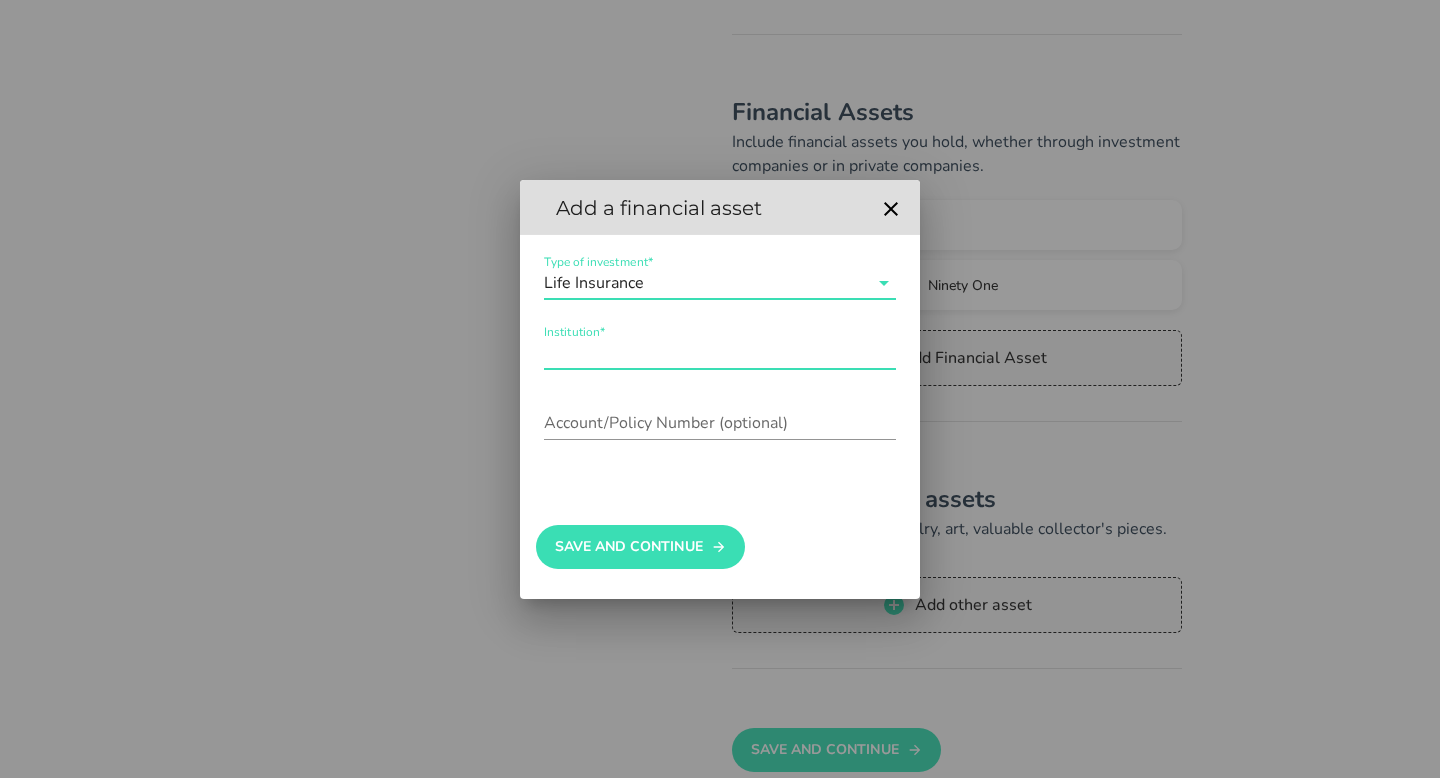 click on "Institution*" at bounding box center [720, 353] 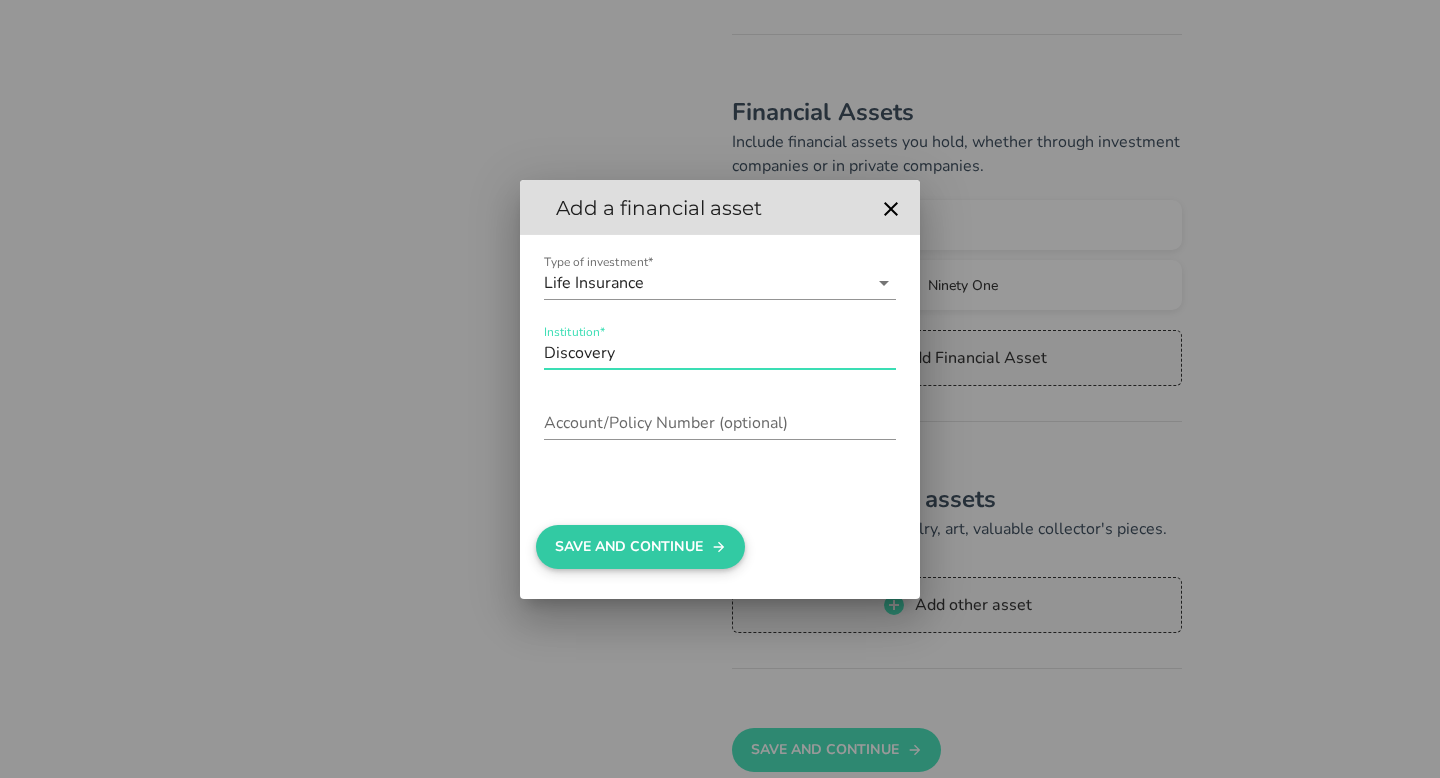 type on "Discovery" 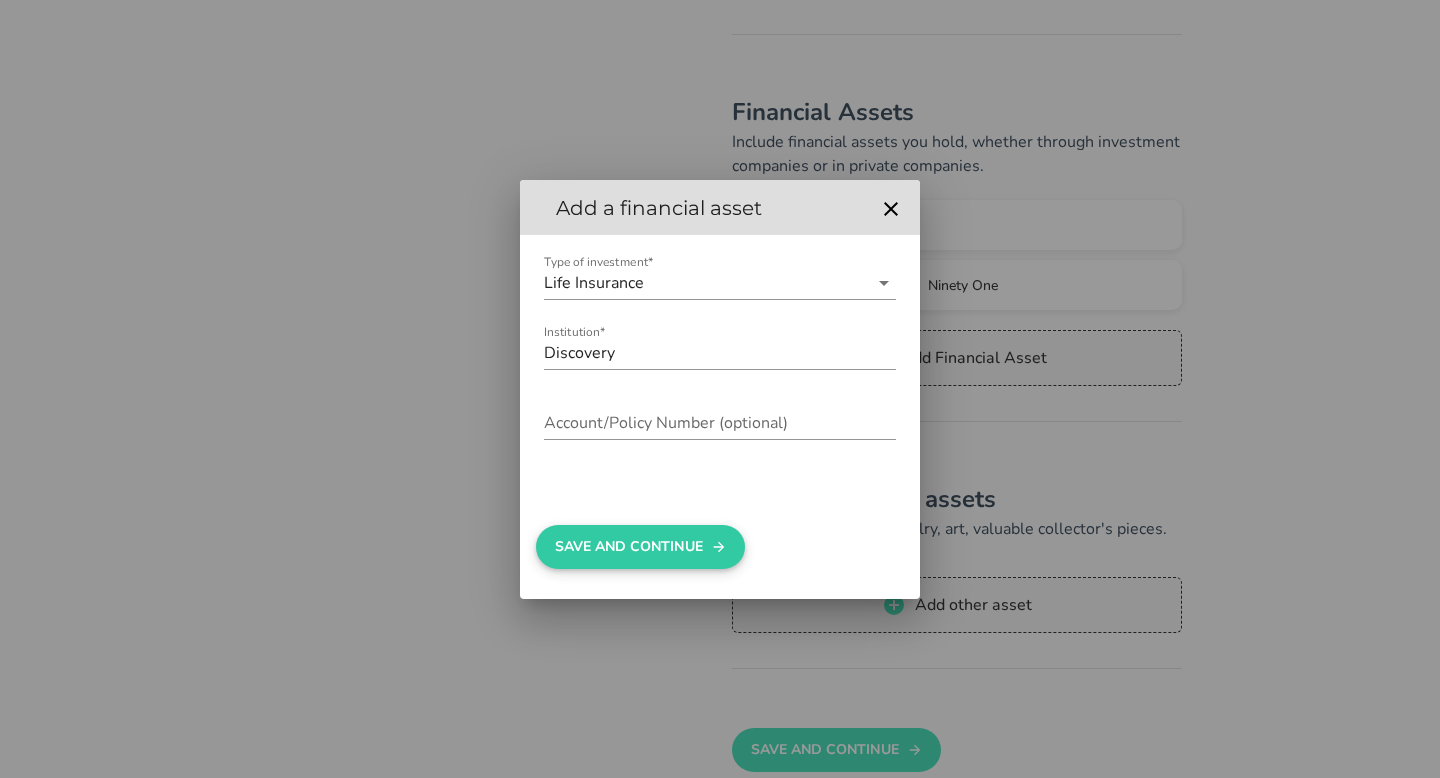 click on "Save And Continue" at bounding box center [640, 547] 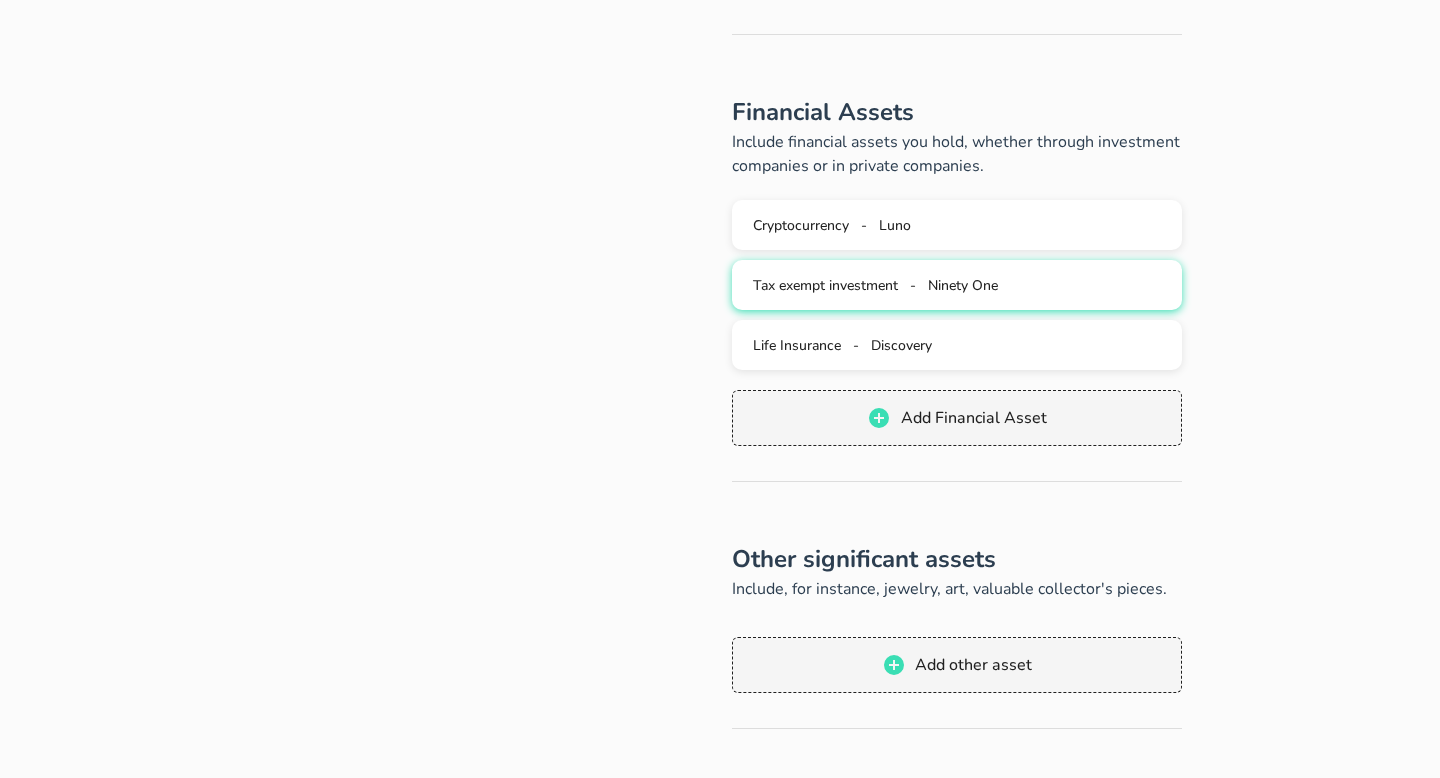 type 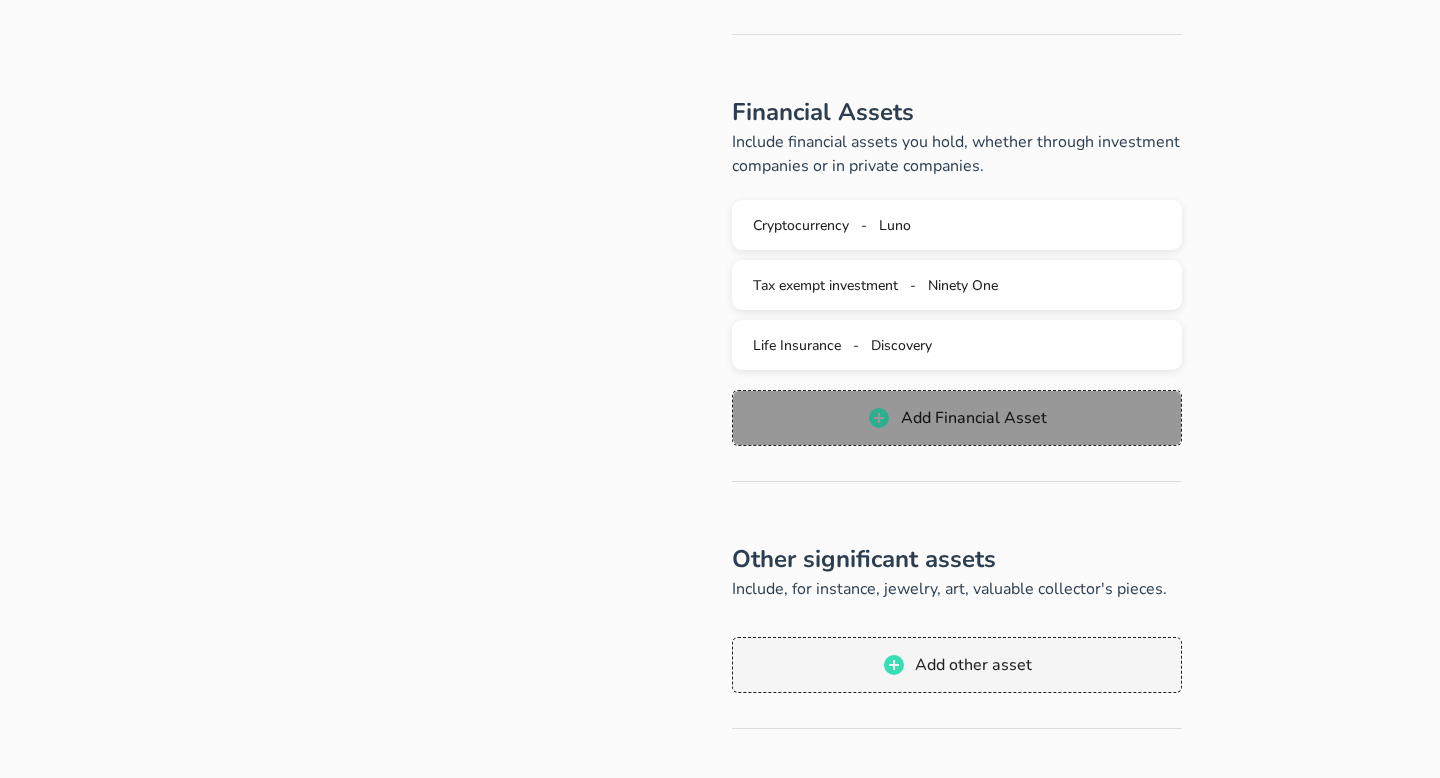 click on "Add Financial Asset" at bounding box center (972, 418) 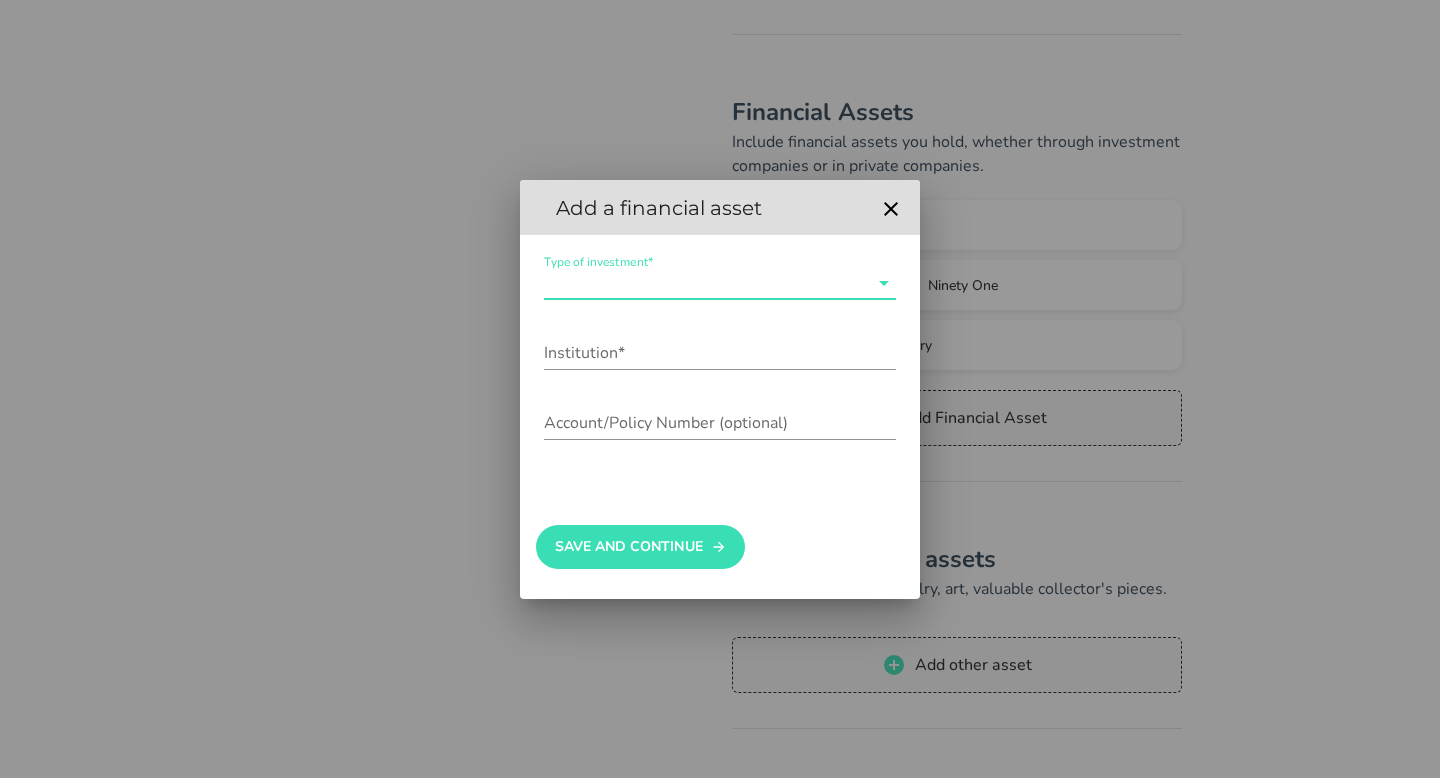 click on "Type of investment*" at bounding box center (706, 283) 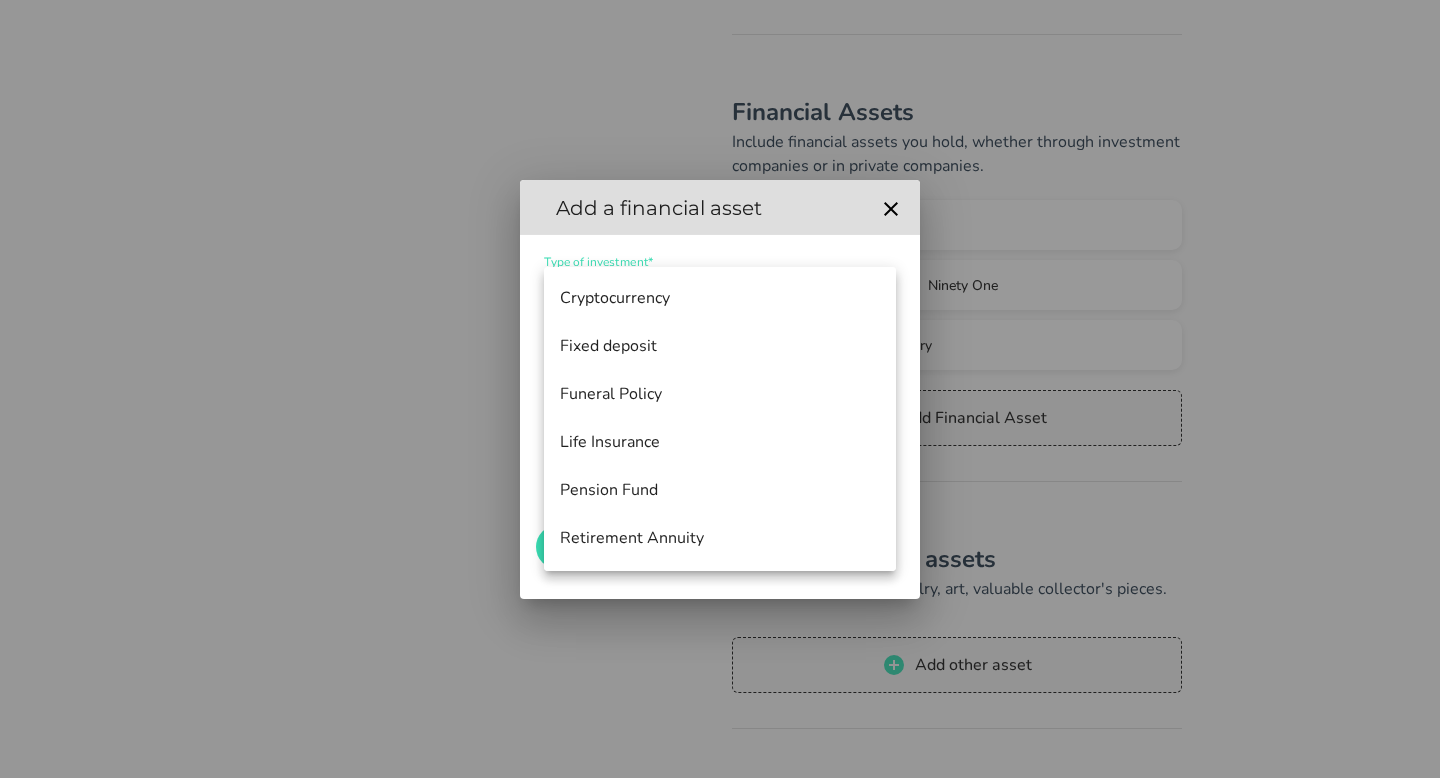 click at bounding box center (720, 389) 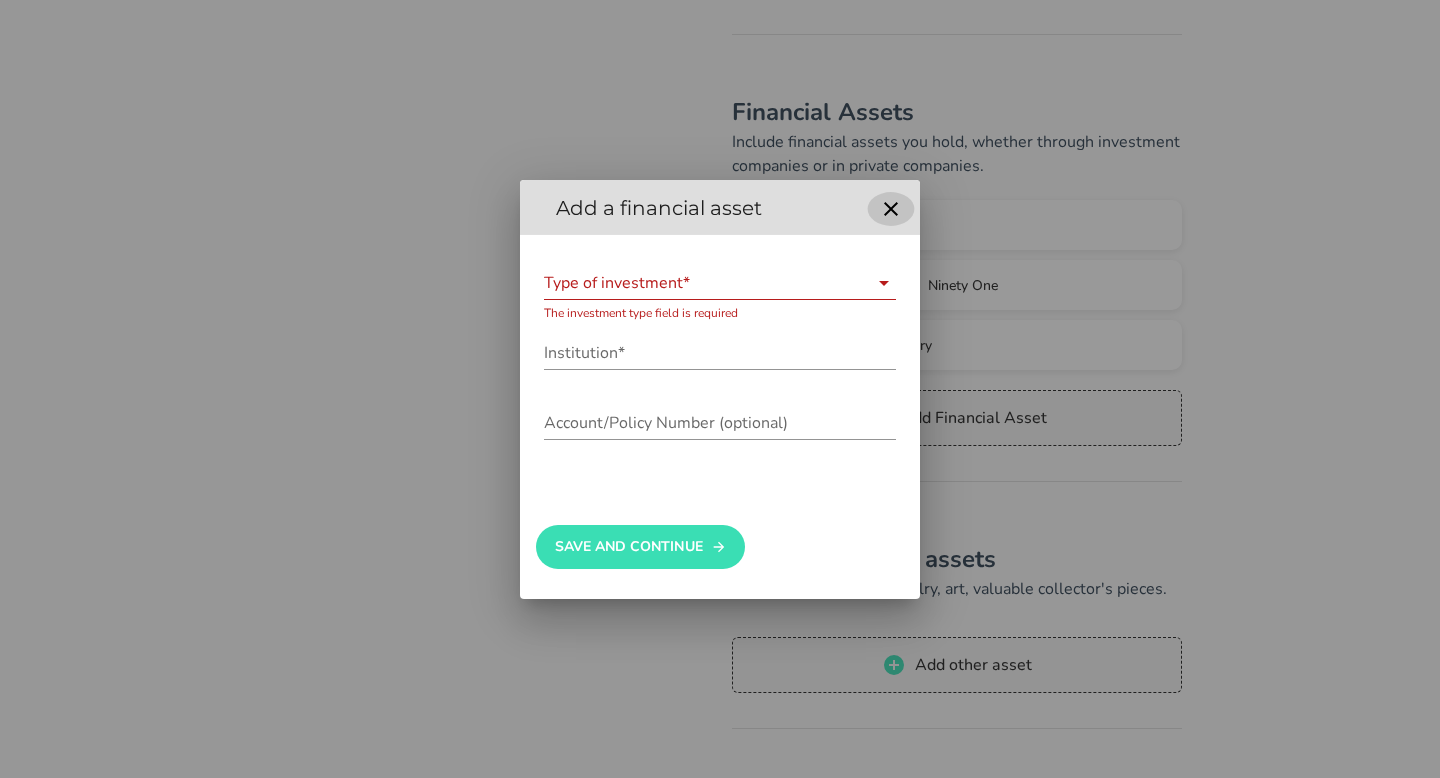 click 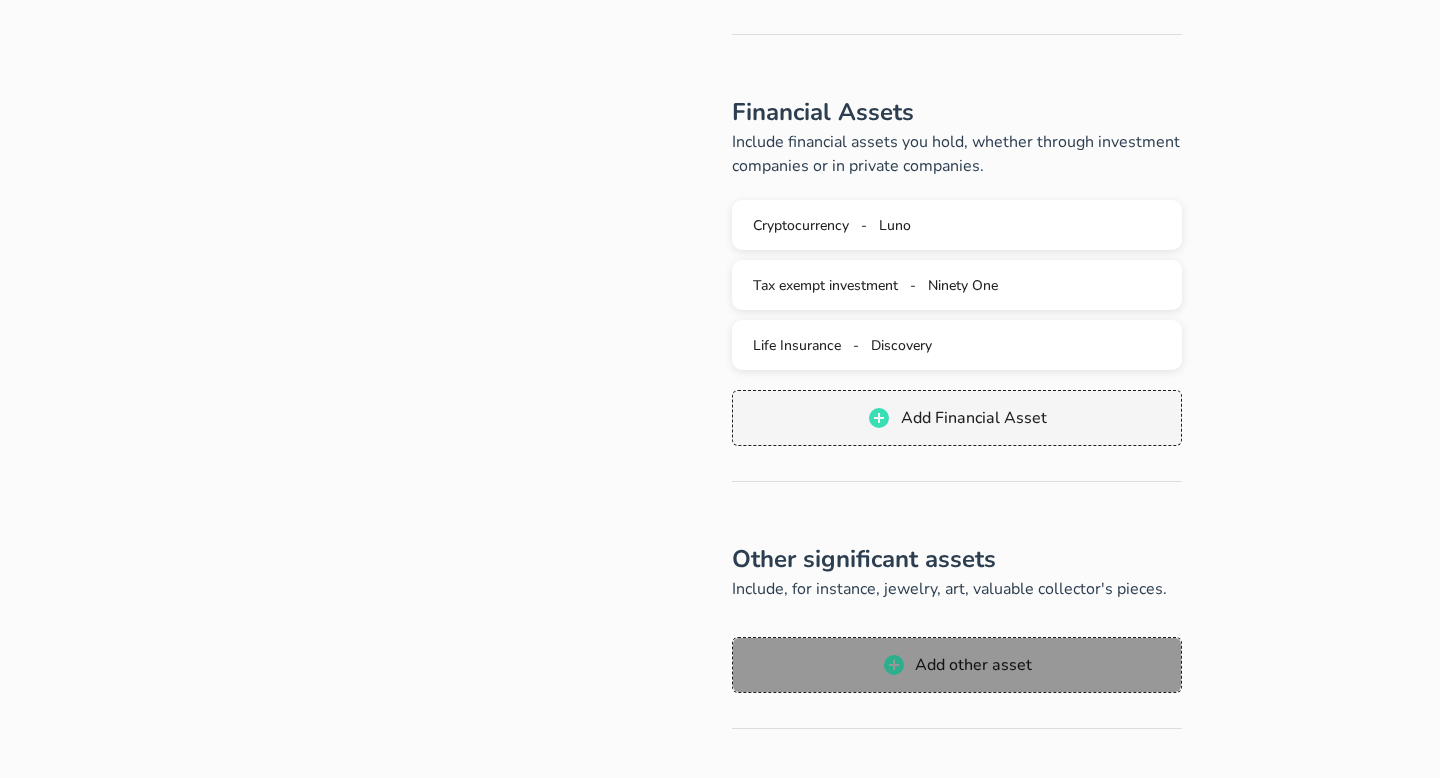 click on "Add other asset" at bounding box center (957, 665) 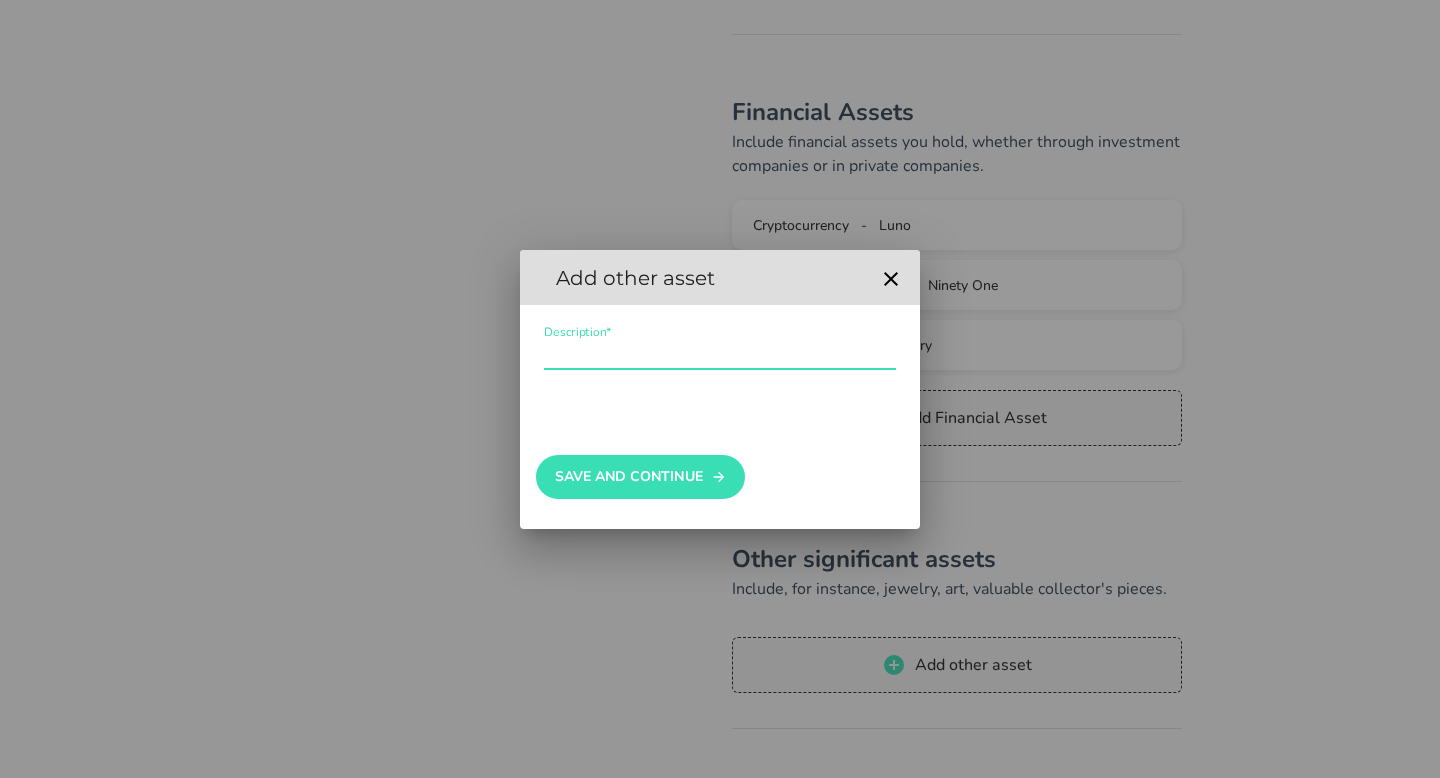 click on "Description*" at bounding box center [720, 353] 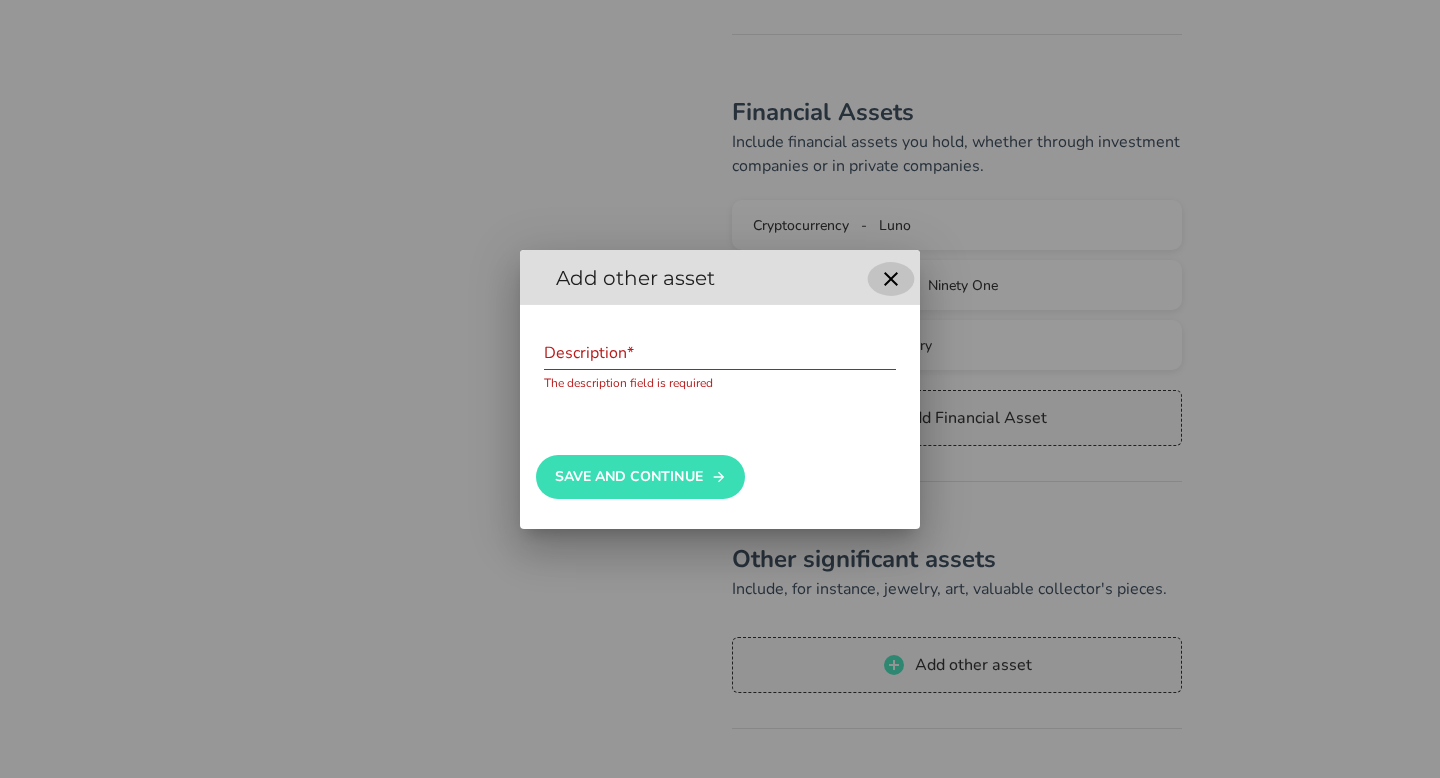 click 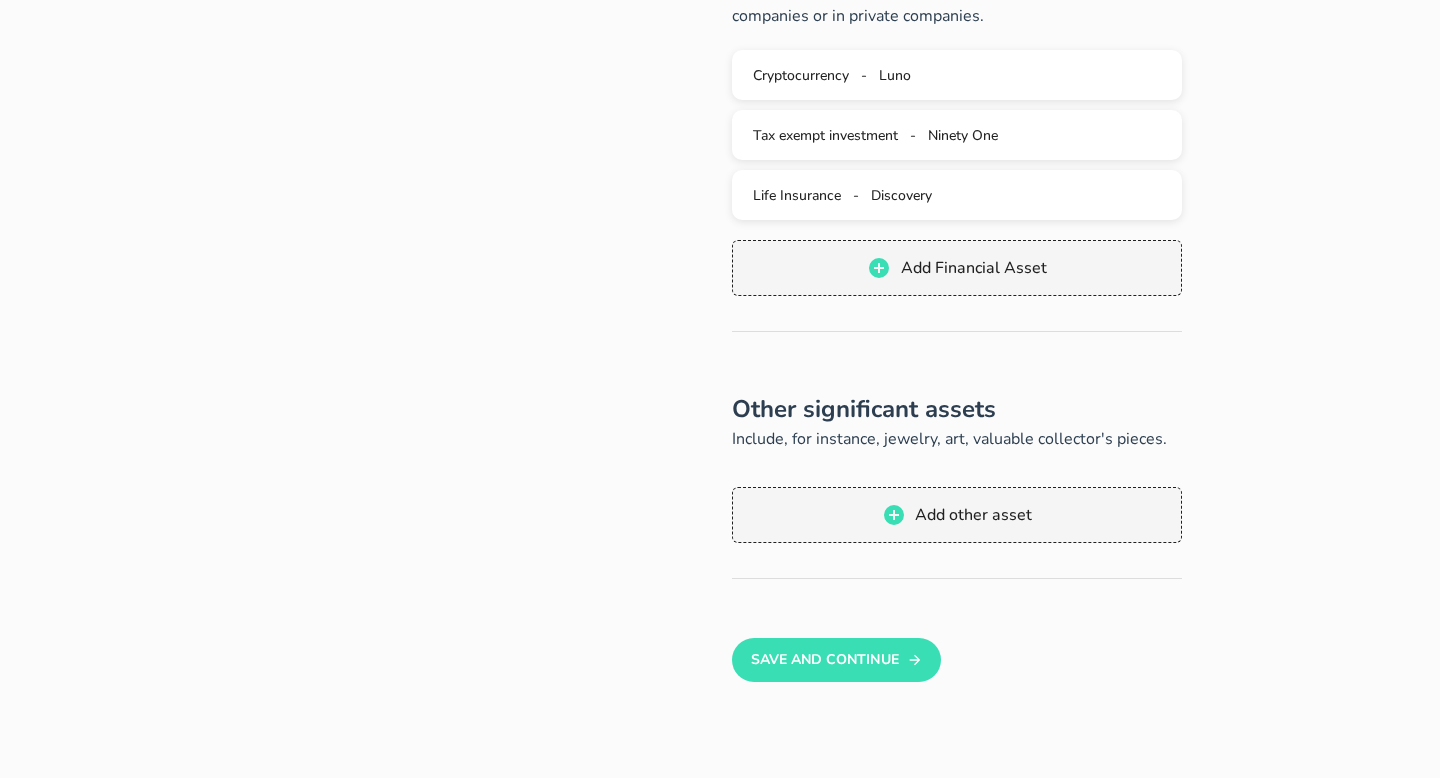 scroll, scrollTop: 906, scrollLeft: 0, axis: vertical 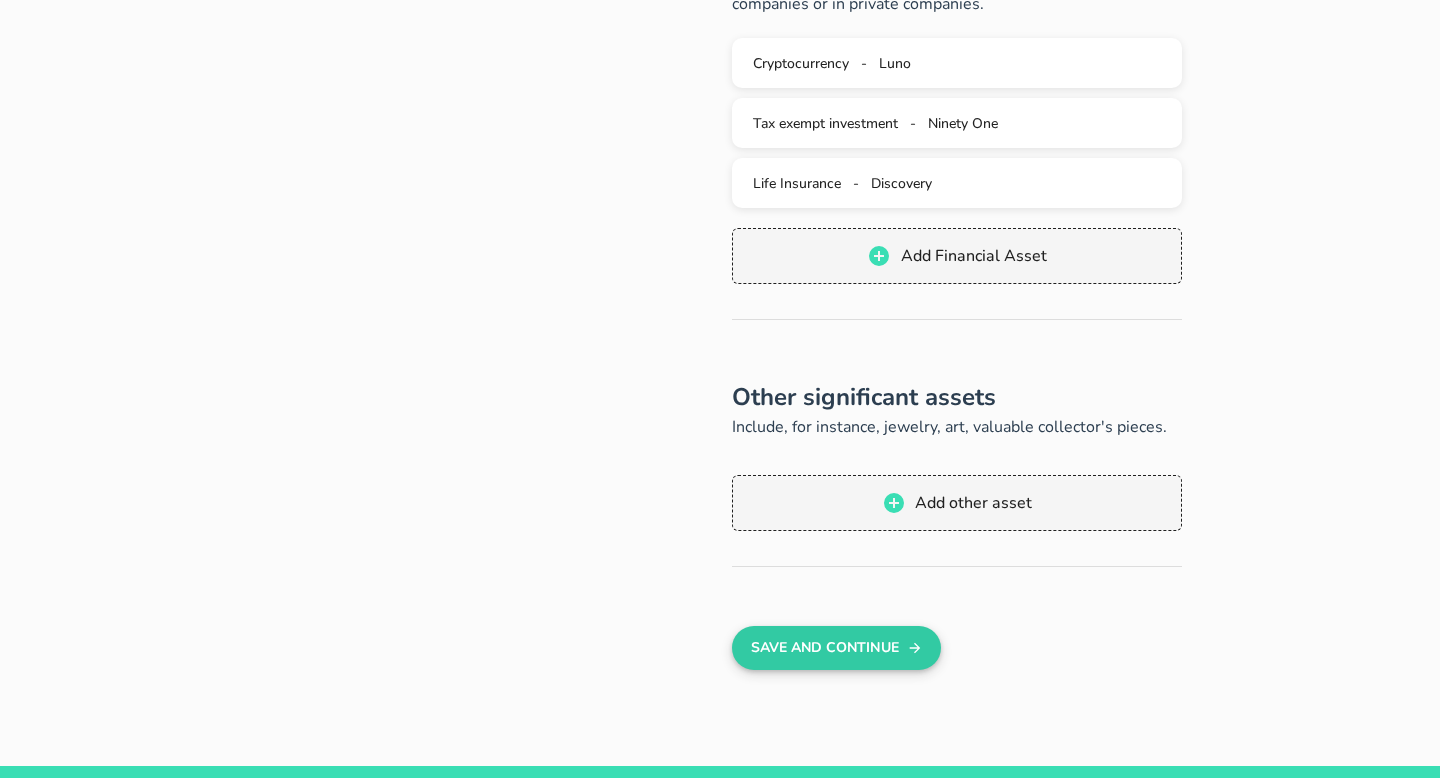 click on "Save And Continue" at bounding box center [836, 648] 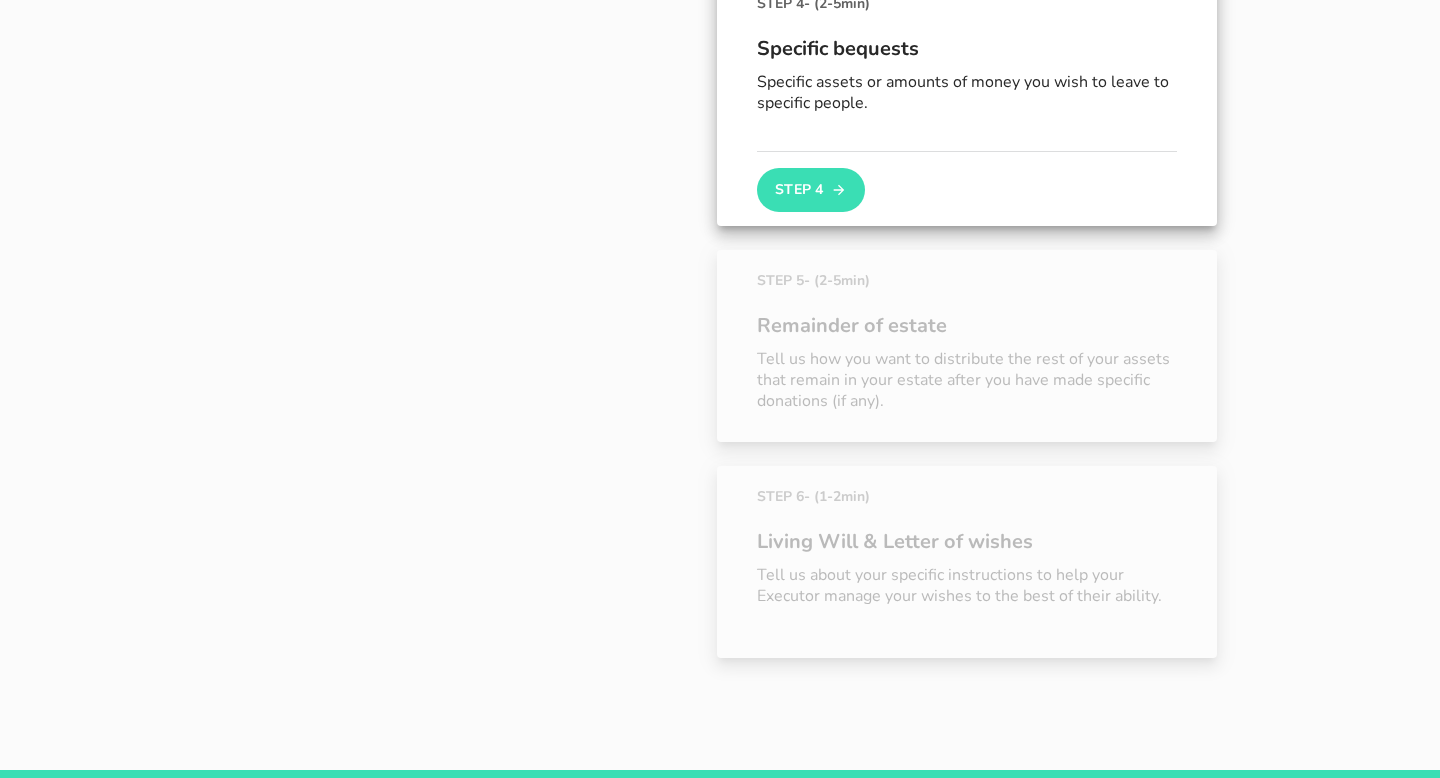 scroll, scrollTop: 1042, scrollLeft: 0, axis: vertical 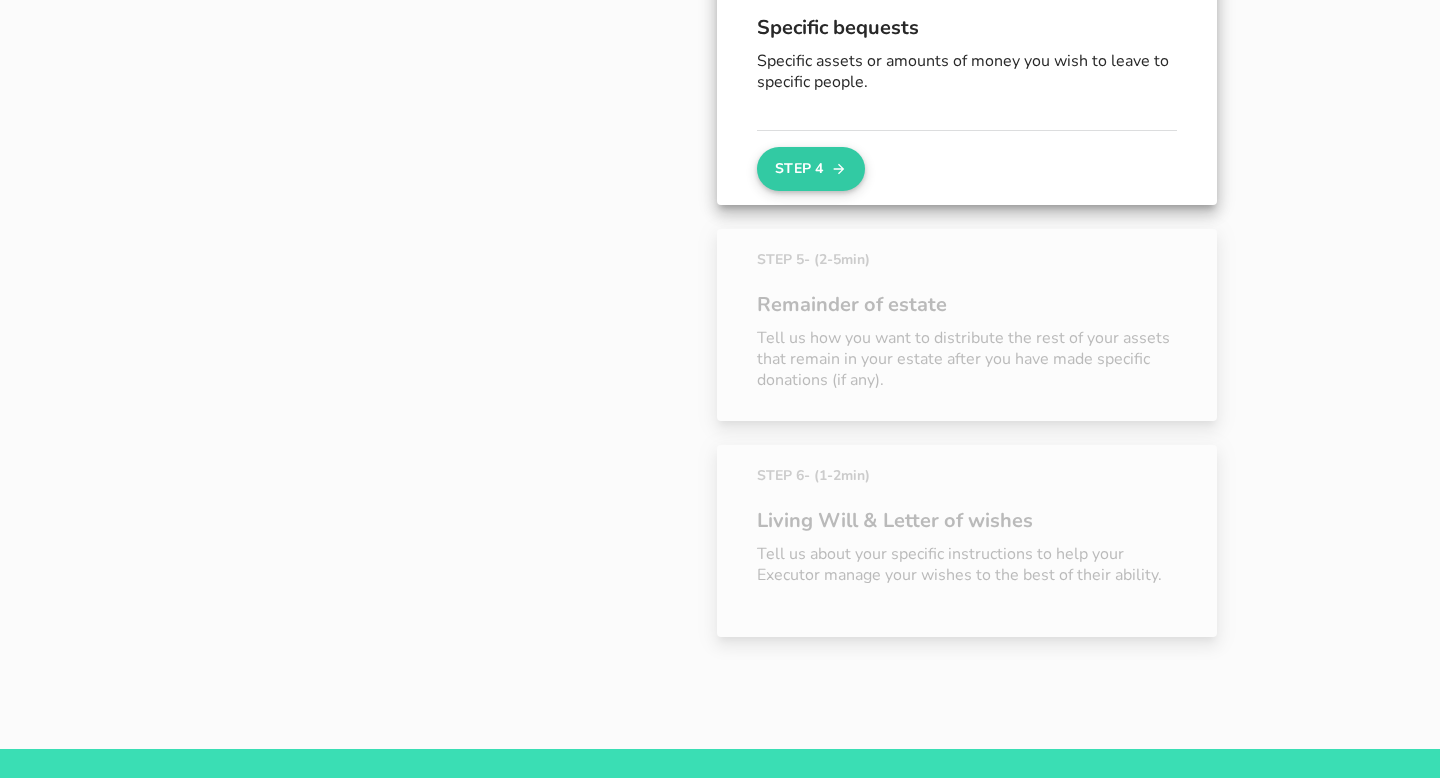 click on "Step 4" at bounding box center [811, 169] 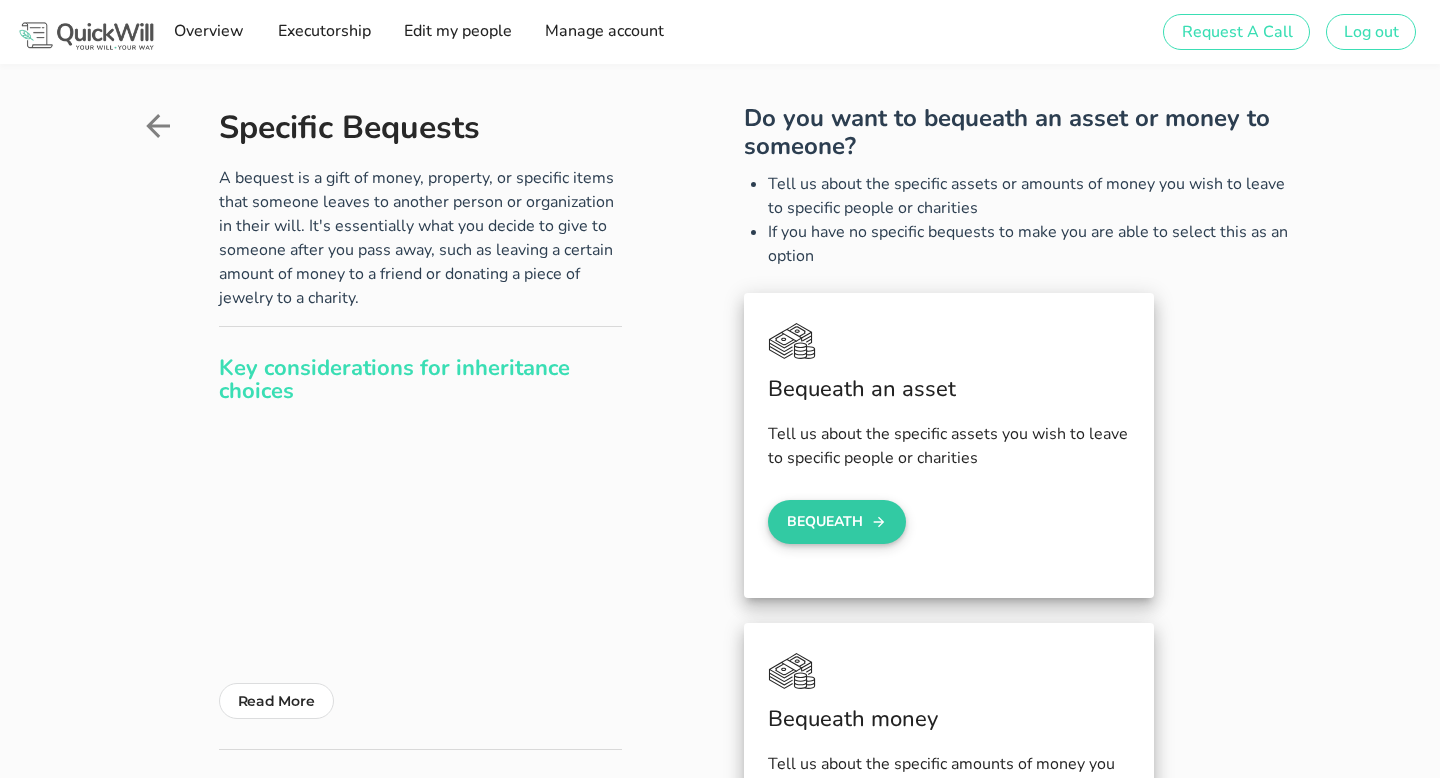 click on "Bequeath" at bounding box center (837, 522) 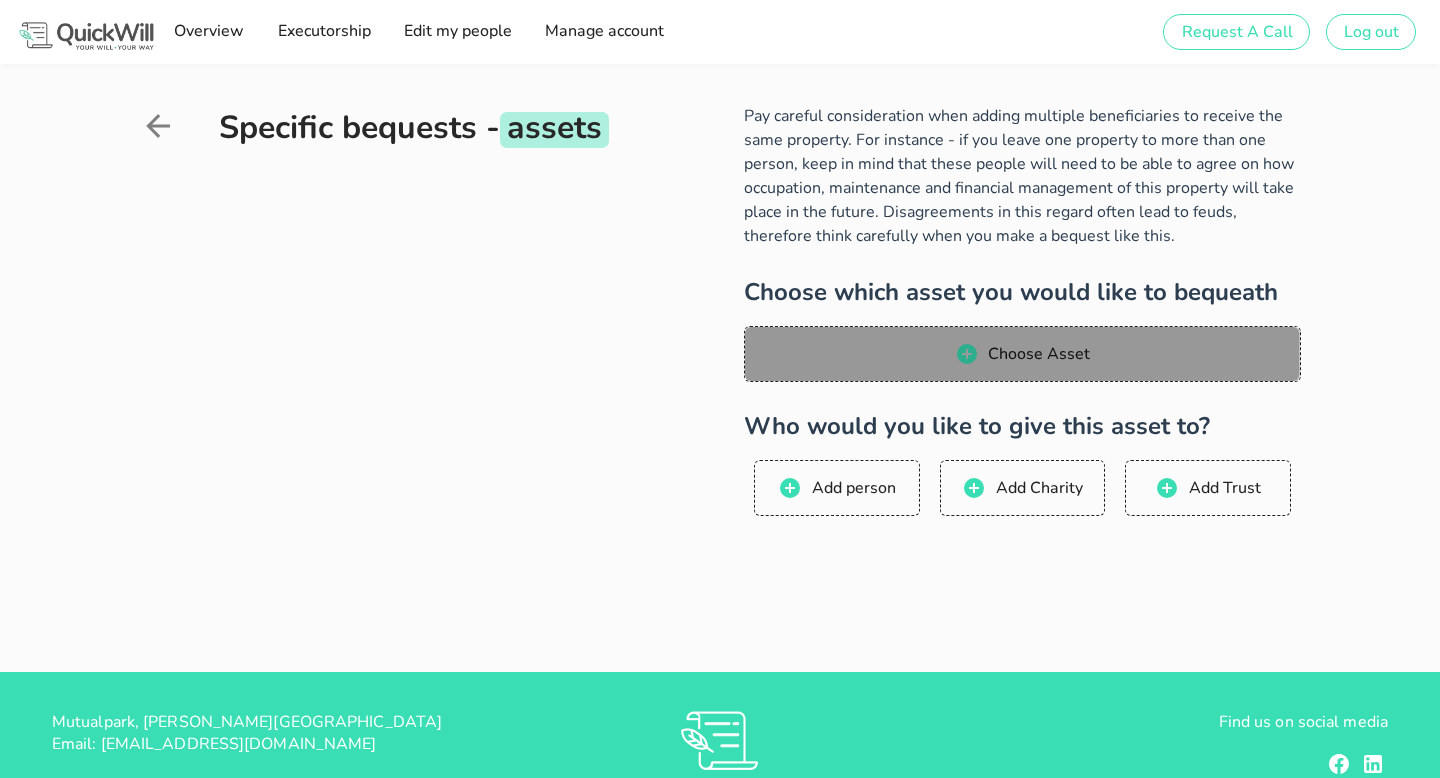 click on "Choose Asset" at bounding box center (1022, 354) 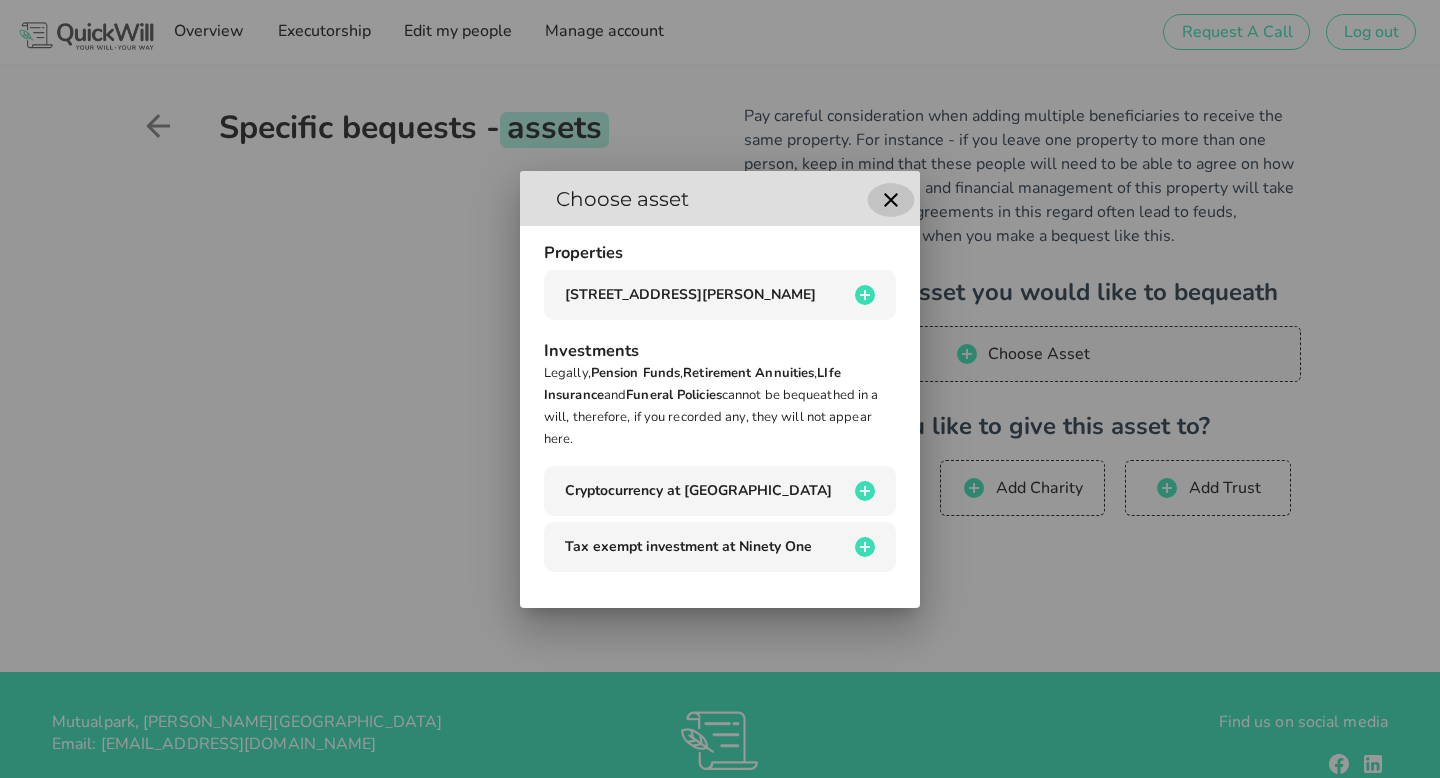 click 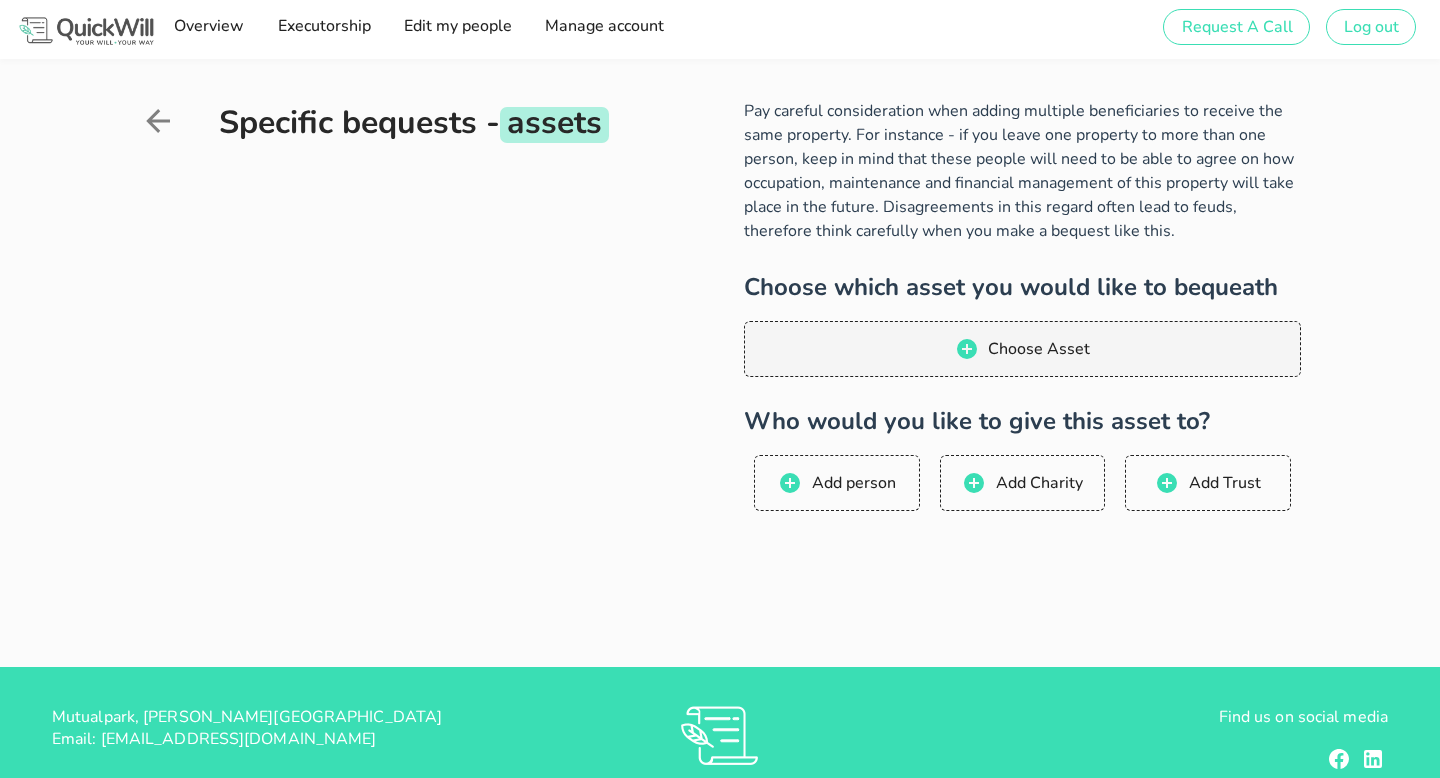 scroll, scrollTop: 0, scrollLeft: 0, axis: both 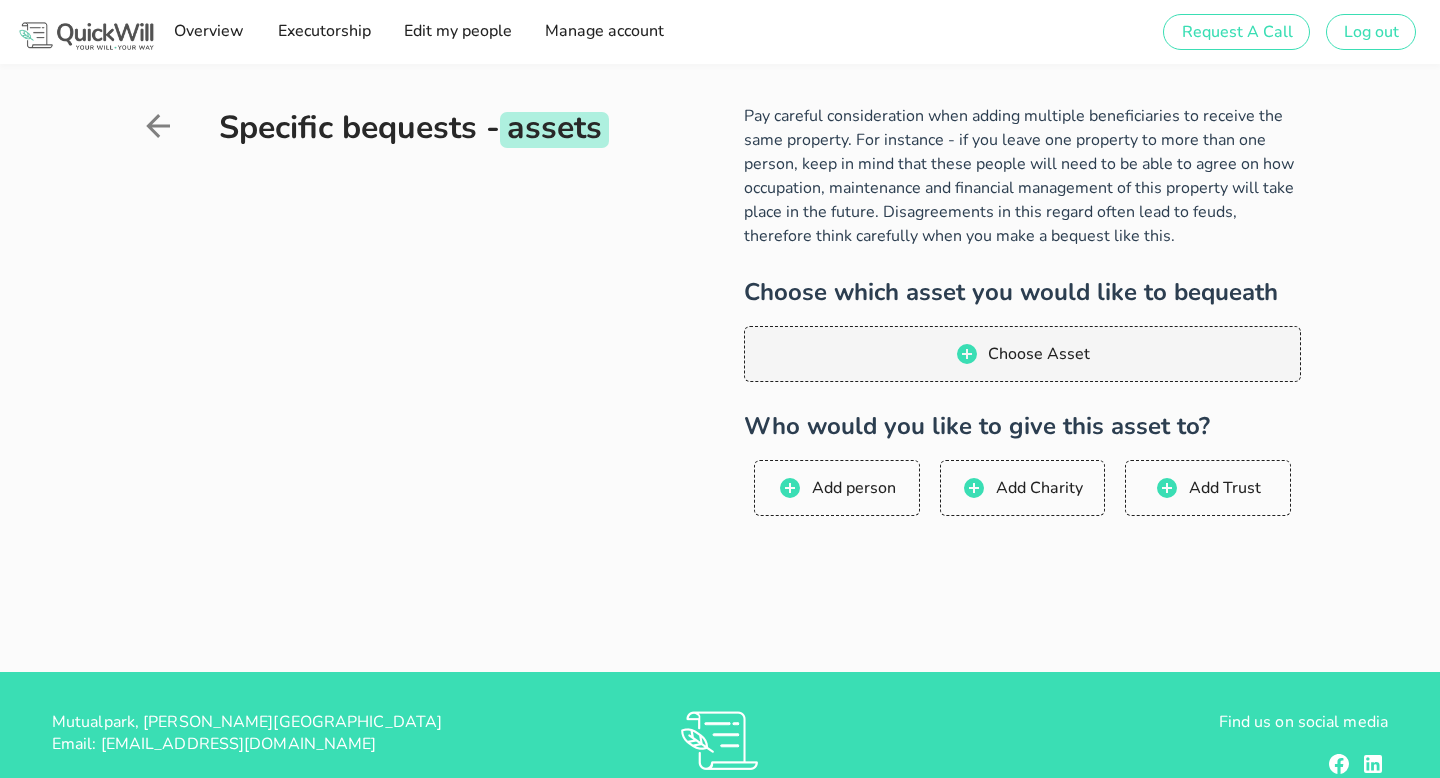 click 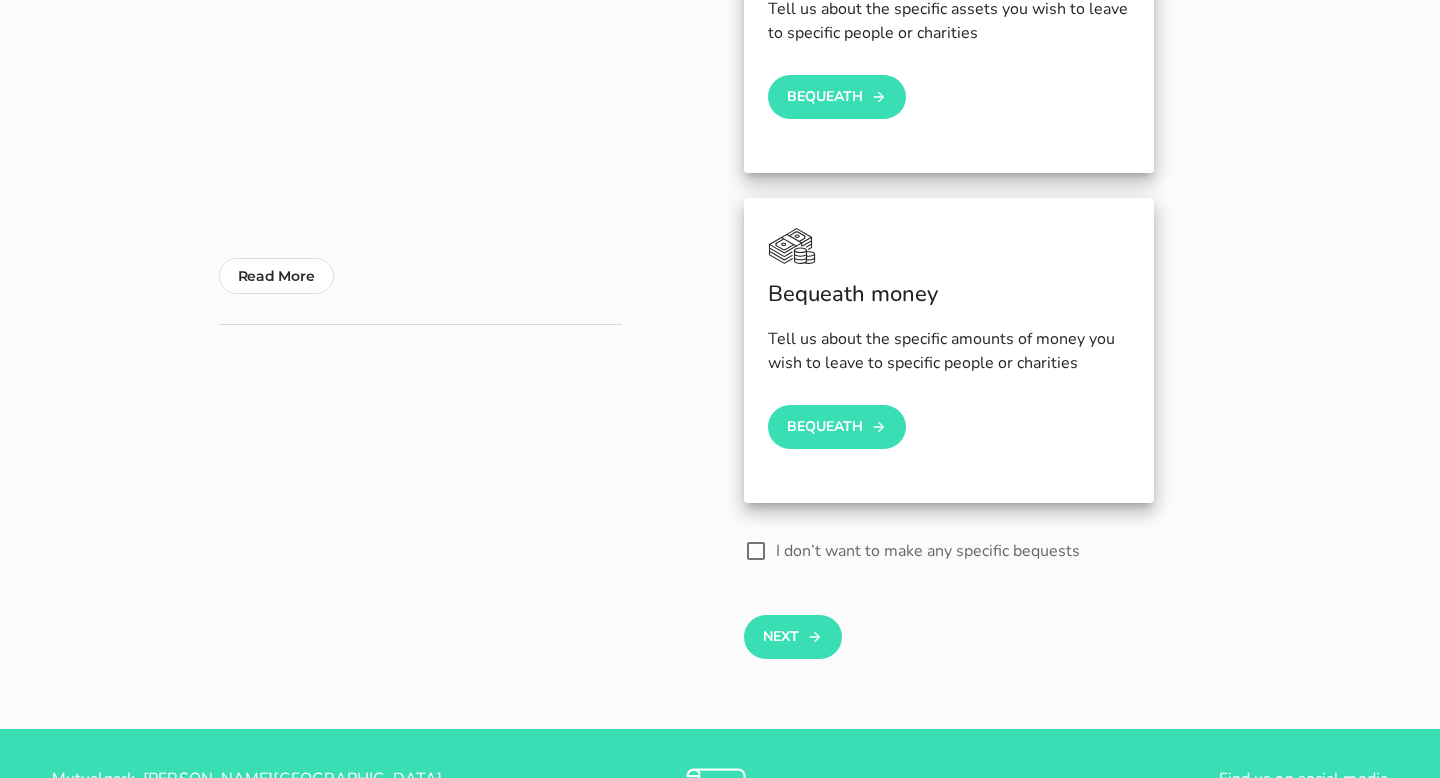 scroll, scrollTop: 438, scrollLeft: 0, axis: vertical 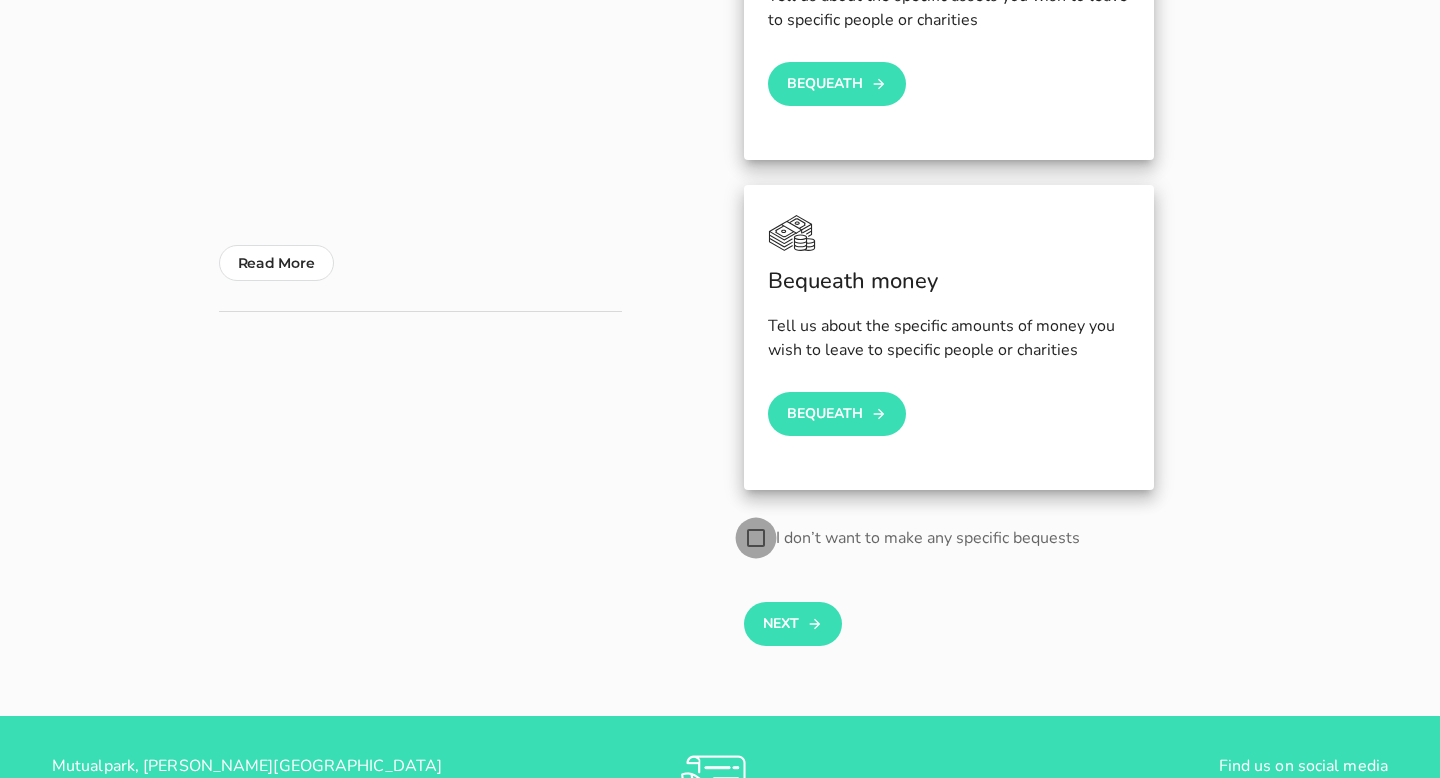 click at bounding box center [756, 538] 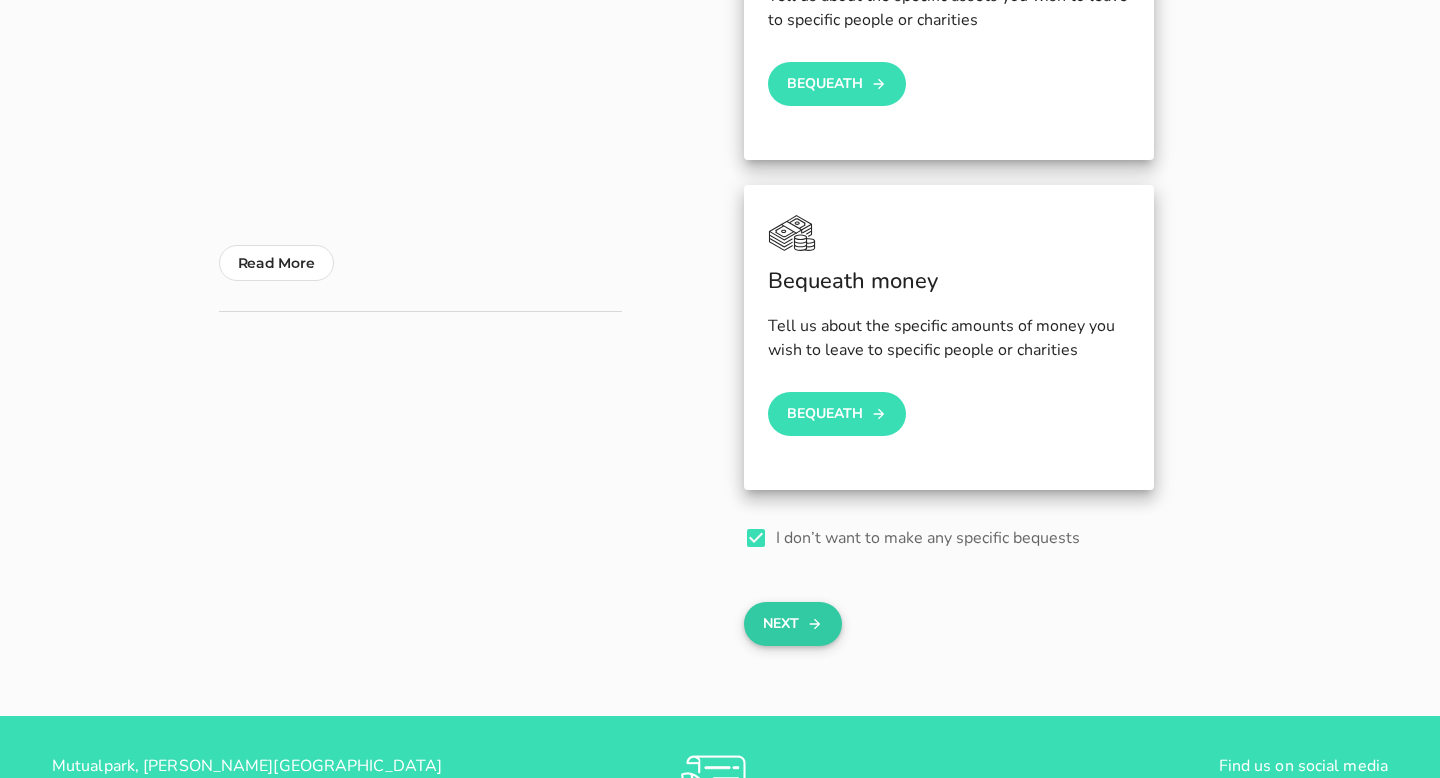 click on "Next" at bounding box center [792, 624] 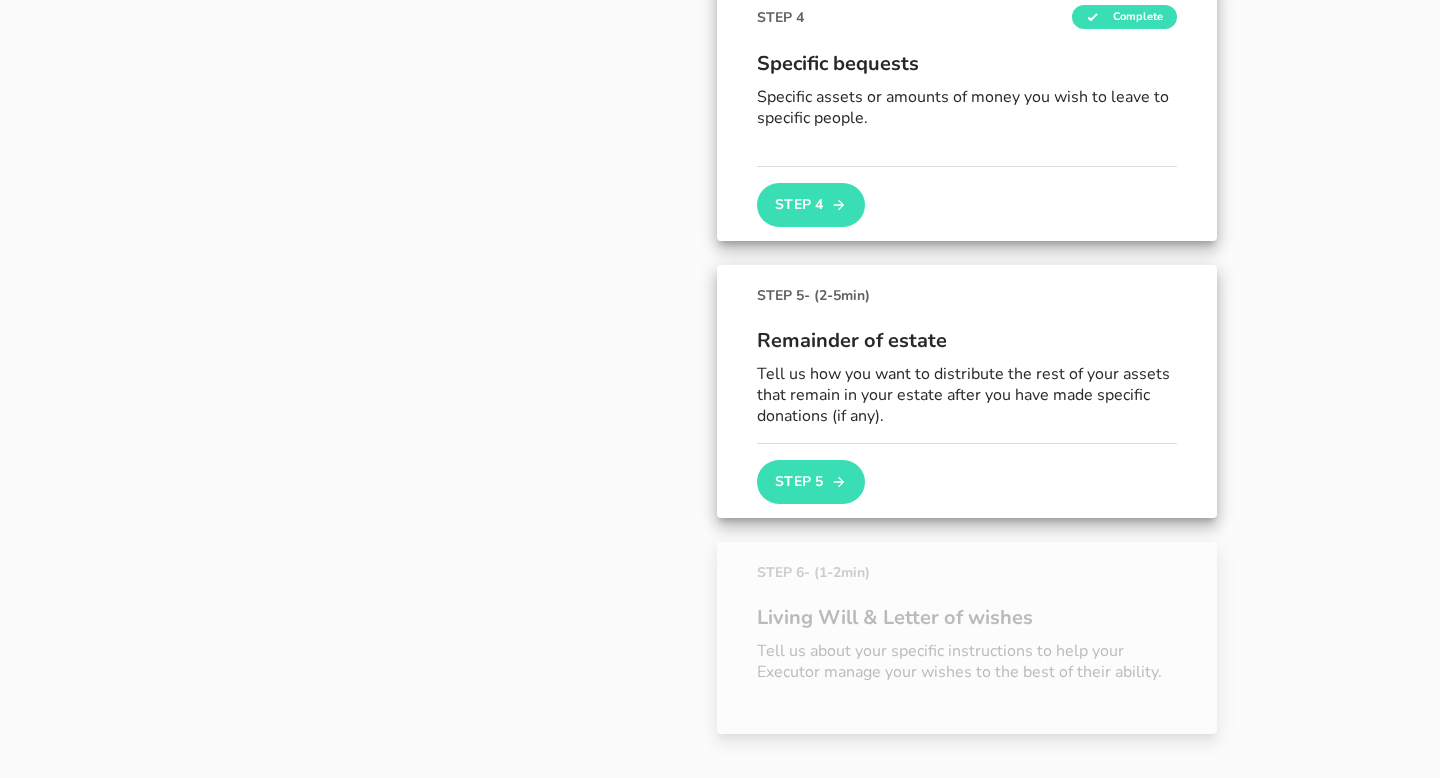 scroll, scrollTop: 1019, scrollLeft: 0, axis: vertical 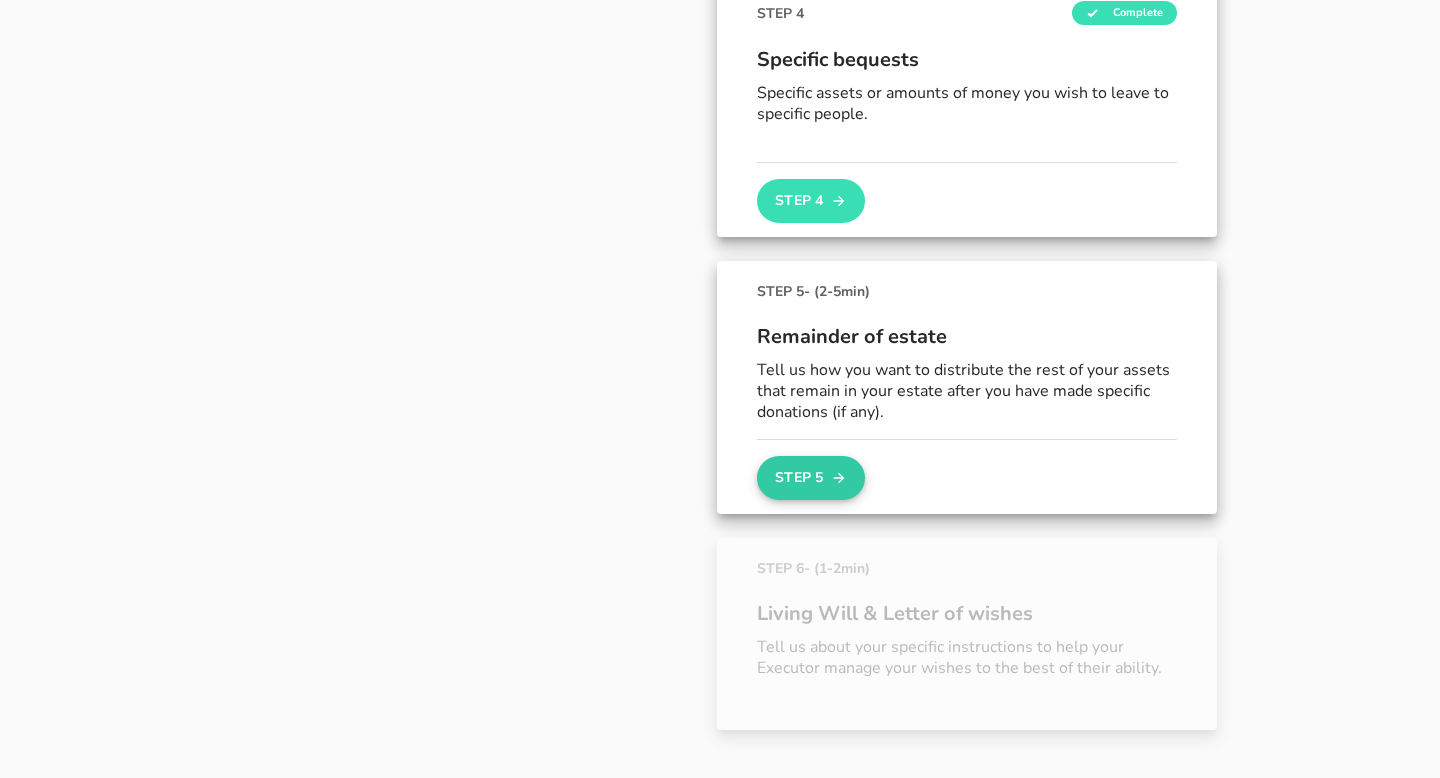 click on "Step 5" at bounding box center [811, 478] 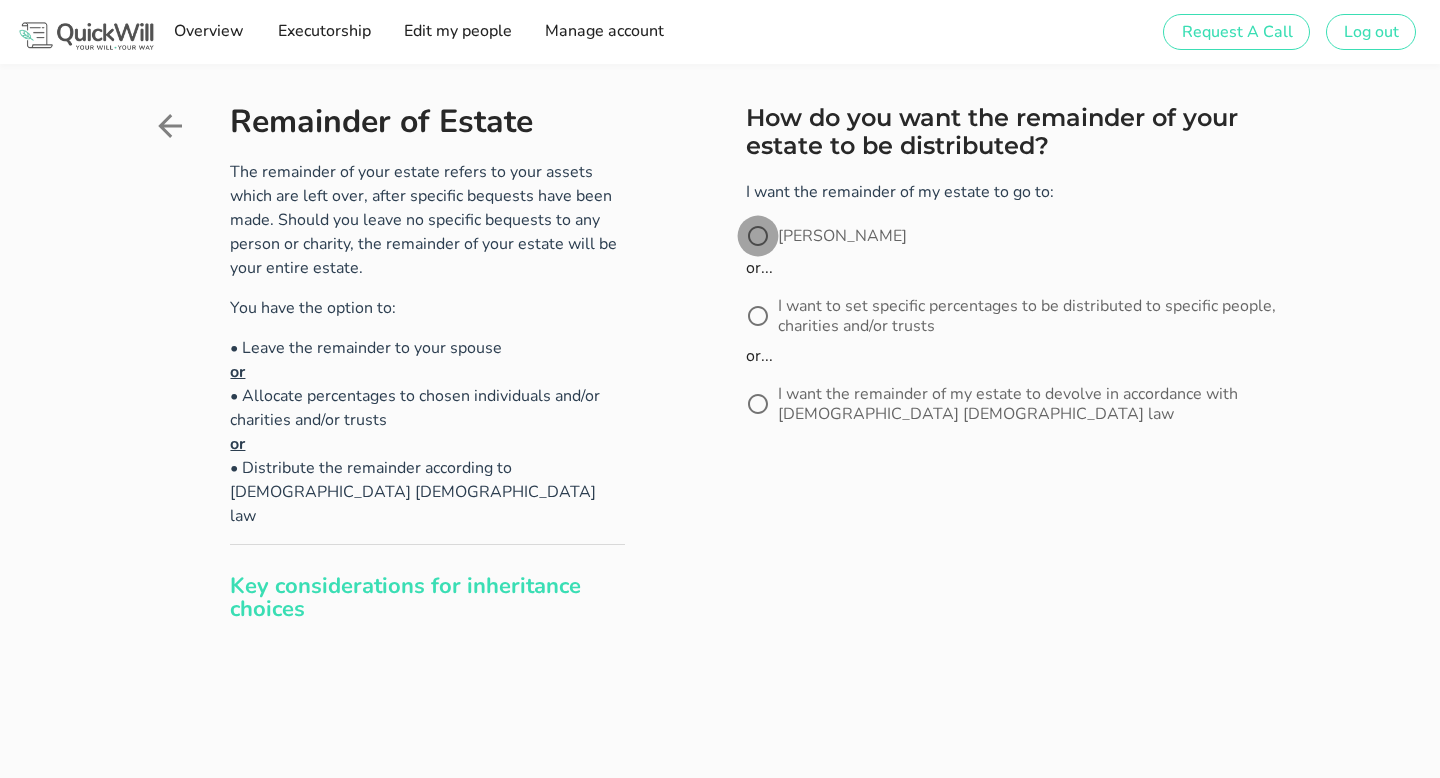 click at bounding box center [758, 236] 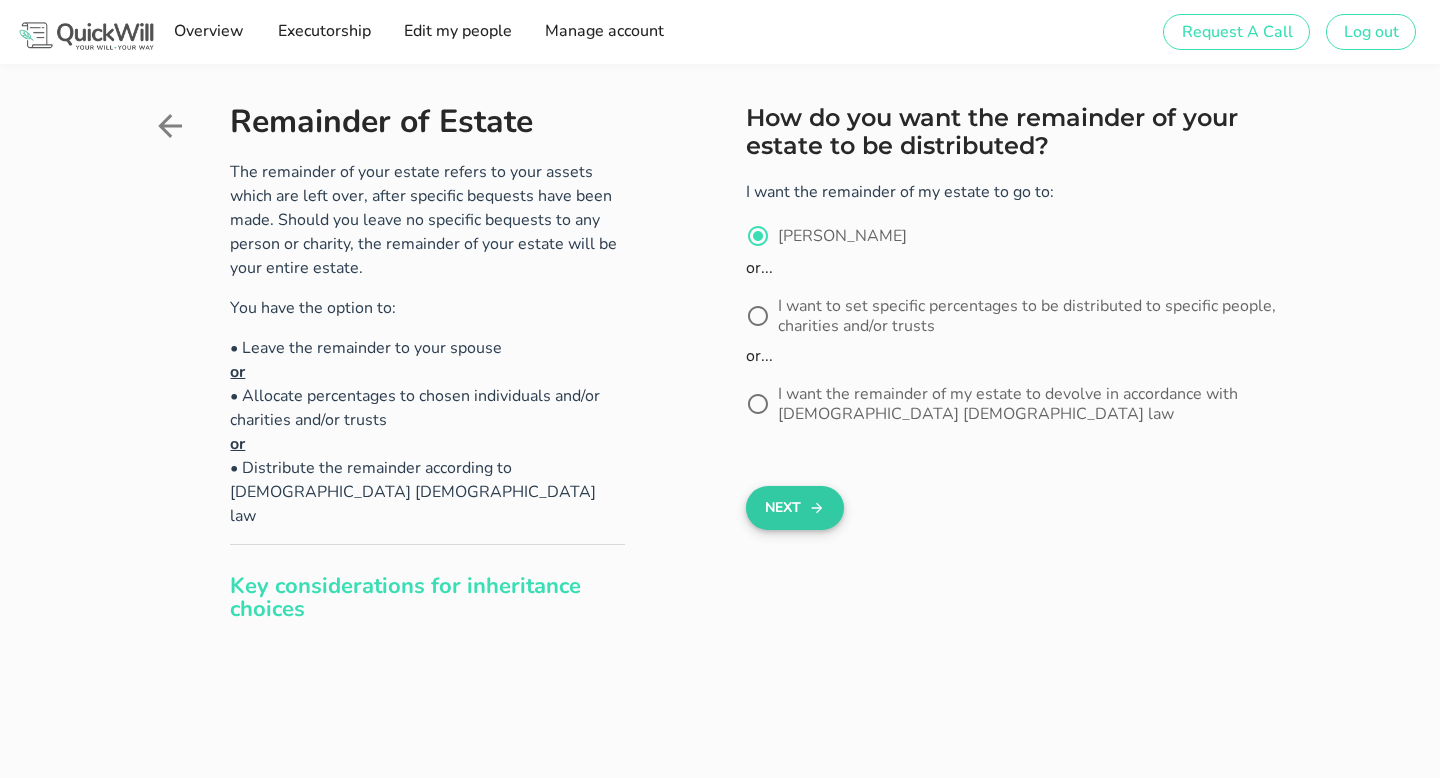 click on "Next" at bounding box center (794, 508) 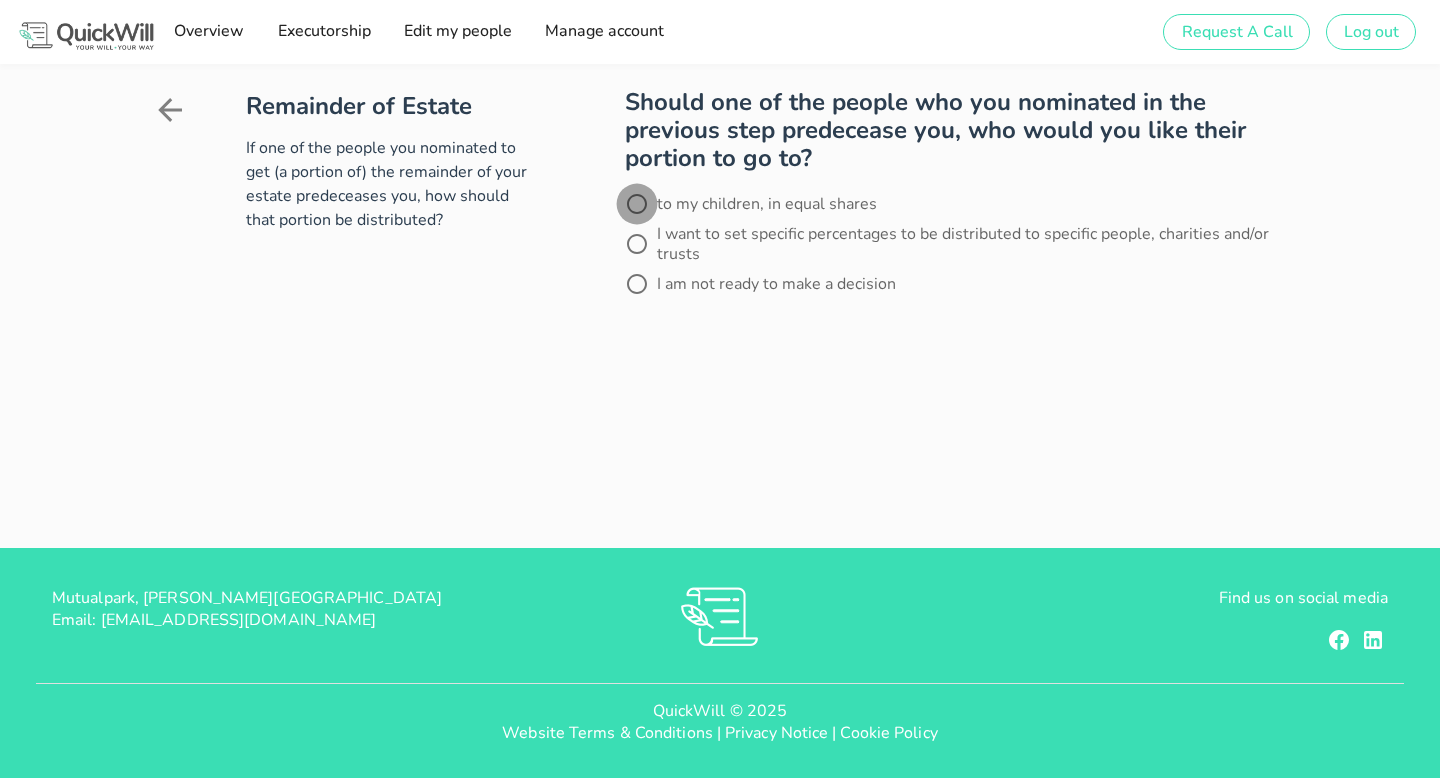 click at bounding box center [637, 204] 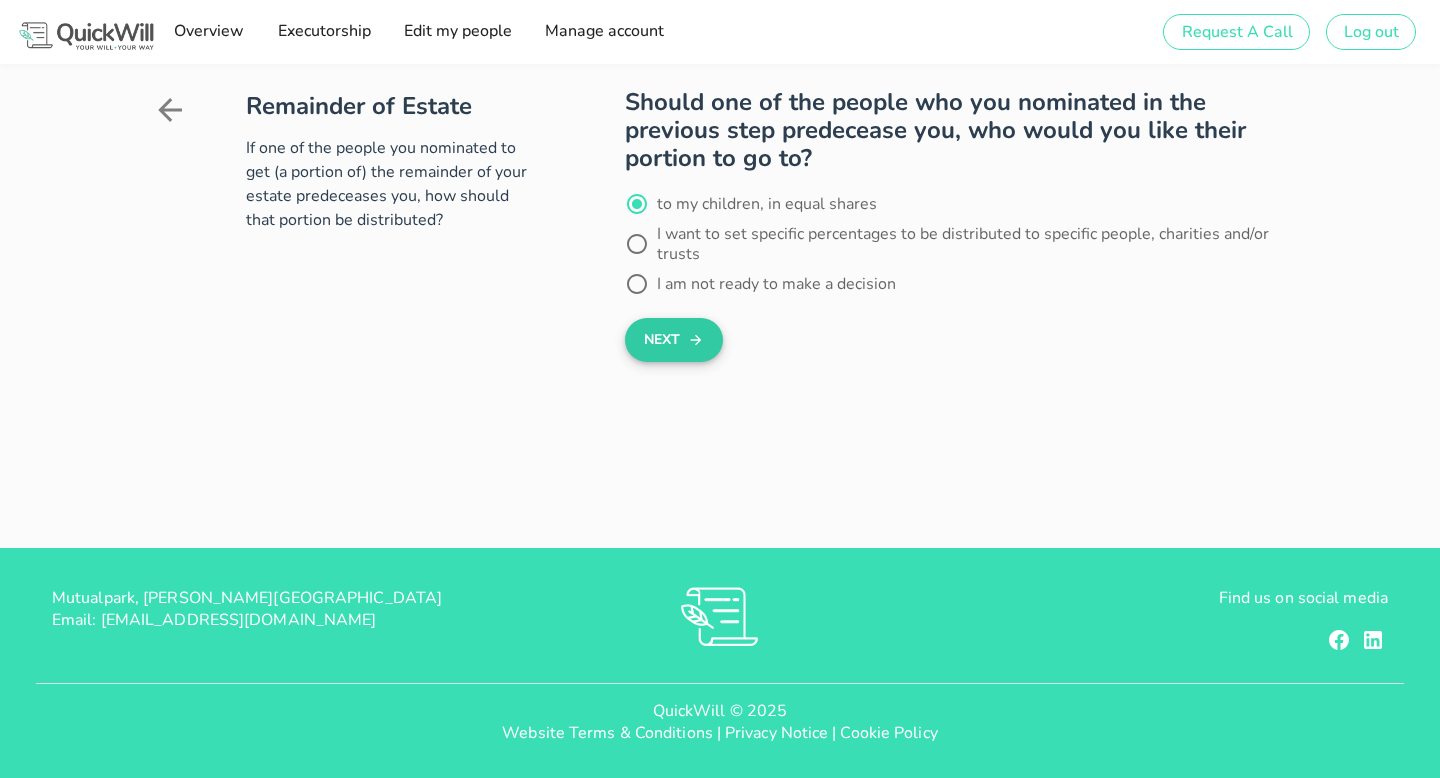 click on "Next" at bounding box center [673, 340] 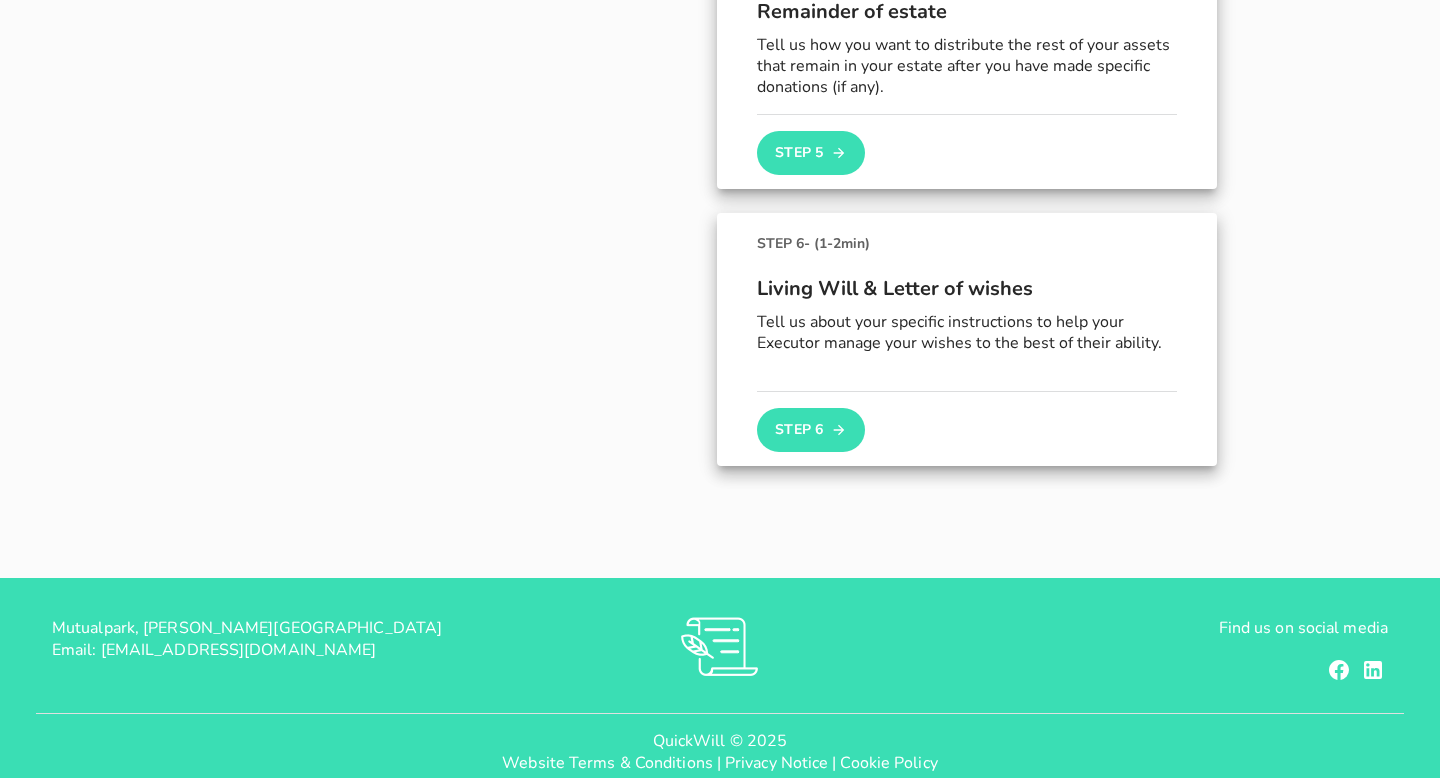 scroll, scrollTop: 1383, scrollLeft: 0, axis: vertical 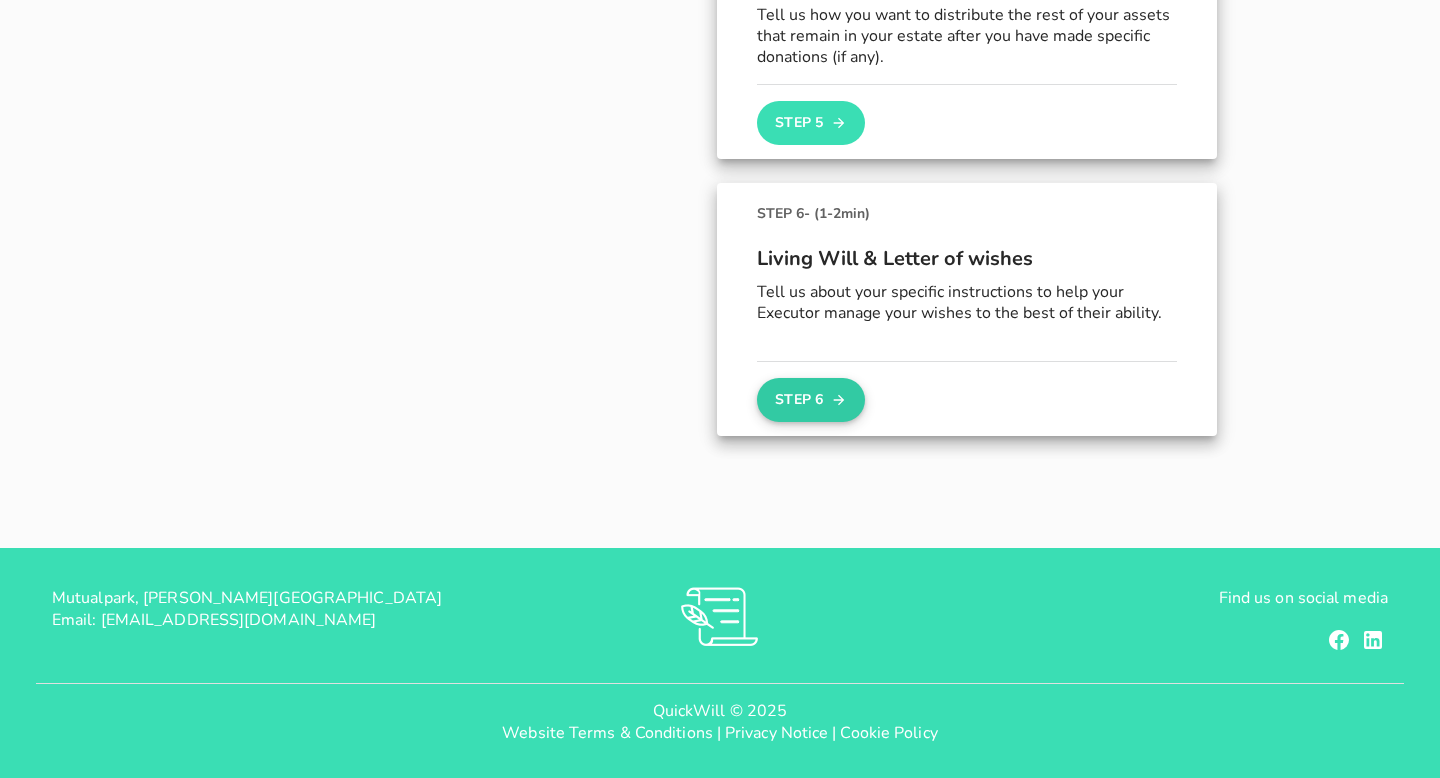 click on "Step 6" at bounding box center (811, 400) 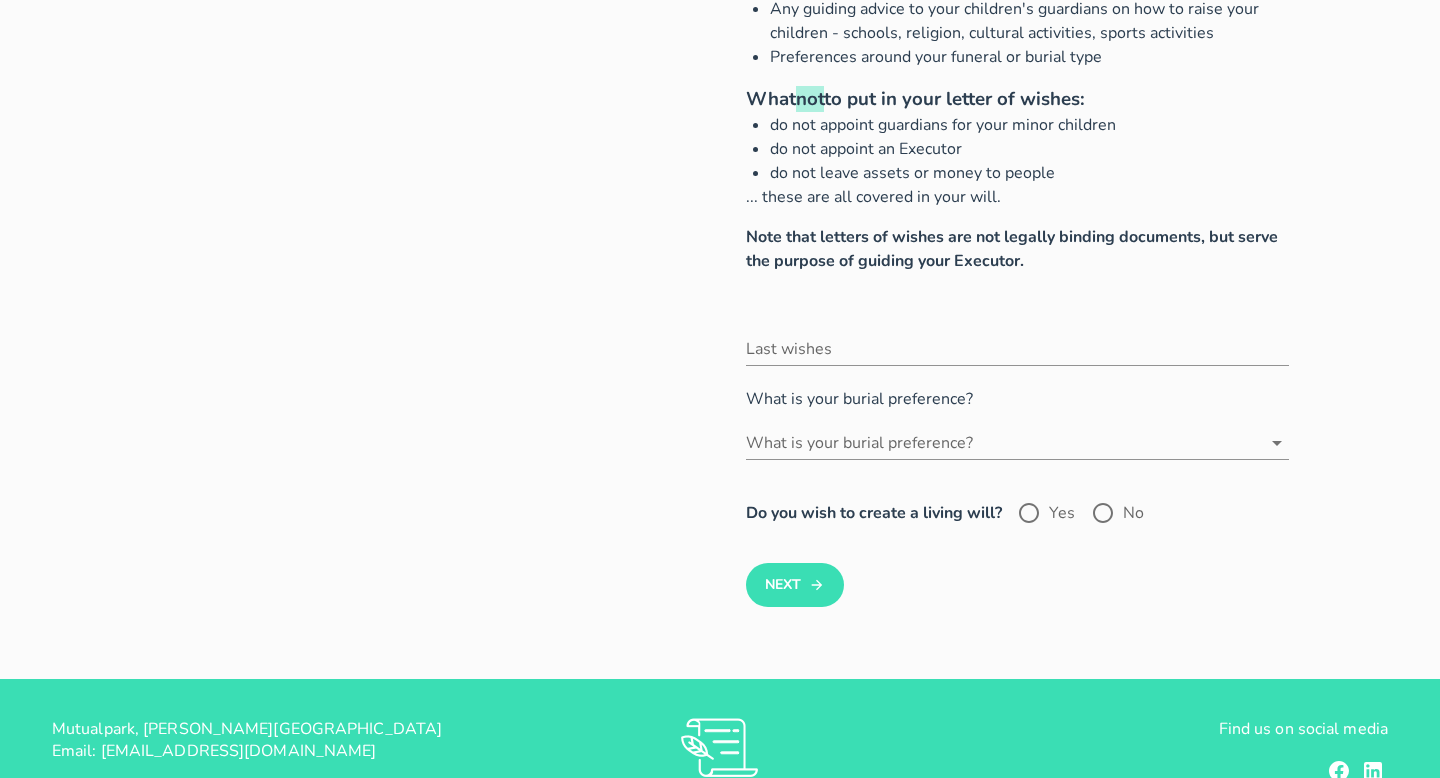 scroll, scrollTop: 222, scrollLeft: 0, axis: vertical 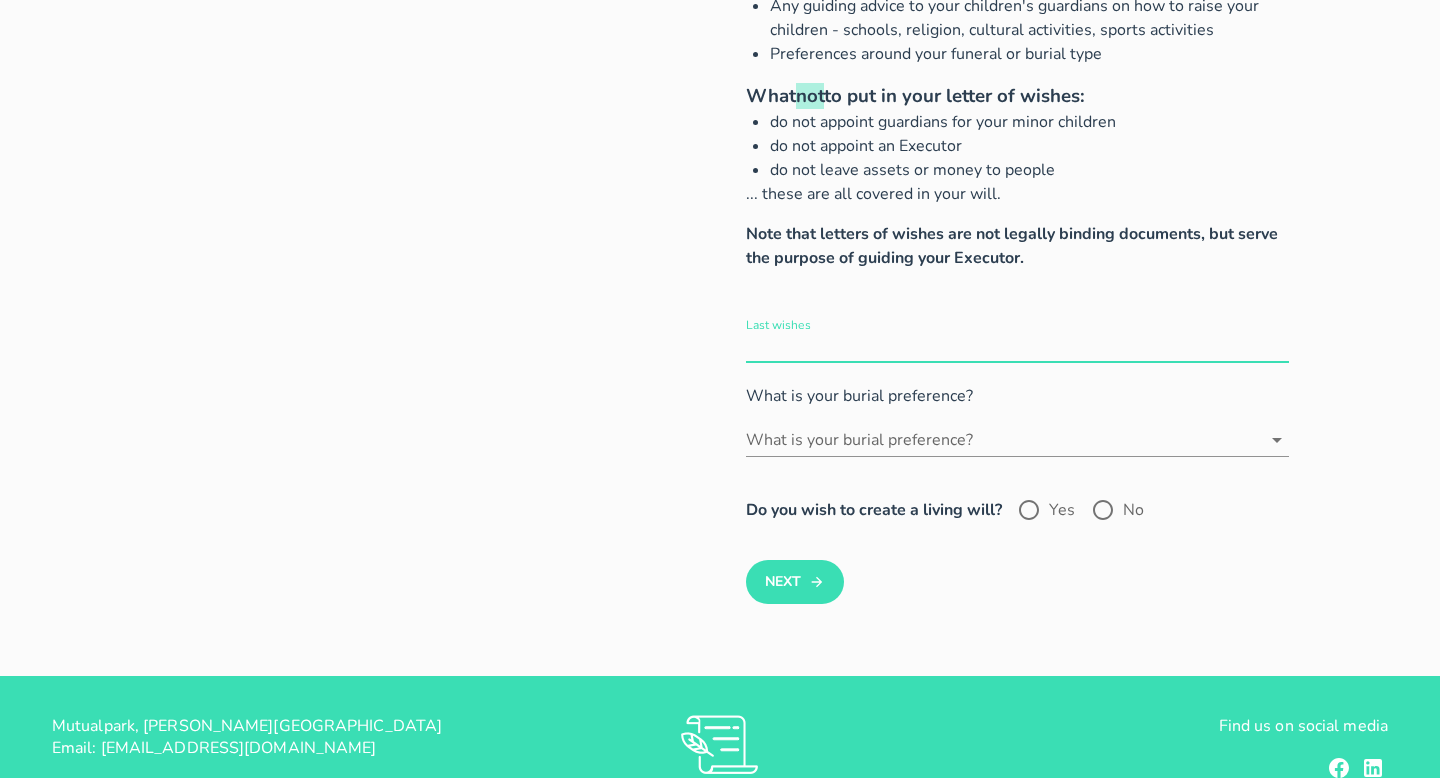 click on "Last wishes" at bounding box center [1017, 346] 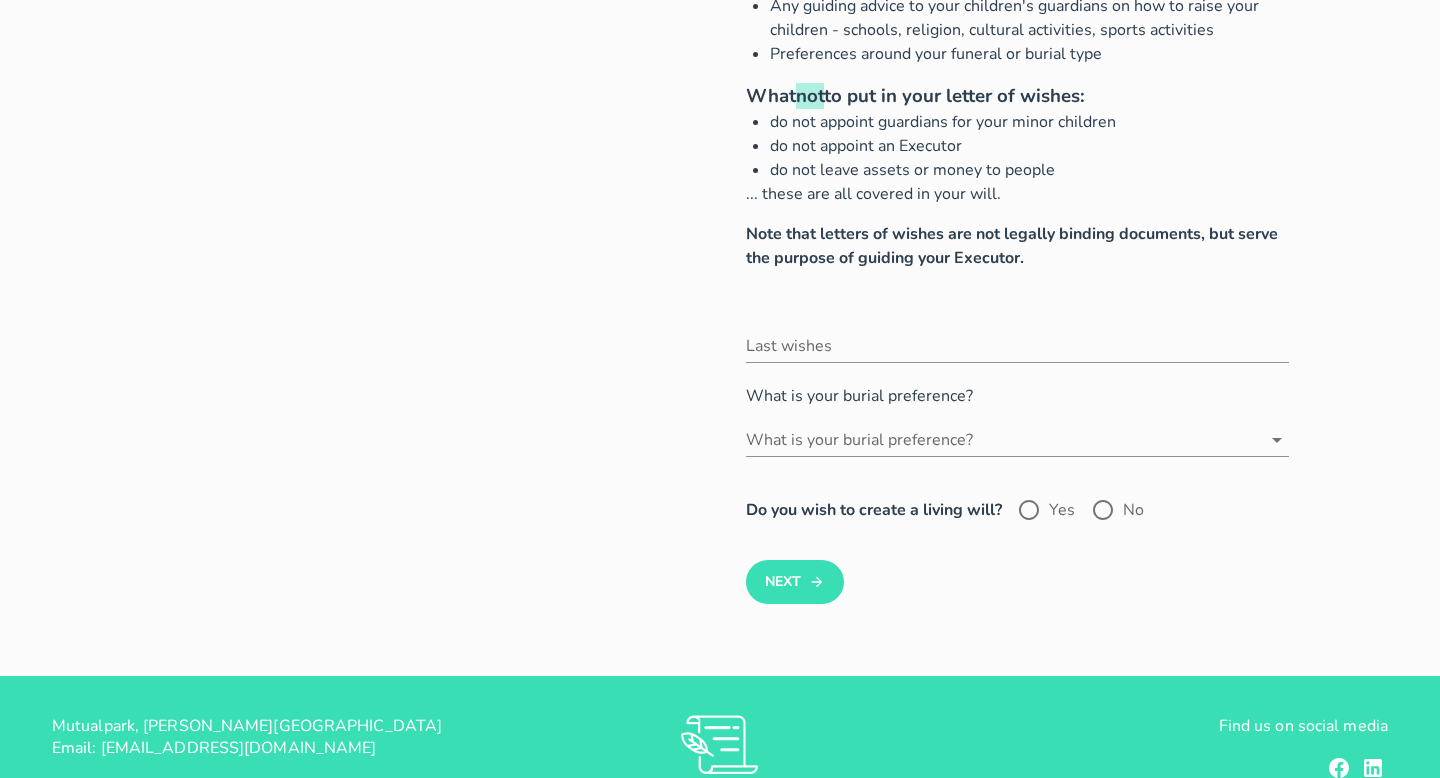 click on "What is your burial preference?" at bounding box center [1017, 396] 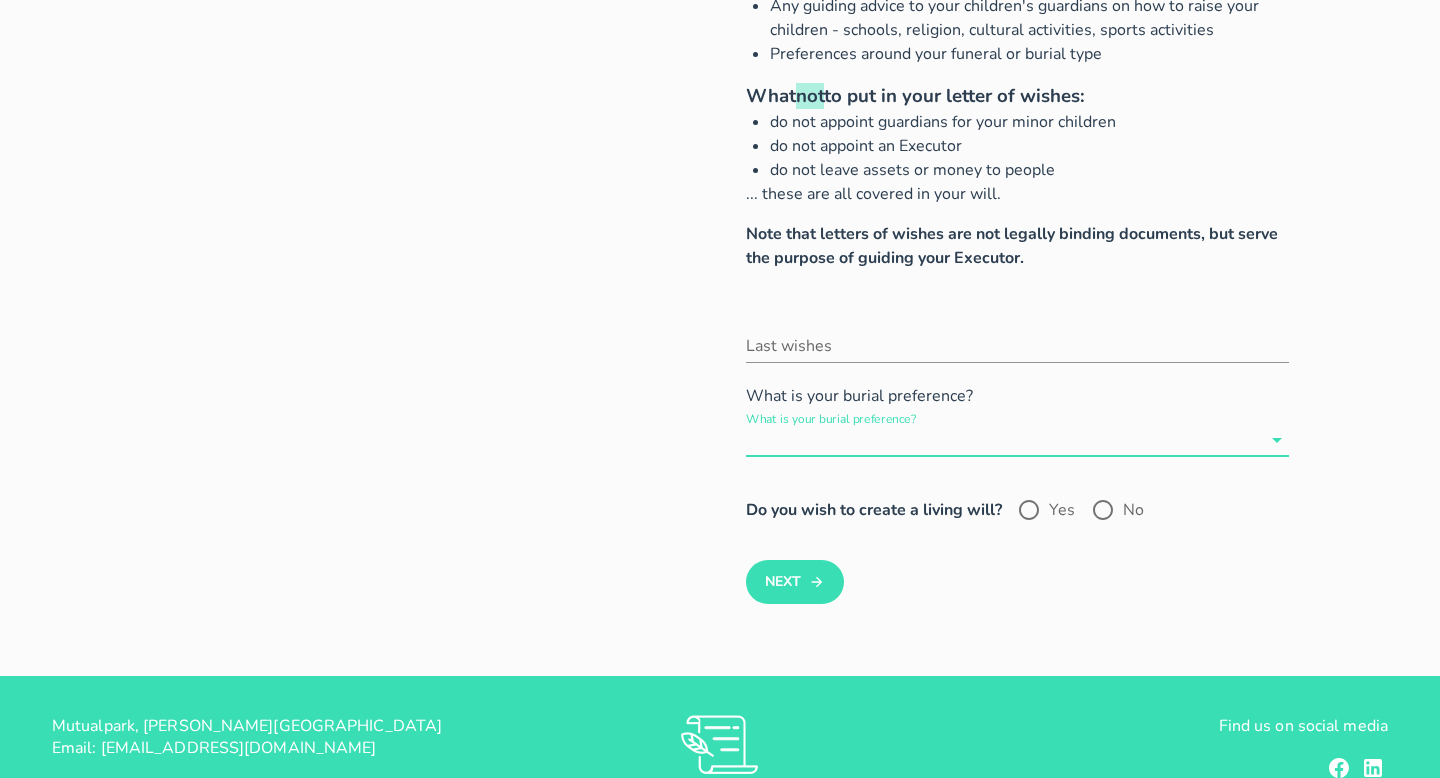 click on "What is your burial preference?" at bounding box center [1003, 440] 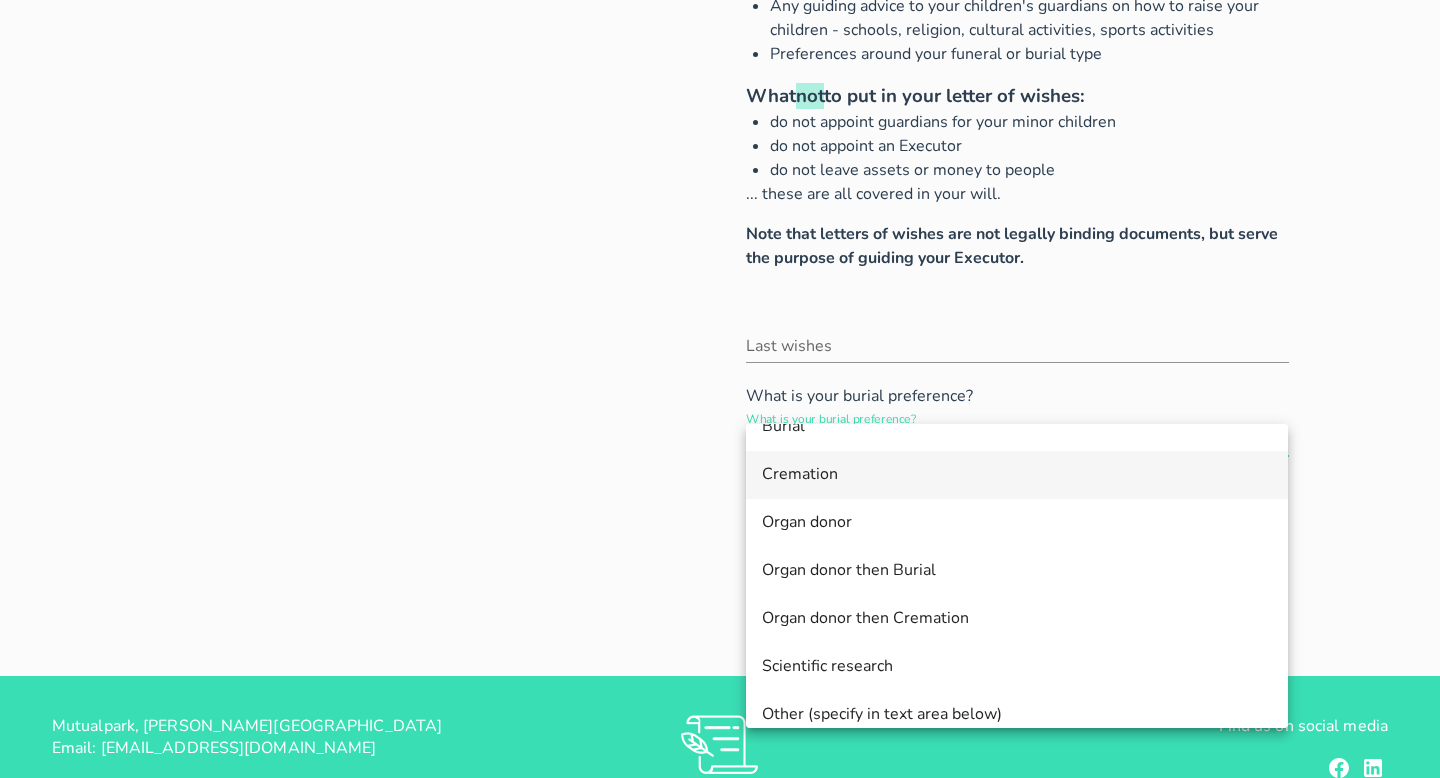 scroll, scrollTop: 96, scrollLeft: 0, axis: vertical 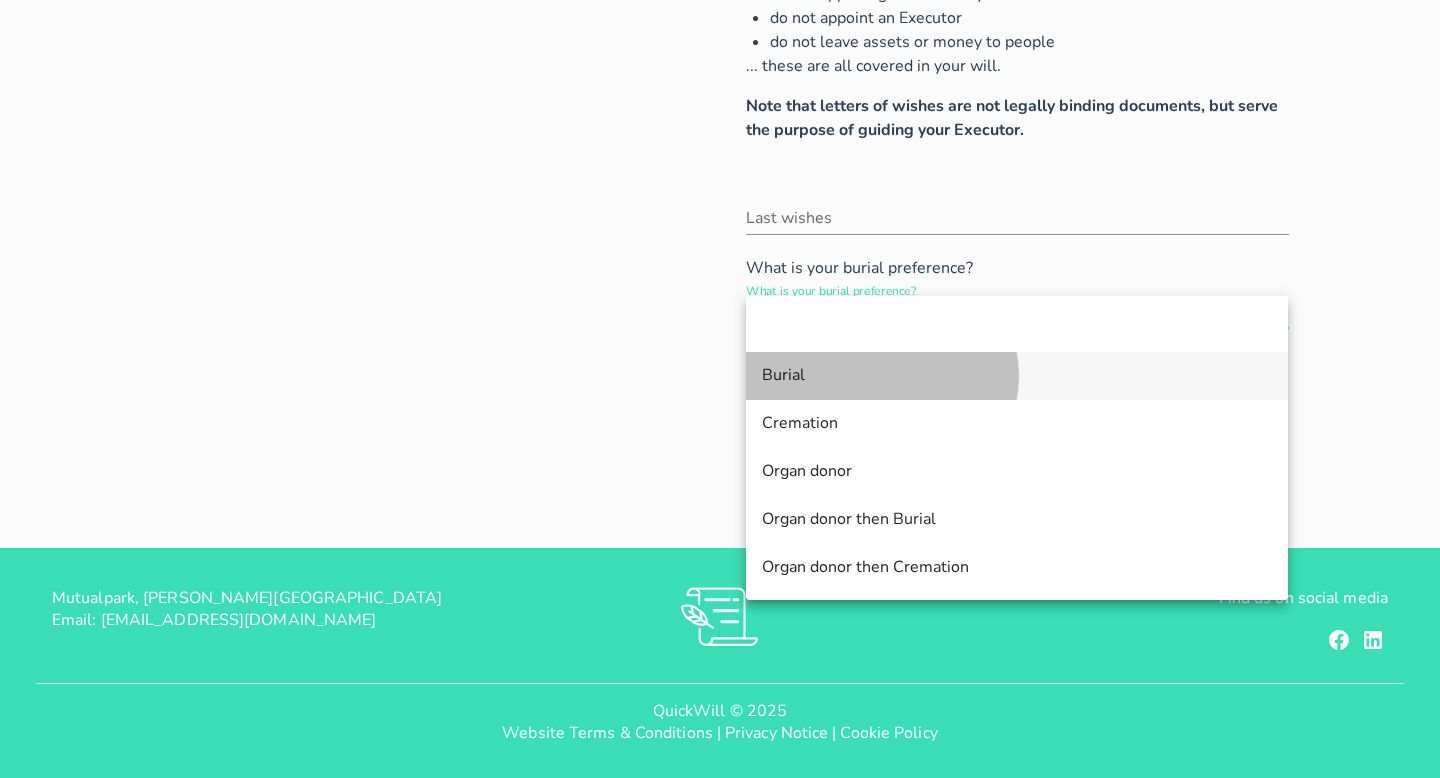click on "Burial" at bounding box center [1017, 375] 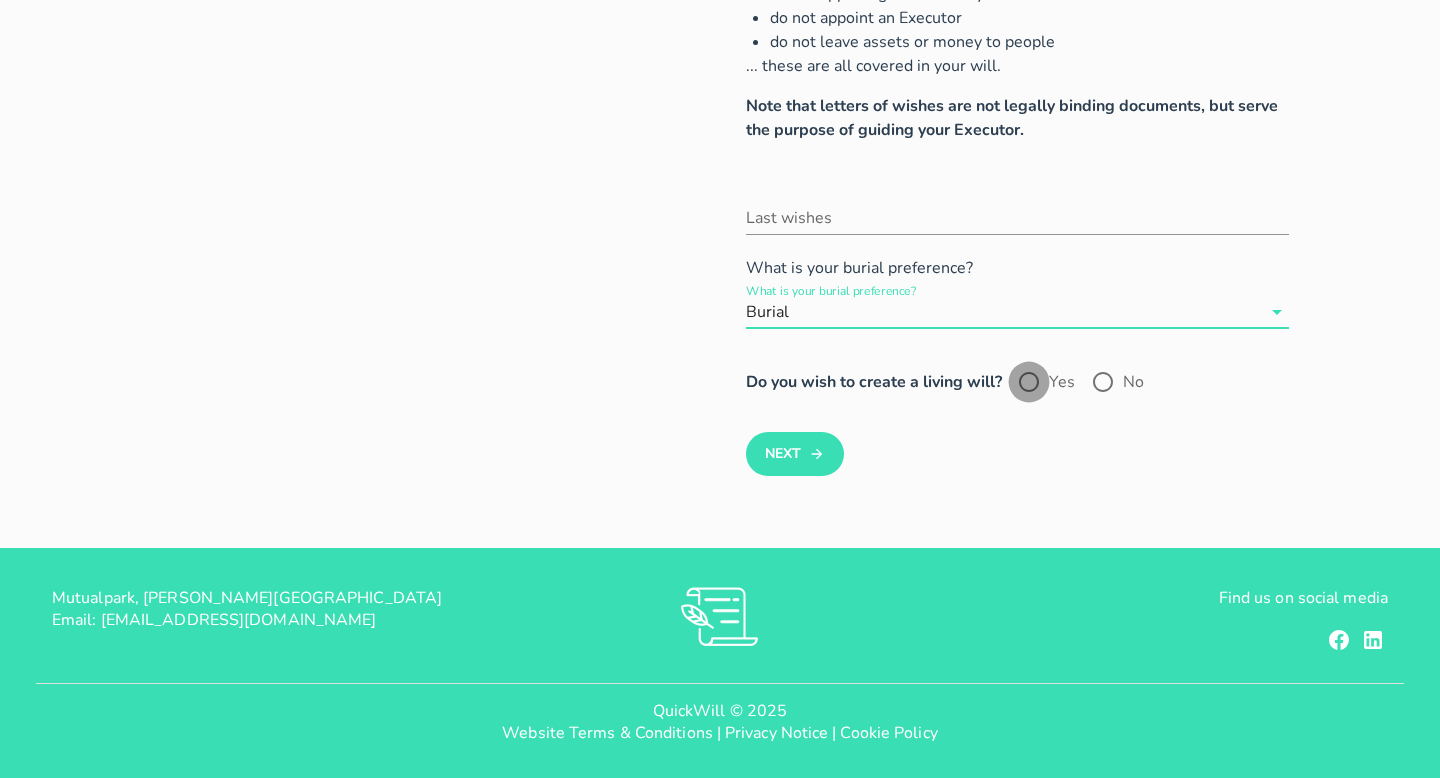 click at bounding box center (1029, 382) 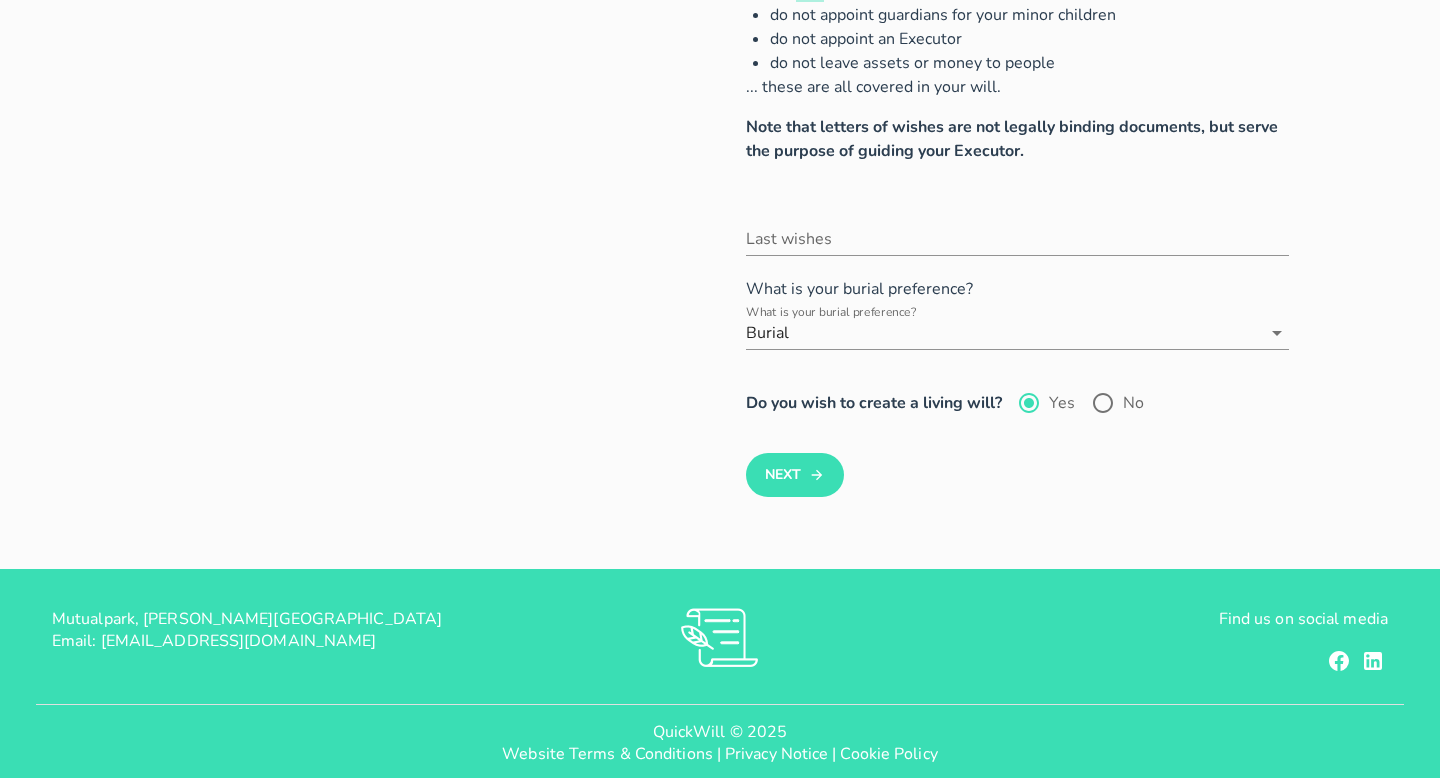 scroll, scrollTop: 279, scrollLeft: 0, axis: vertical 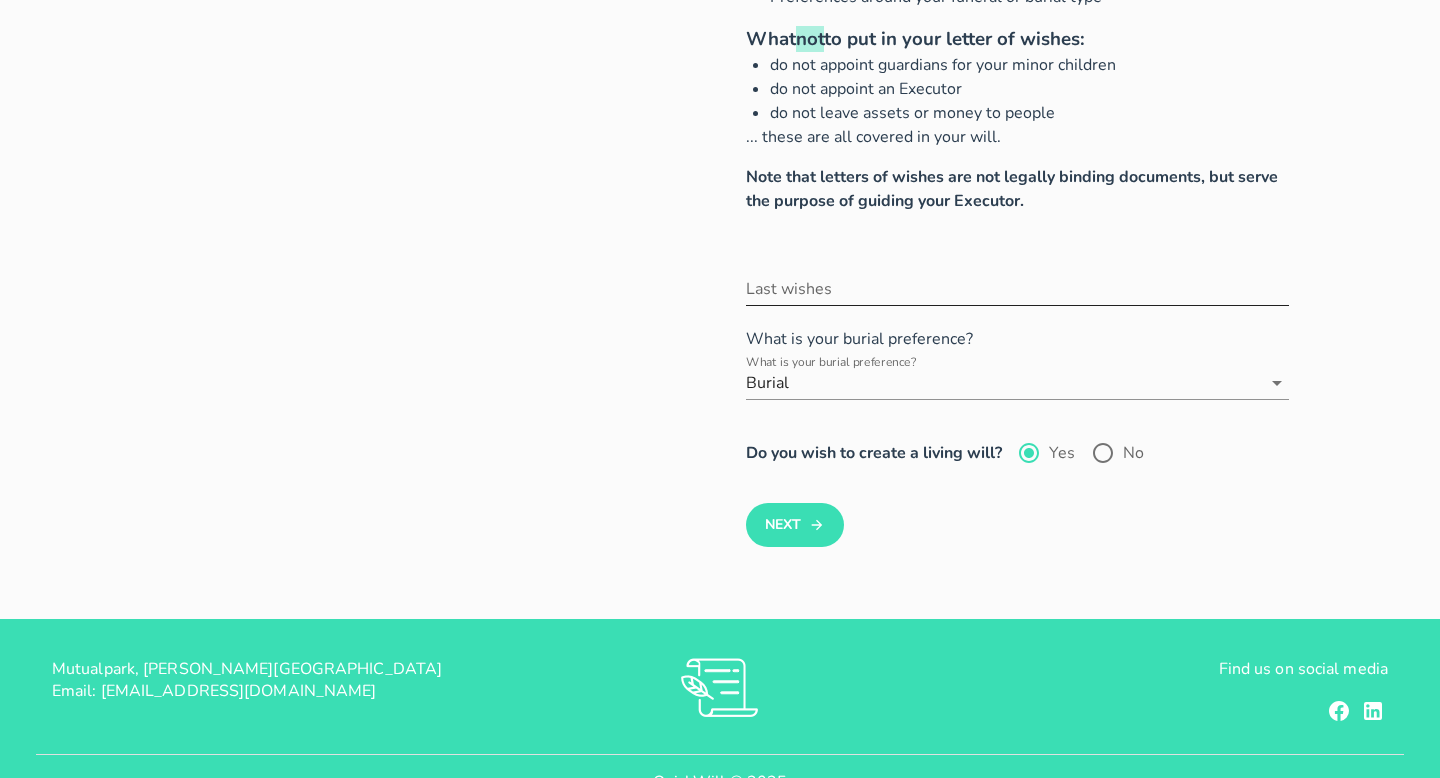click on "Last wishes" at bounding box center [1017, 289] 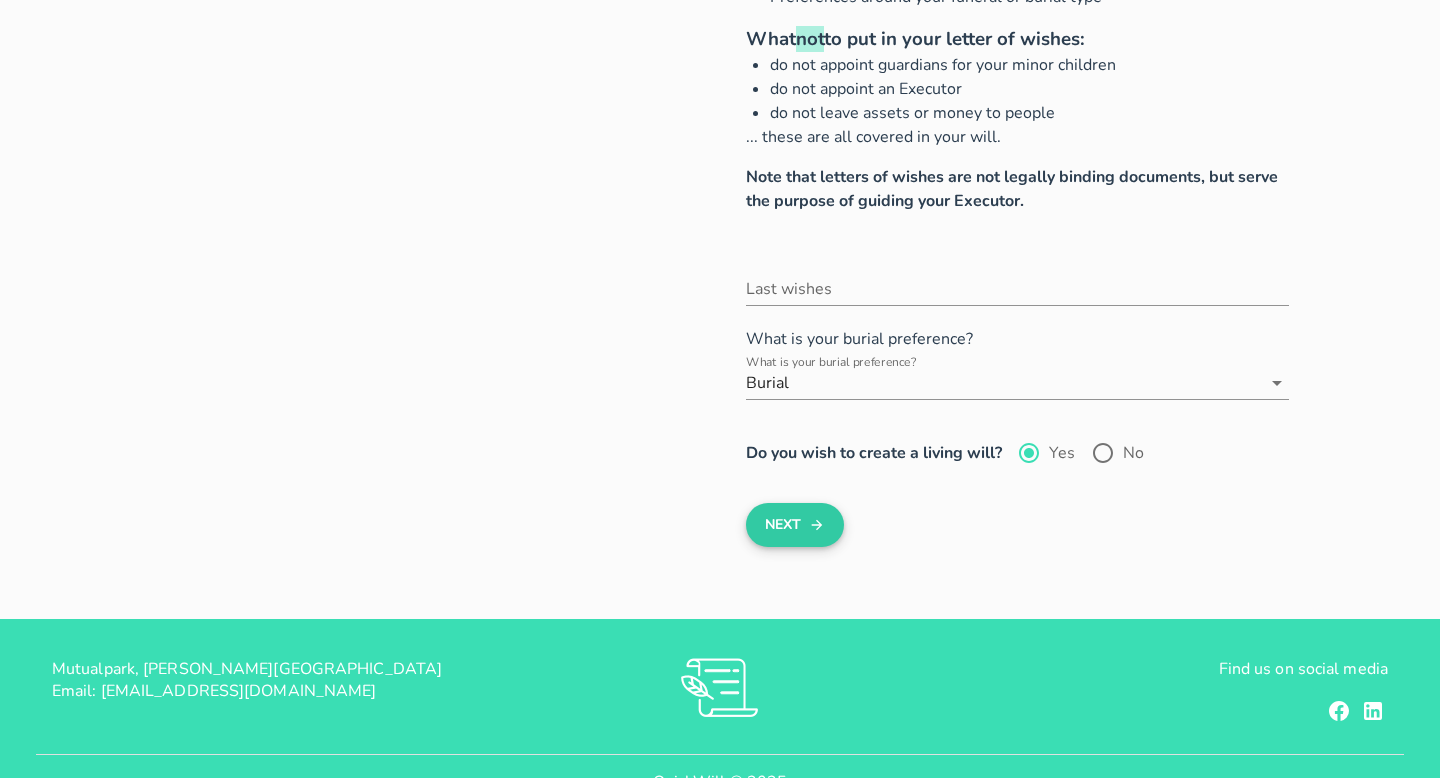 click on "Next" at bounding box center (794, 525) 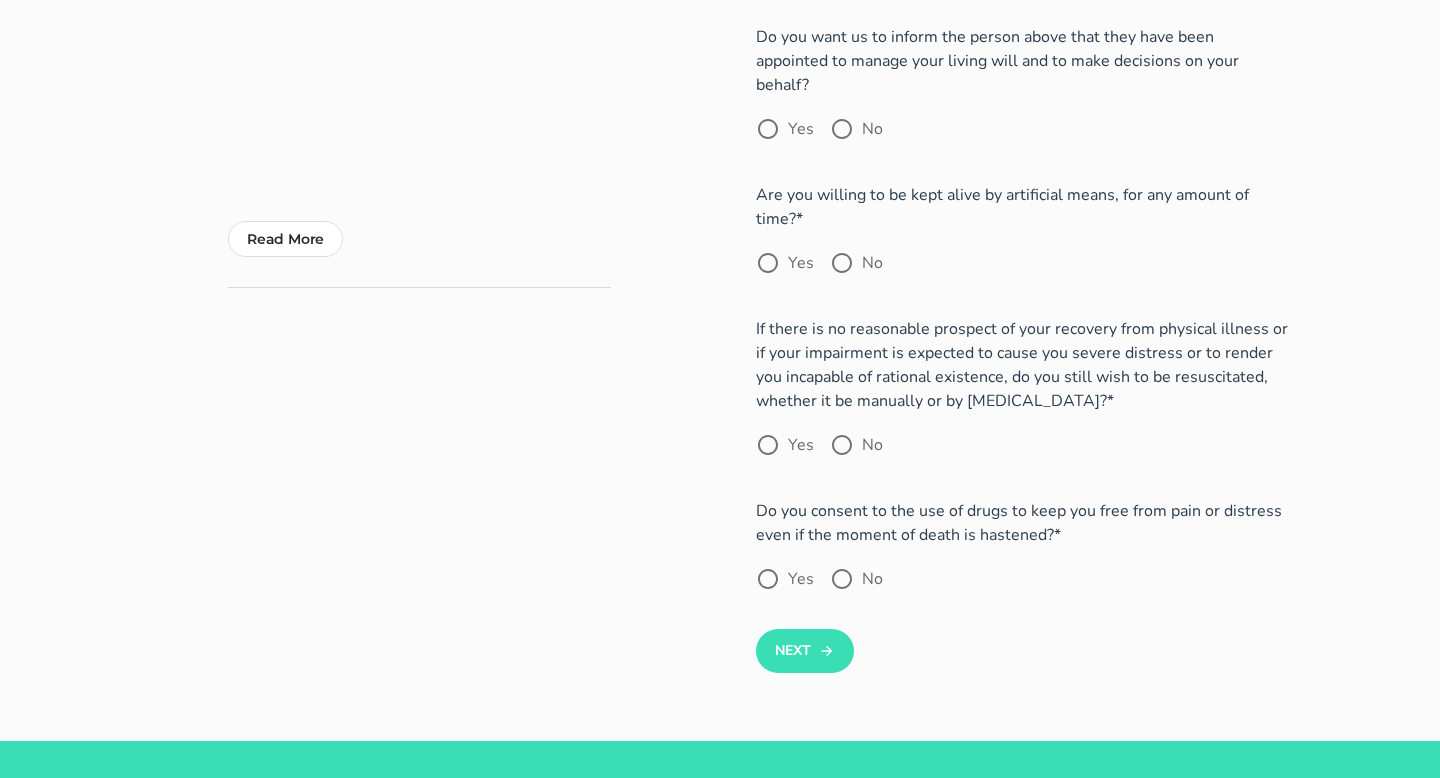 scroll, scrollTop: 0, scrollLeft: 0, axis: both 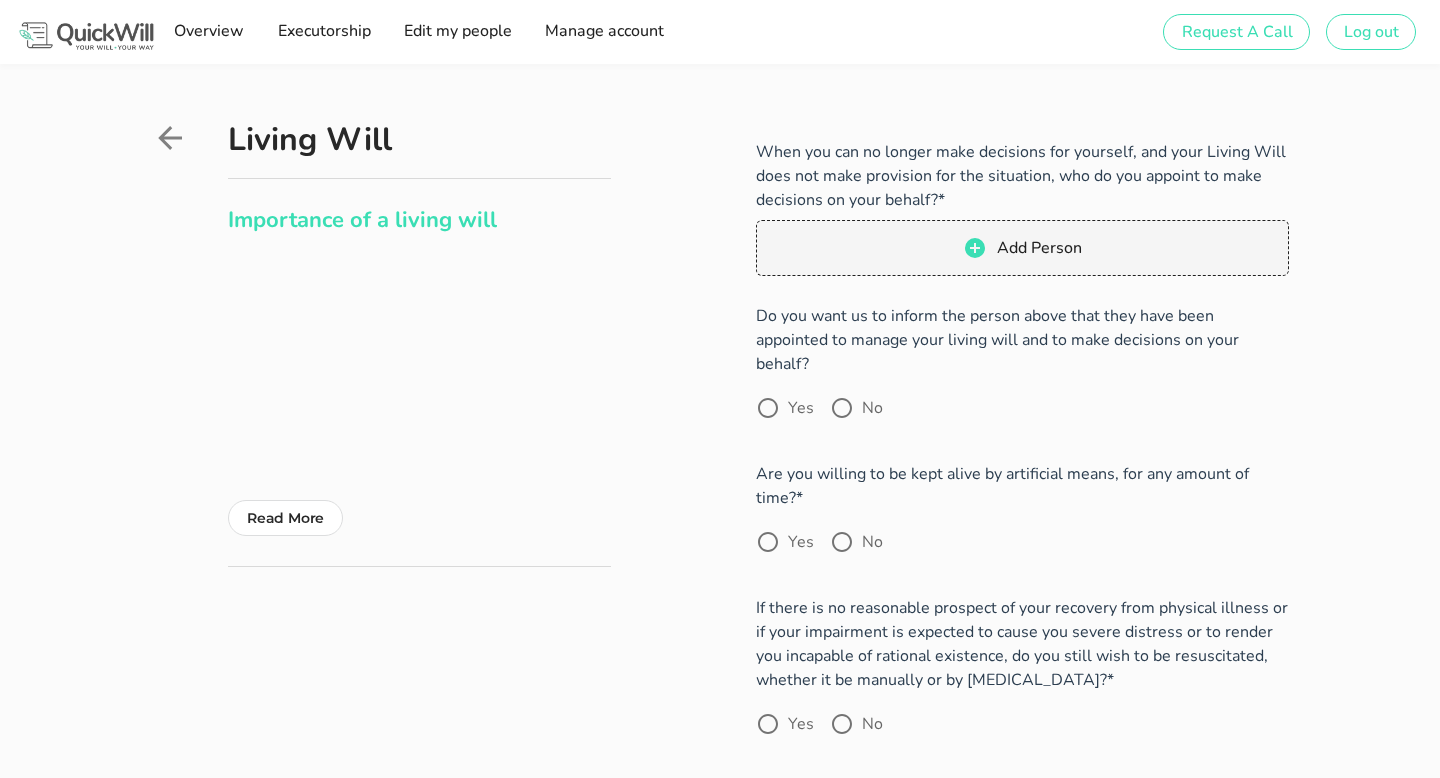 click 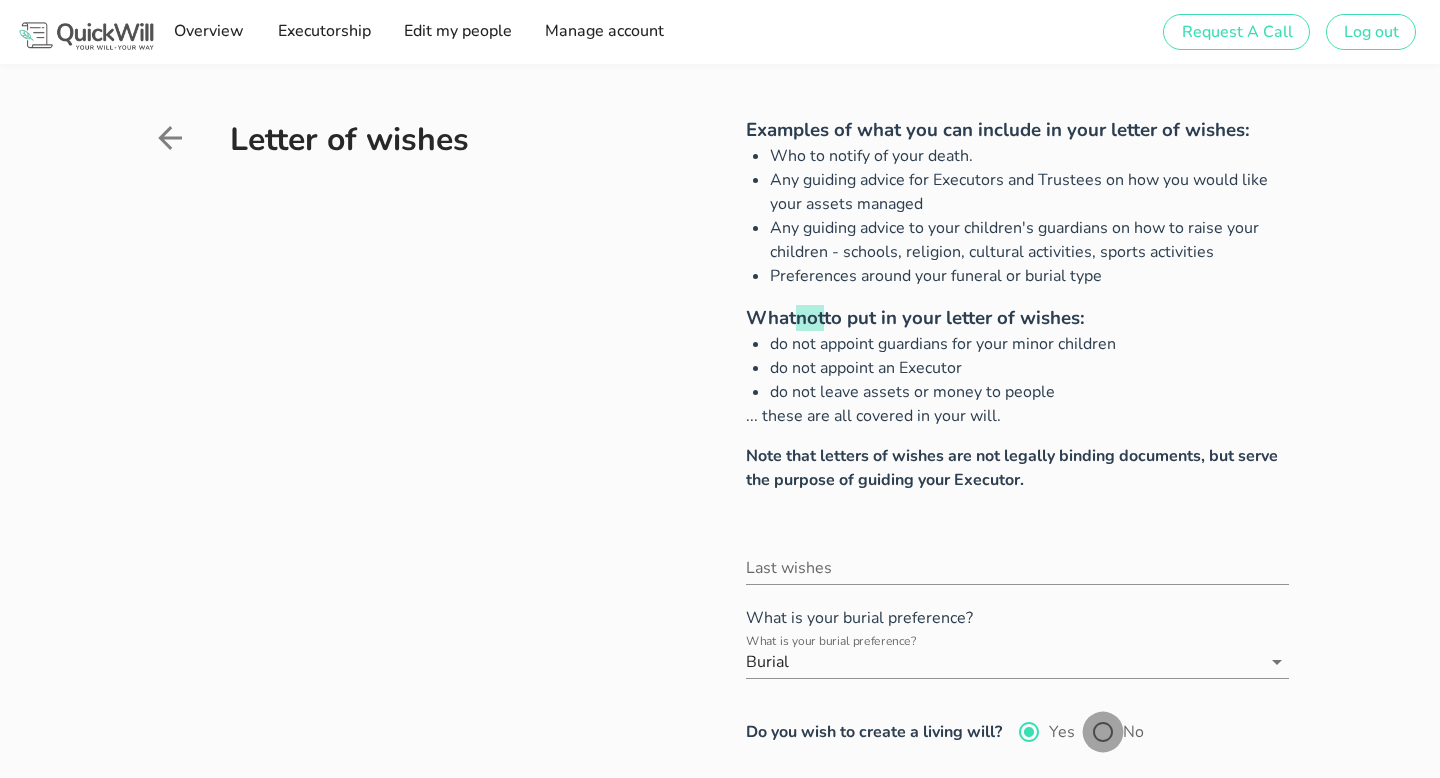 click at bounding box center (1103, 732) 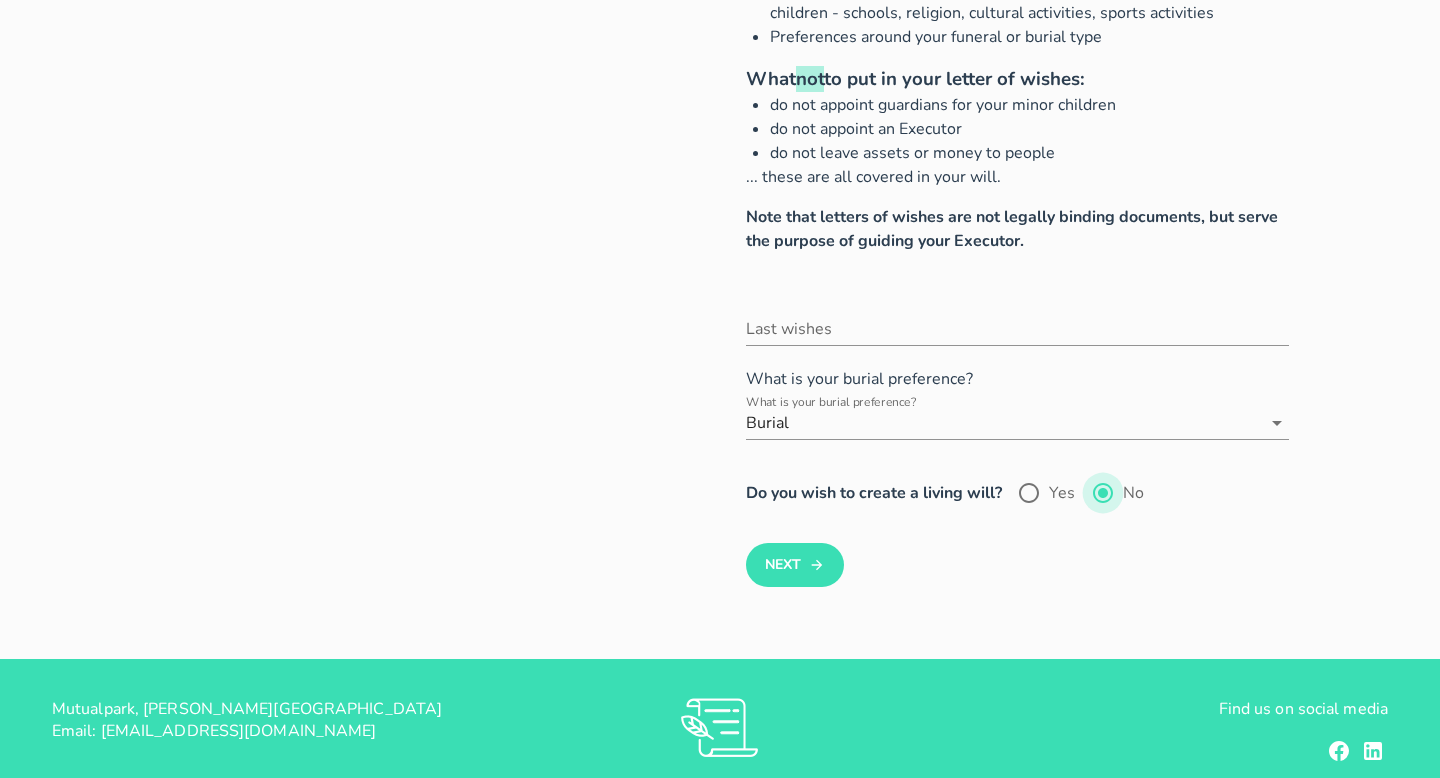 scroll, scrollTop: 350, scrollLeft: 0, axis: vertical 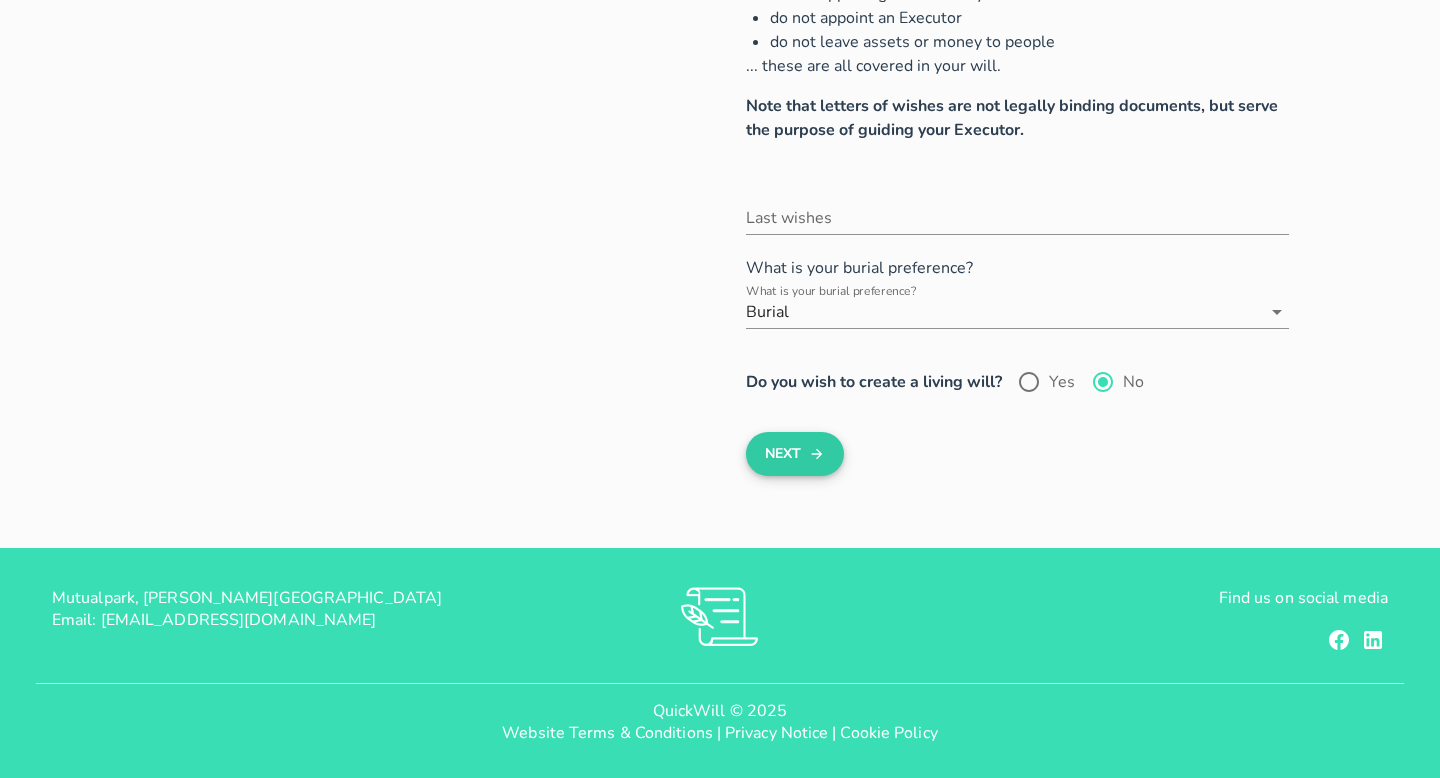 click on "Next" at bounding box center [794, 454] 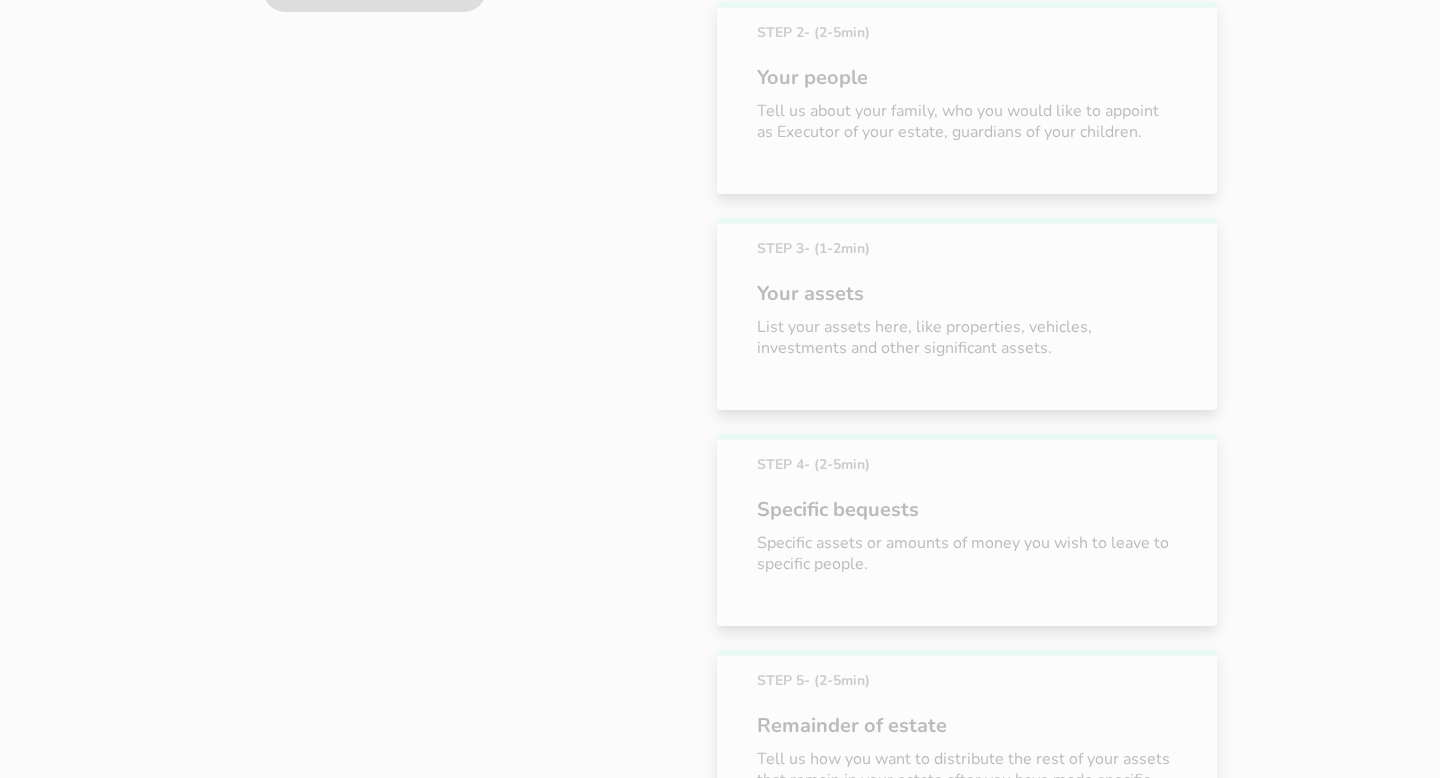 scroll, scrollTop: 972, scrollLeft: 0, axis: vertical 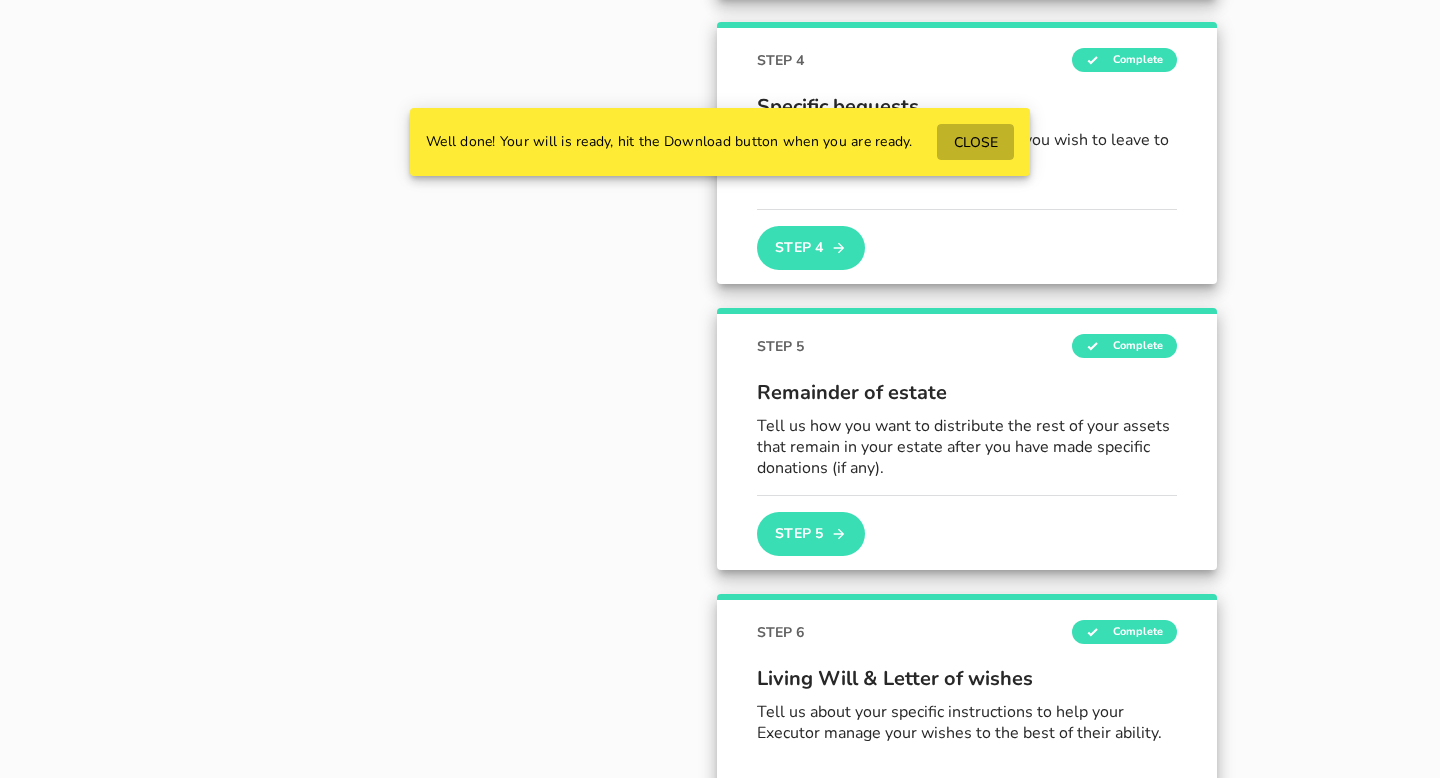 click on "CLOSE" at bounding box center [975, 142] 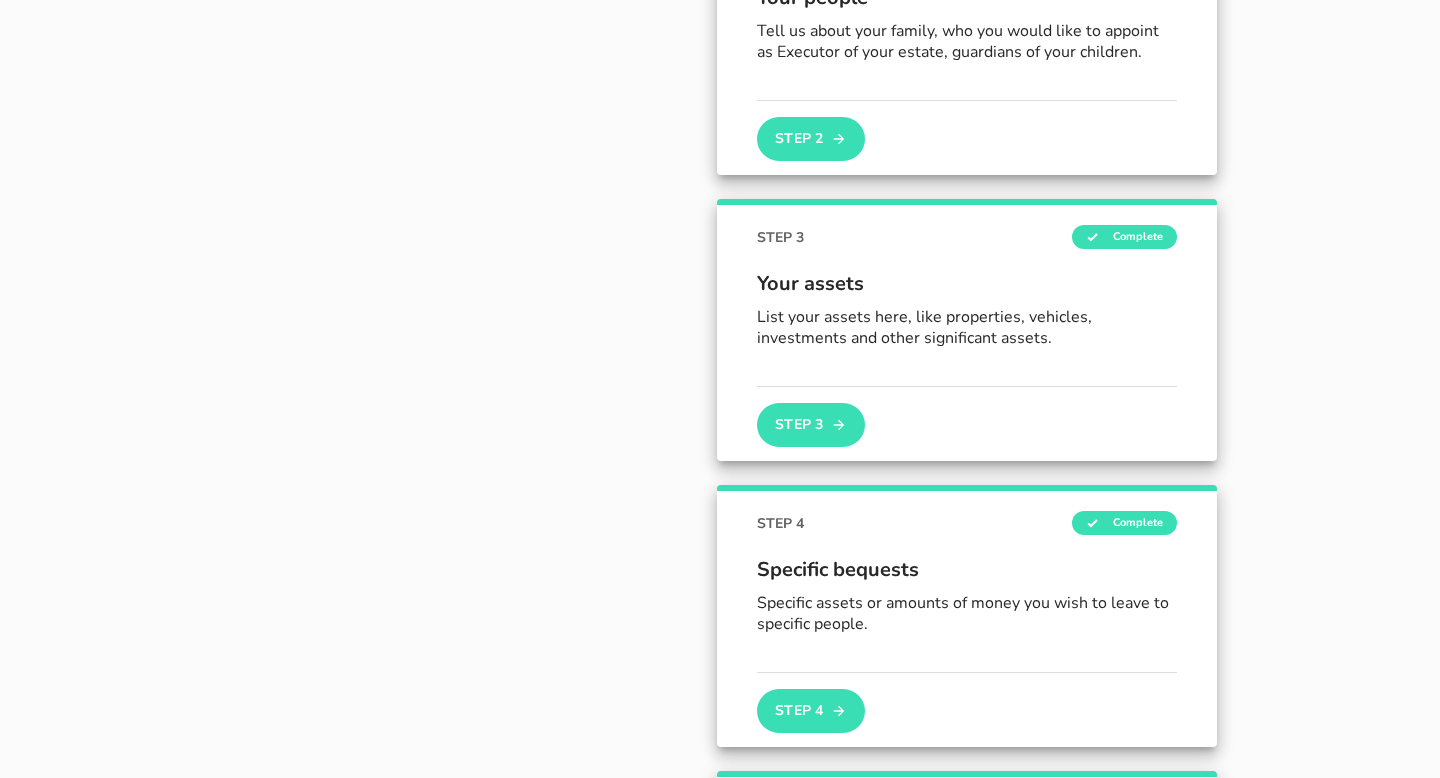 scroll, scrollTop: 0, scrollLeft: 0, axis: both 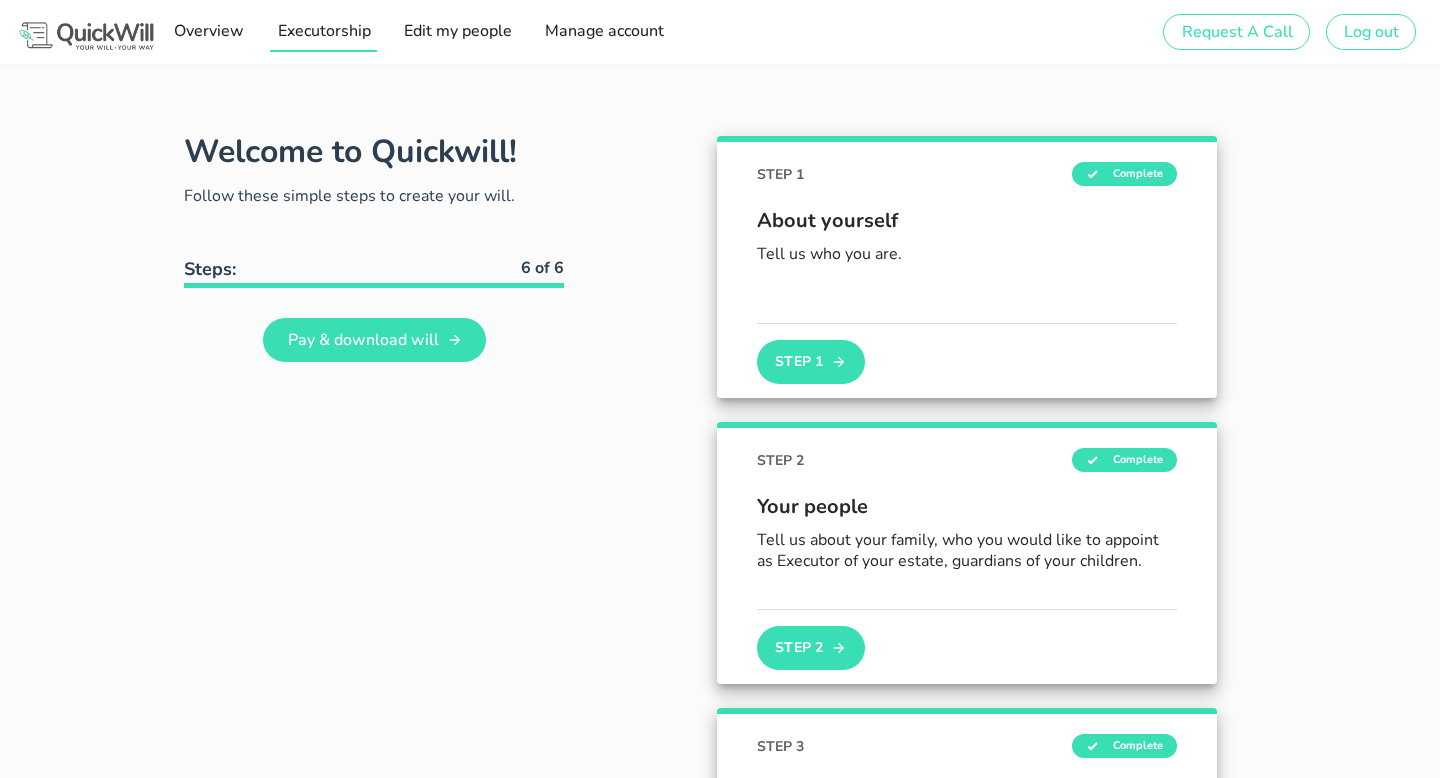 click on "Executorship" at bounding box center [323, 31] 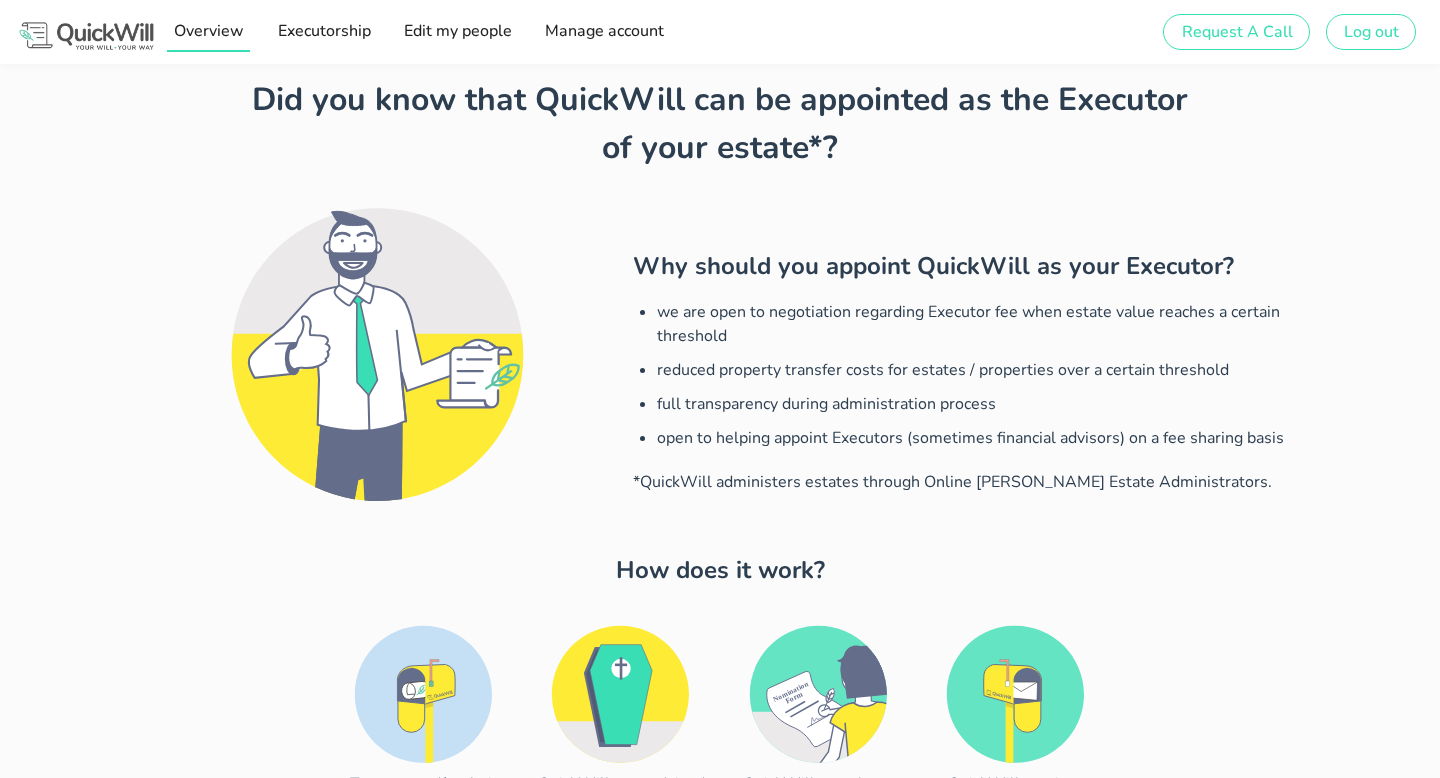 click on "Overview" at bounding box center (208, 31) 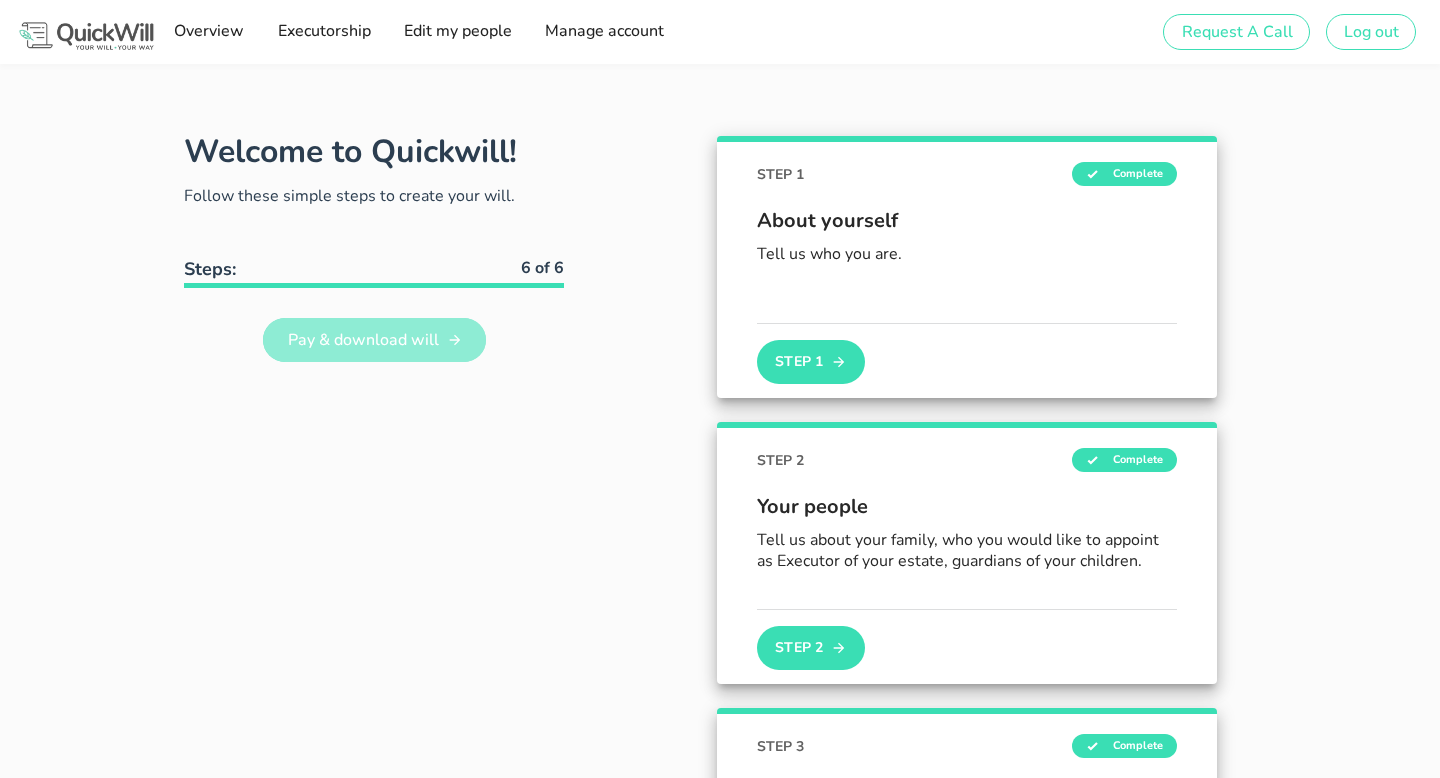 click on "Pay & download will" at bounding box center (362, 340) 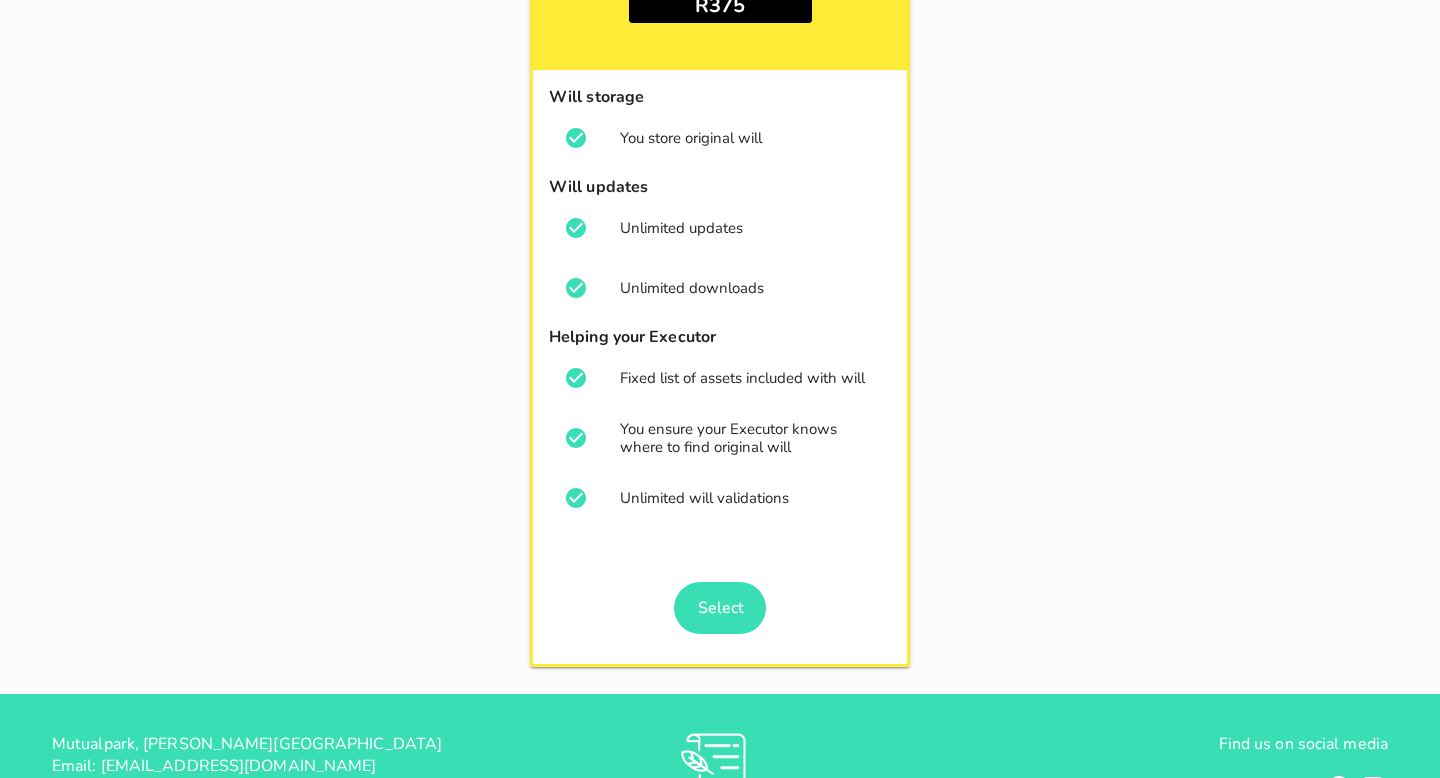 scroll, scrollTop: 363, scrollLeft: 0, axis: vertical 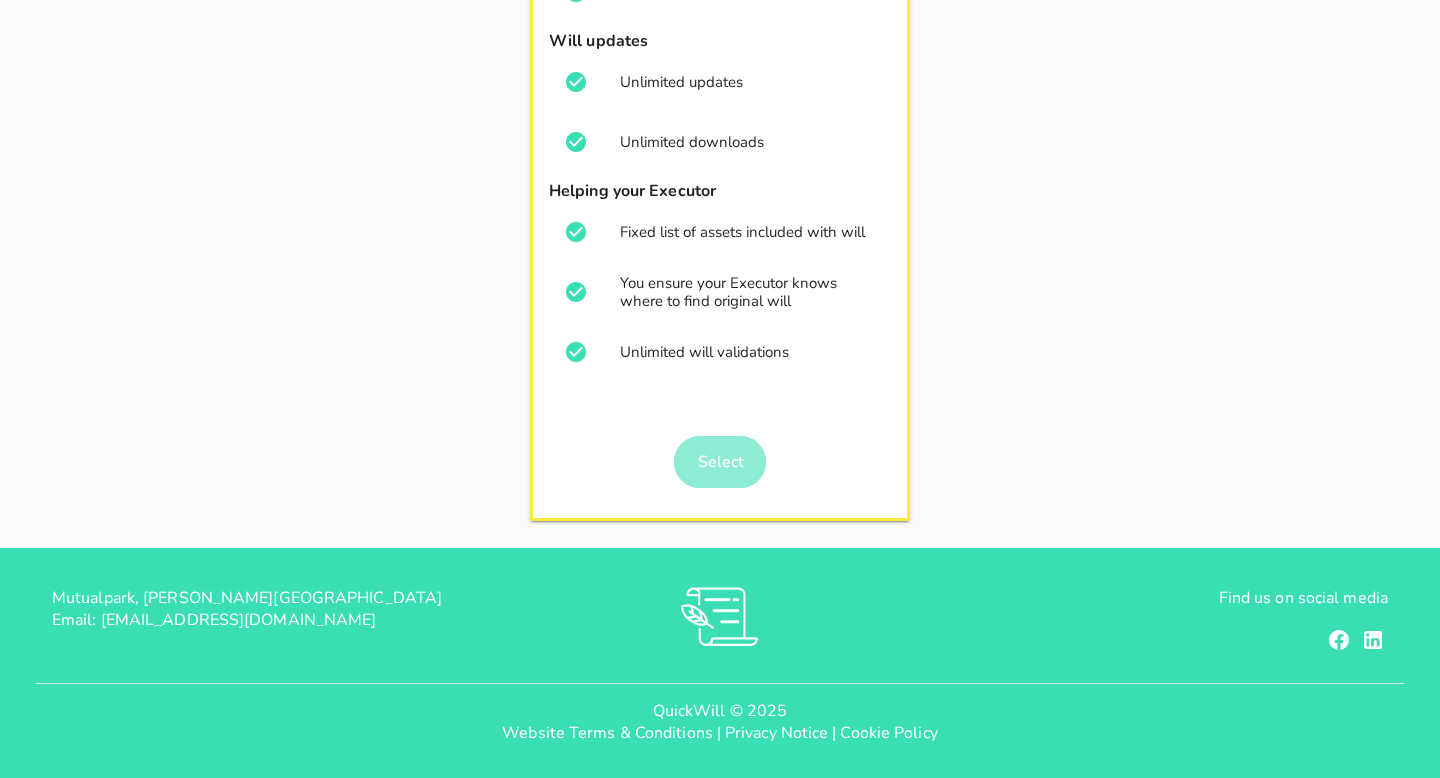 click on "Select" at bounding box center [719, 462] 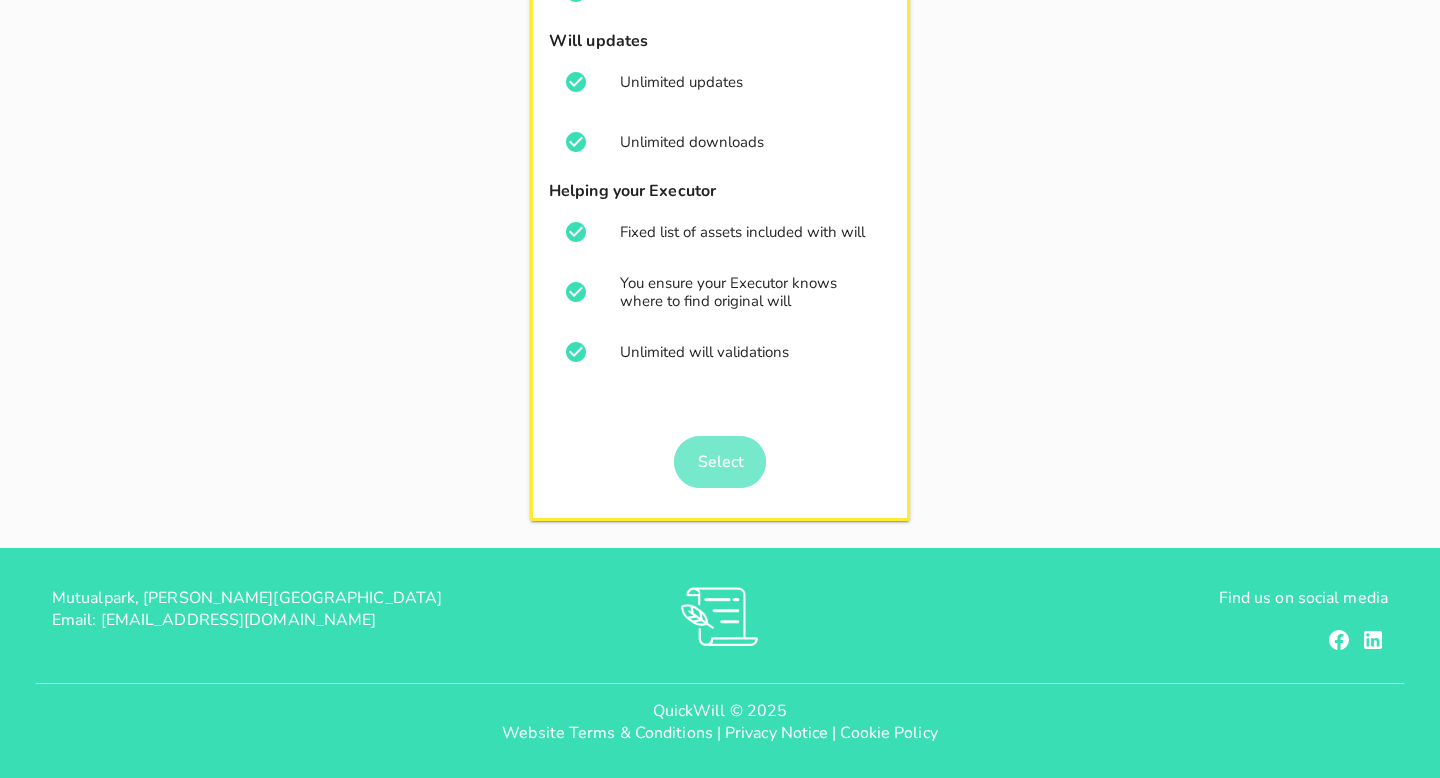 scroll, scrollTop: 0, scrollLeft: 0, axis: both 